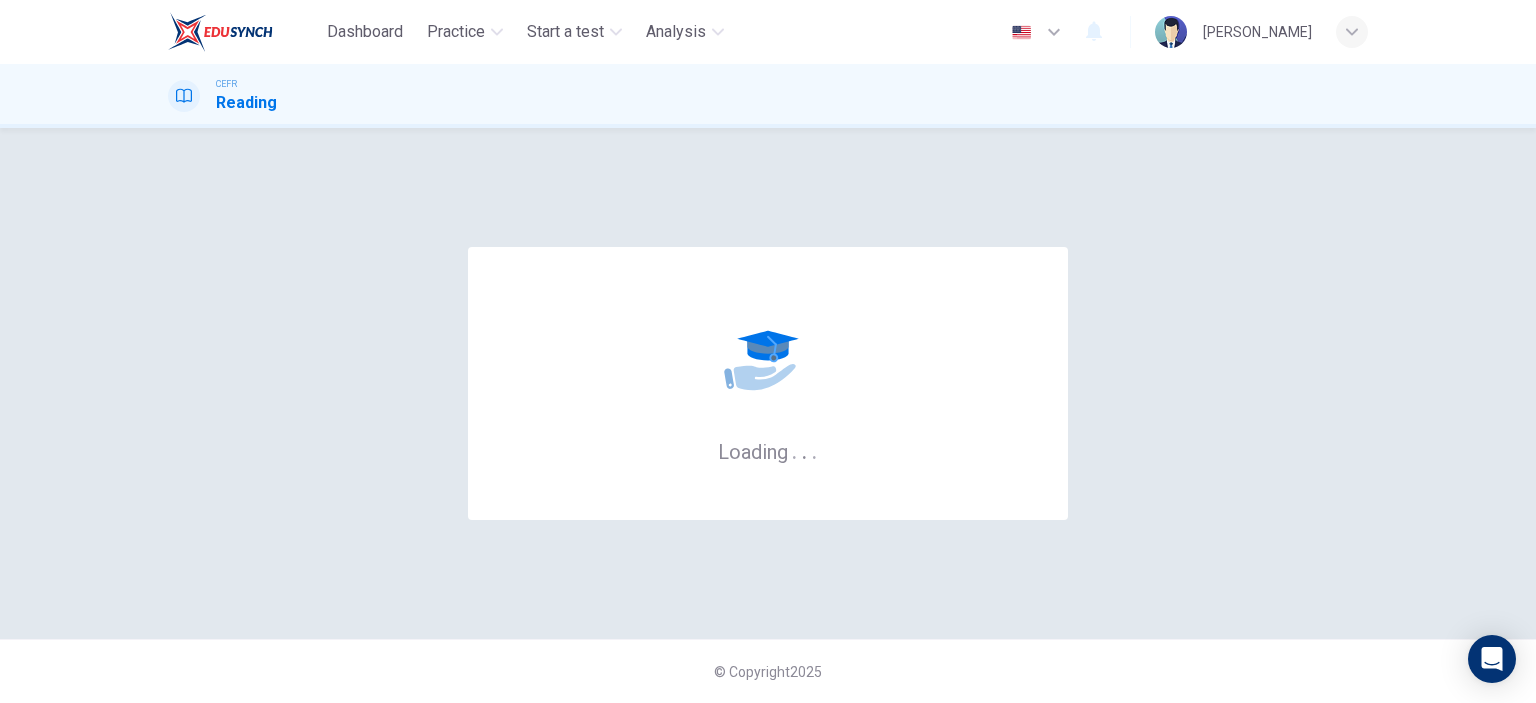 scroll, scrollTop: 0, scrollLeft: 0, axis: both 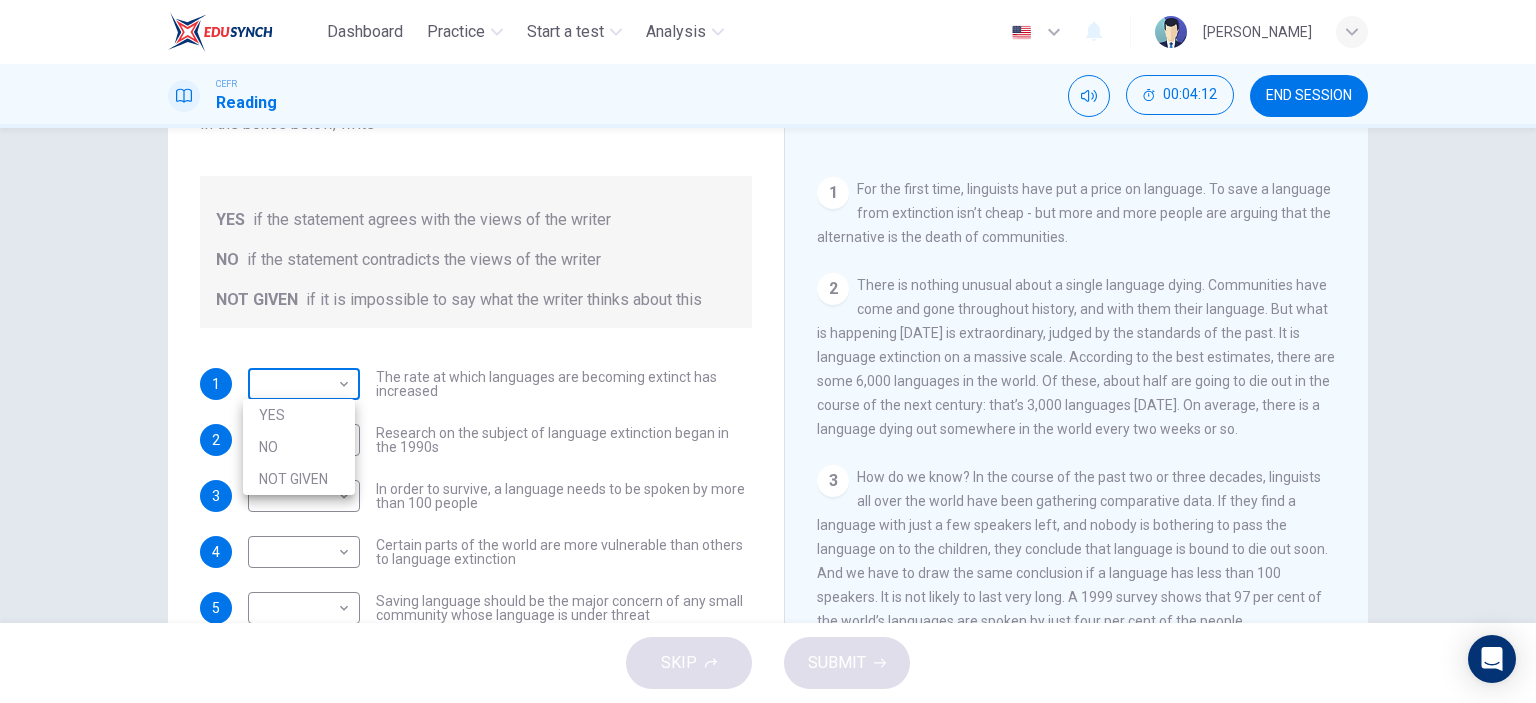 click on "Dashboard Practice Start a test Analysis English en ​ [PERSON_NAME] CEFR Reading 00:04:12 END SESSION Questions 1 - 5 Do the following statements agree with the views of the writer in the Passage?  In the boxes below, write YES if the statement agrees with the views of the writer NO if the statement contradicts the views of the writer NOT GIVEN if it is impossible to say what the writer thinks about this 1 ​ ​ The rate at which languages are becoming extinct has increased 2 ​ ​ Research on the subject of language extinction began in the 1990s 3 ​ ​ In order to survive, a language needs to be spoken by more than 100 people 4 ​ ​ Certain parts of the world are more vulnerable than others to language extinction 5 ​ ​ Saving language should be the major concern of any small community whose language is under threat Saving Language CLICK TO ZOOM Click to Zoom 1 2 3 4 5 6 7 8 9 10 11 12 SKIP SUBMIT EduSynch - Online Language Proficiency Testing
Dashboard Practice Start a test NO" at bounding box center (768, 351) 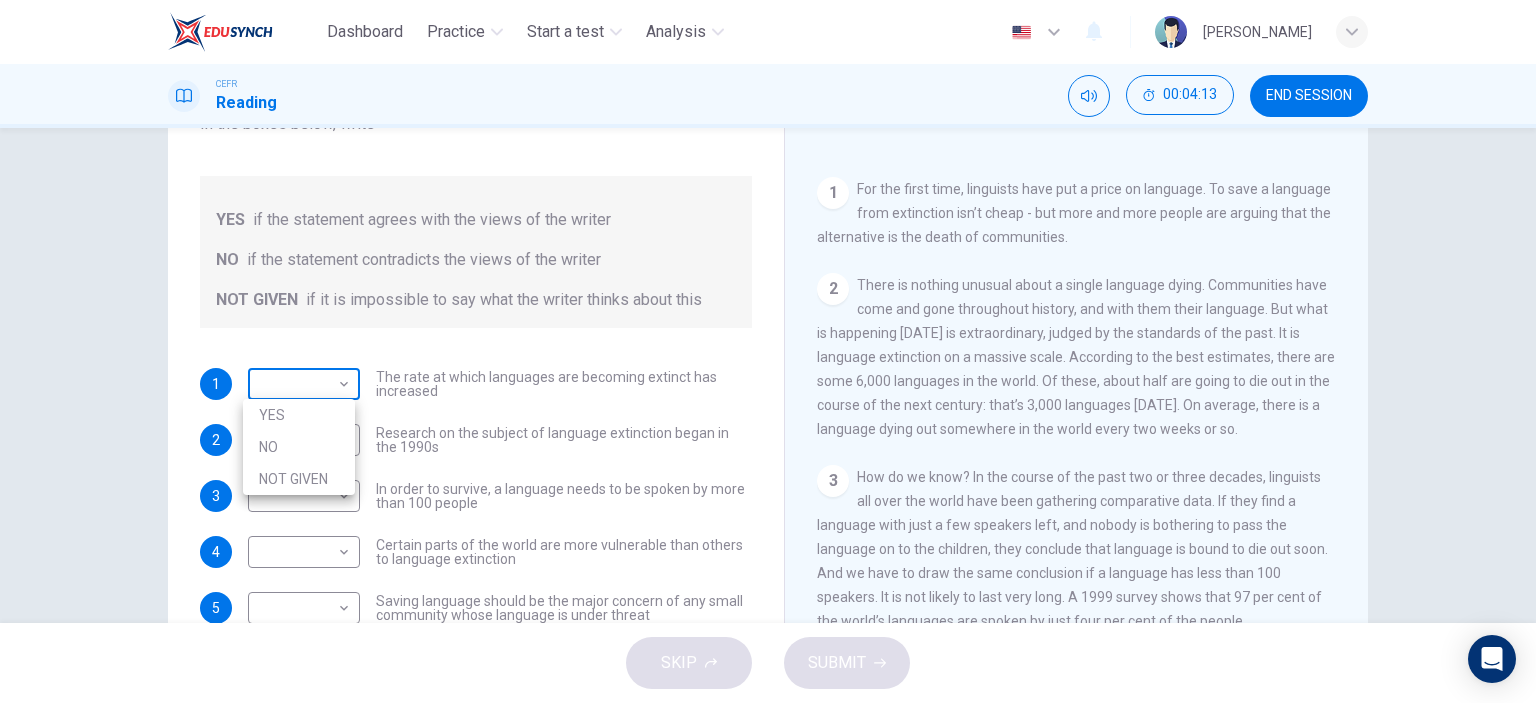 click at bounding box center [768, 351] 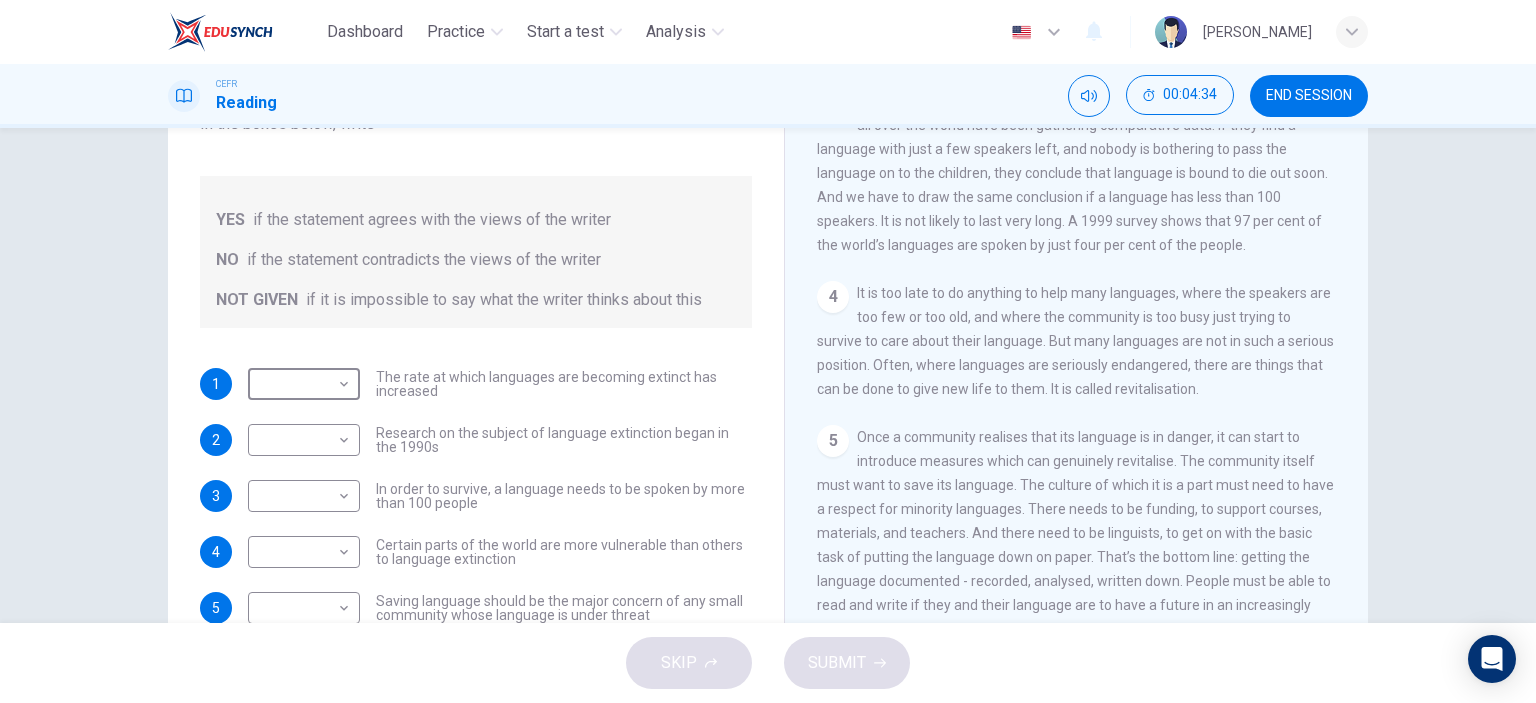 scroll, scrollTop: 700, scrollLeft: 0, axis: vertical 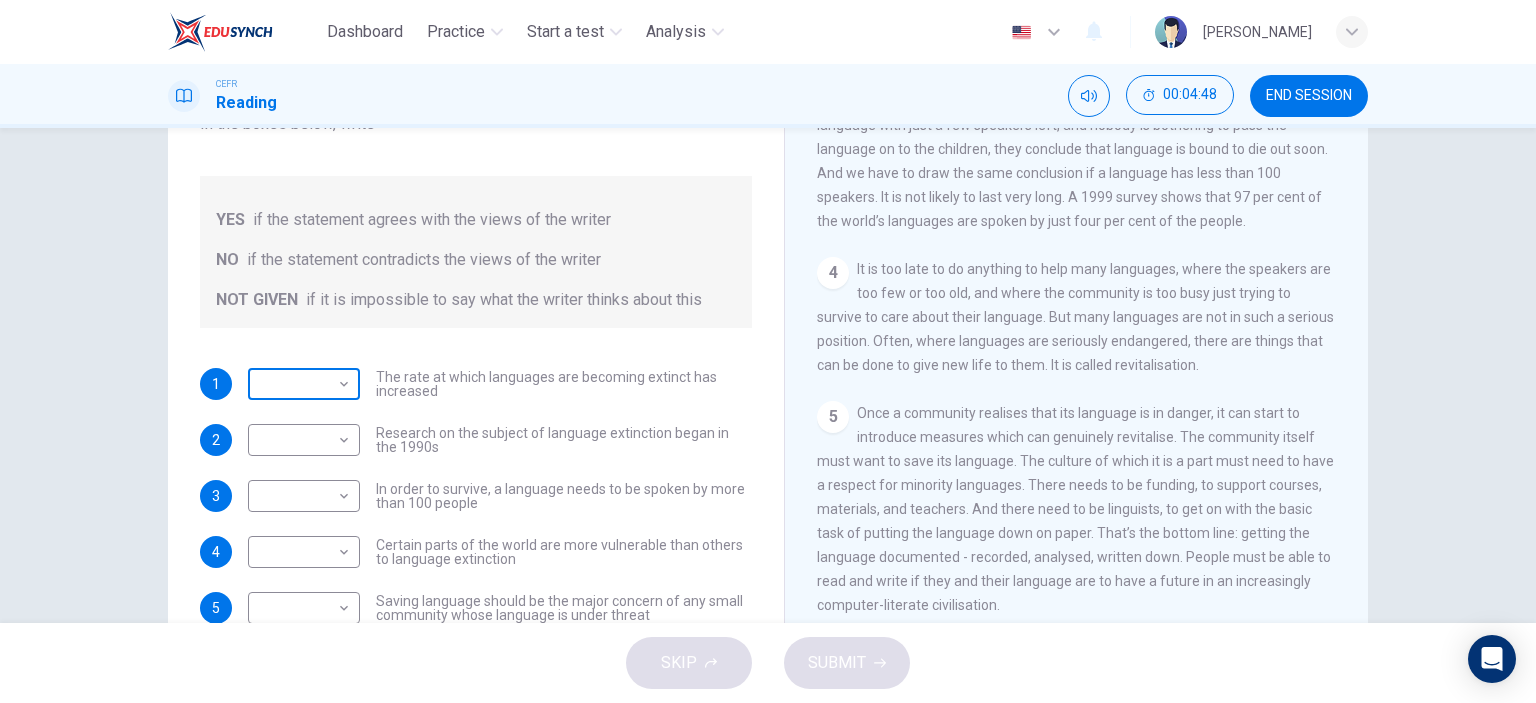 click on "Dashboard Practice Start a test Analysis English en ​ [PERSON_NAME] CEFR Reading 00:04:48 END SESSION Questions 1 - 5 Do the following statements agree with the views of the writer in the Passage?  In the boxes below, write YES if the statement agrees with the views of the writer NO if the statement contradicts the views of the writer NOT GIVEN if it is impossible to say what the writer thinks about this 1 ​ ​ The rate at which languages are becoming extinct has increased 2 ​ ​ Research on the subject of language extinction began in the 1990s 3 ​ ​ In order to survive, a language needs to be spoken by more than 100 people 4 ​ ​ Certain parts of the world are more vulnerable than others to language extinction 5 ​ ​ Saving language should be the major concern of any small community whose language is under threat Saving Language CLICK TO ZOOM Click to Zoom 1 2 3 4 5 6 7 8 9 10 11 12 SKIP SUBMIT EduSynch - Online Language Proficiency Testing
Dashboard Practice Start a test" at bounding box center (768, 351) 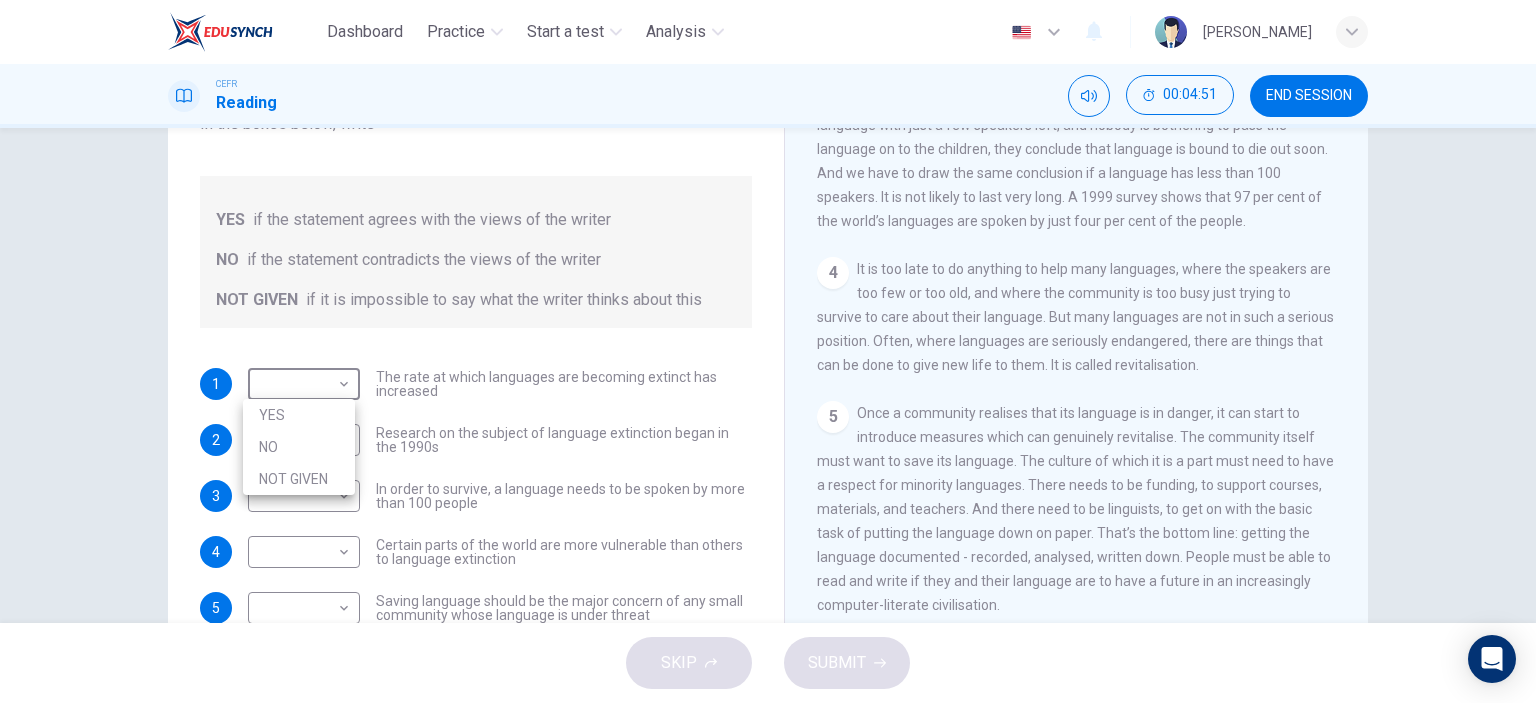 click on "YES" at bounding box center [299, 415] 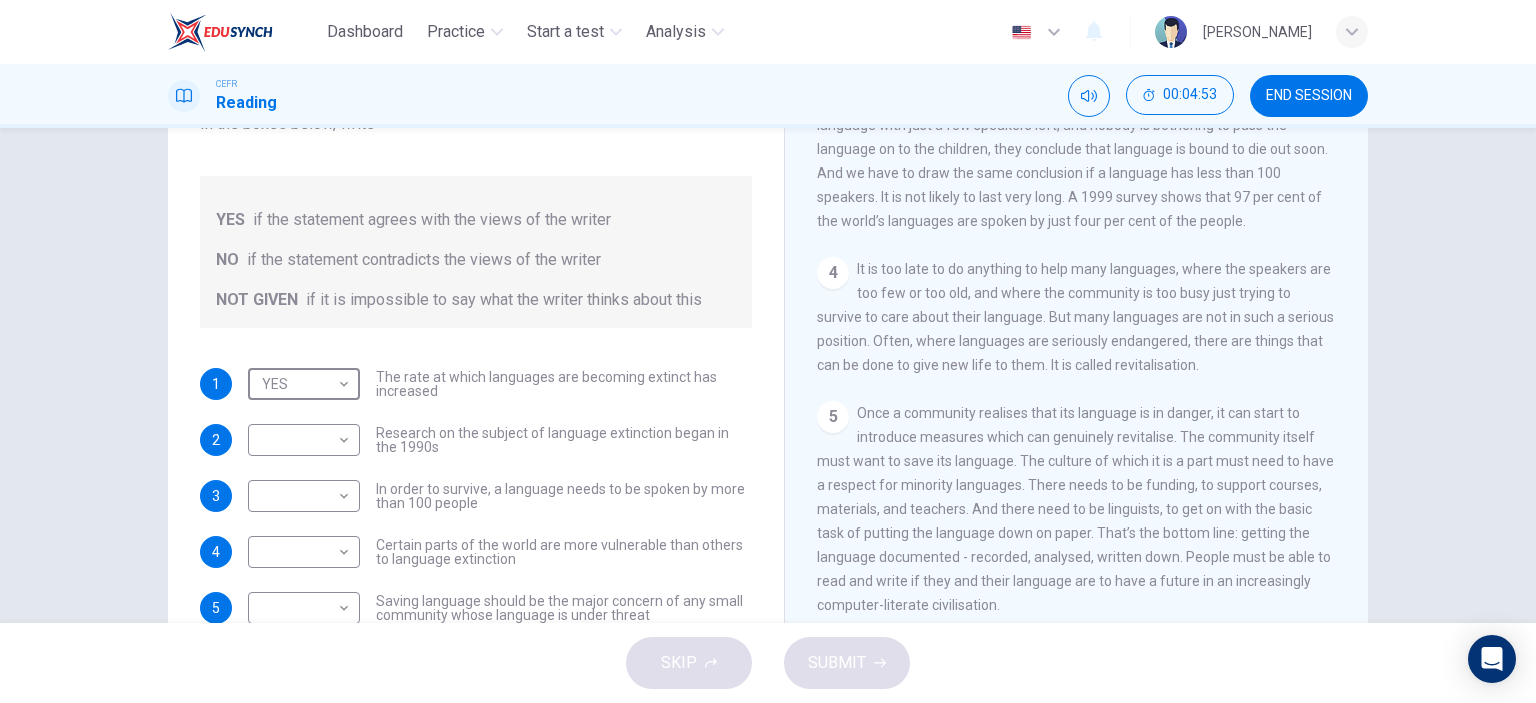 click on "The rate at which languages are becoming extinct has increased" at bounding box center [564, 384] 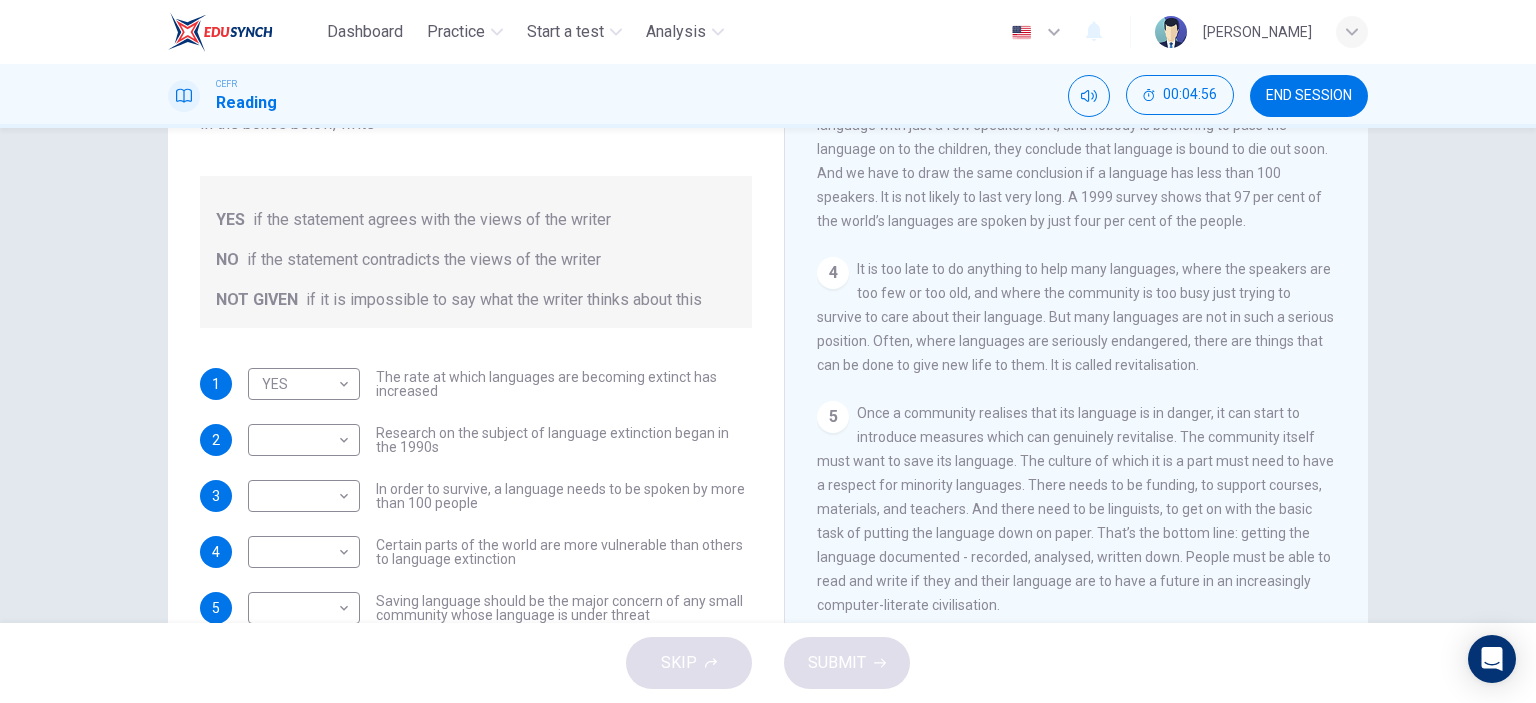 scroll, scrollTop: 600, scrollLeft: 0, axis: vertical 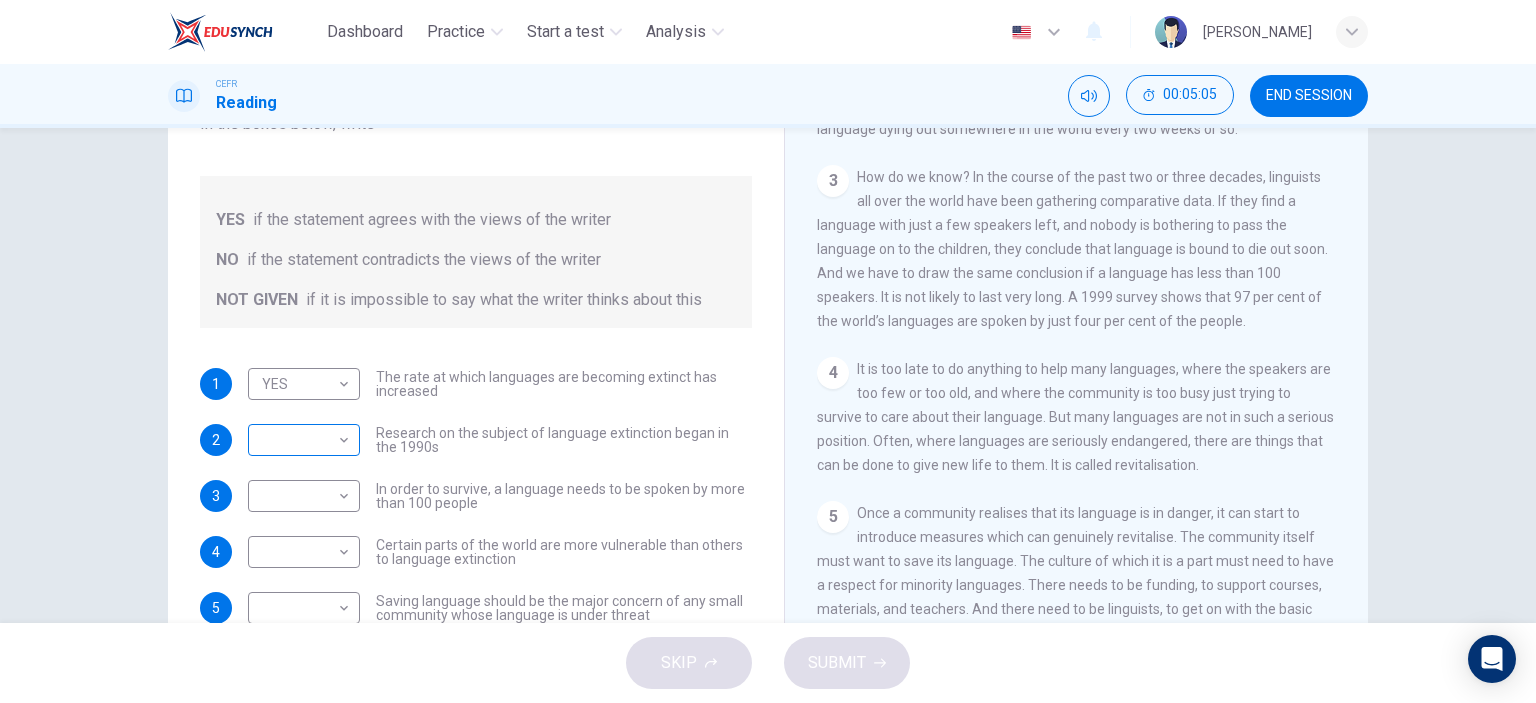 click on "Dashboard Practice Start a test Analysis English en ​ [PERSON_NAME] CEFR Reading 00:05:05 END SESSION Questions 1 - 5 Do the following statements agree with the views of the writer in the Passage?  In the boxes below, write YES if the statement agrees with the views of the writer NO if the statement contradicts the views of the writer NOT GIVEN if it is impossible to say what the writer thinks about this 1 YES YES ​ The rate at which languages are becoming extinct has increased 2 ​ ​ Research on the subject of language extinction began in the 1990s 3 ​ ​ In order to survive, a language needs to be spoken by more than 100 people 4 ​ ​ Certain parts of the world are more vulnerable than others to language extinction 5 ​ ​ Saving language should be the major concern of any small community whose language is under threat Saving Language CLICK TO ZOOM Click to Zoom 1 2 3 4 5 6 7 8 9 10 11 12 SKIP SUBMIT EduSynch - Online Language Proficiency Testing
Dashboard Practice Analysis" at bounding box center [768, 351] 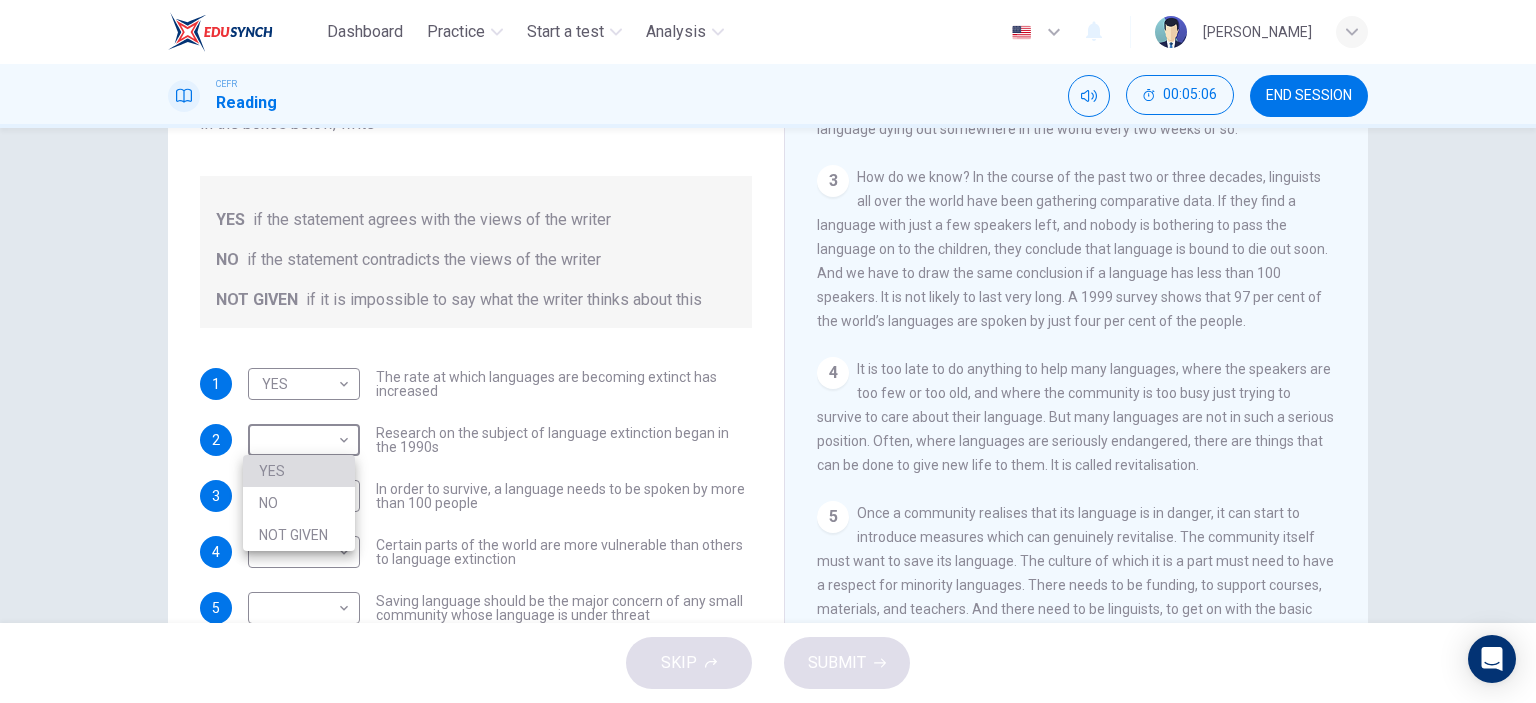 click on "YES" at bounding box center [299, 471] 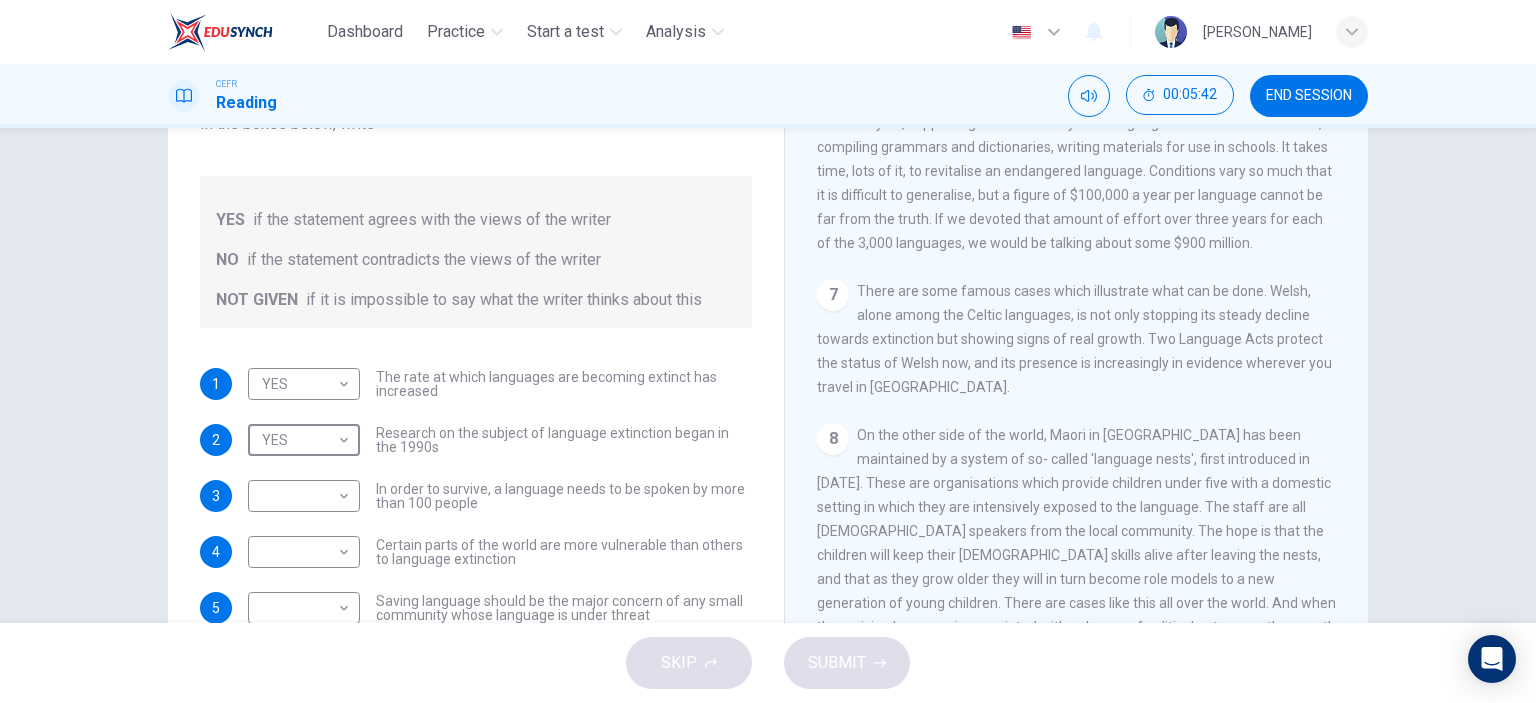 scroll, scrollTop: 1300, scrollLeft: 0, axis: vertical 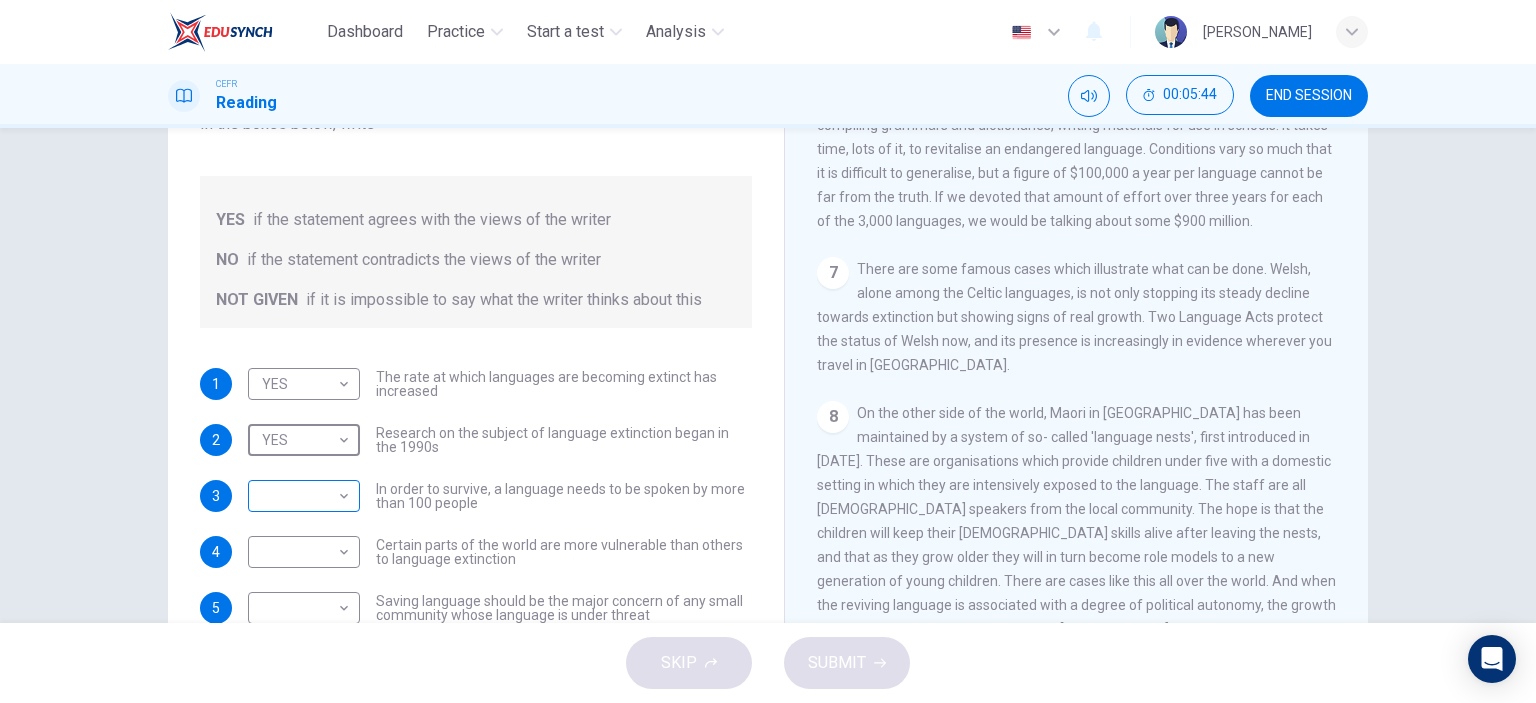 click on "Dashboard Practice Start a test Analysis English en ​ [PERSON_NAME] CEFR Reading 00:05:44 END SESSION Questions 1 - 5 Do the following statements agree with the views of the writer in the Passage?  In the boxes below, write YES if the statement agrees with the views of the writer NO if the statement contradicts the views of the writer NOT GIVEN if it is impossible to say what the writer thinks about this 1 YES YES ​ The rate at which languages are becoming extinct has increased 2 YES YES ​ Research on the subject of language extinction began in the 1990s 3 ​ ​ In order to survive, a language needs to be spoken by more than 100 people 4 ​ ​ Certain parts of the world are more vulnerable than others to language extinction 5 ​ ​ Saving language should be the major concern of any small community whose language is under threat Saving Language CLICK TO ZOOM Click to Zoom 1 2 3 4 5 6 7 8 9 10 11 12 SKIP SUBMIT EduSynch - Online Language Proficiency Testing
Dashboard Practice 2025" at bounding box center [768, 351] 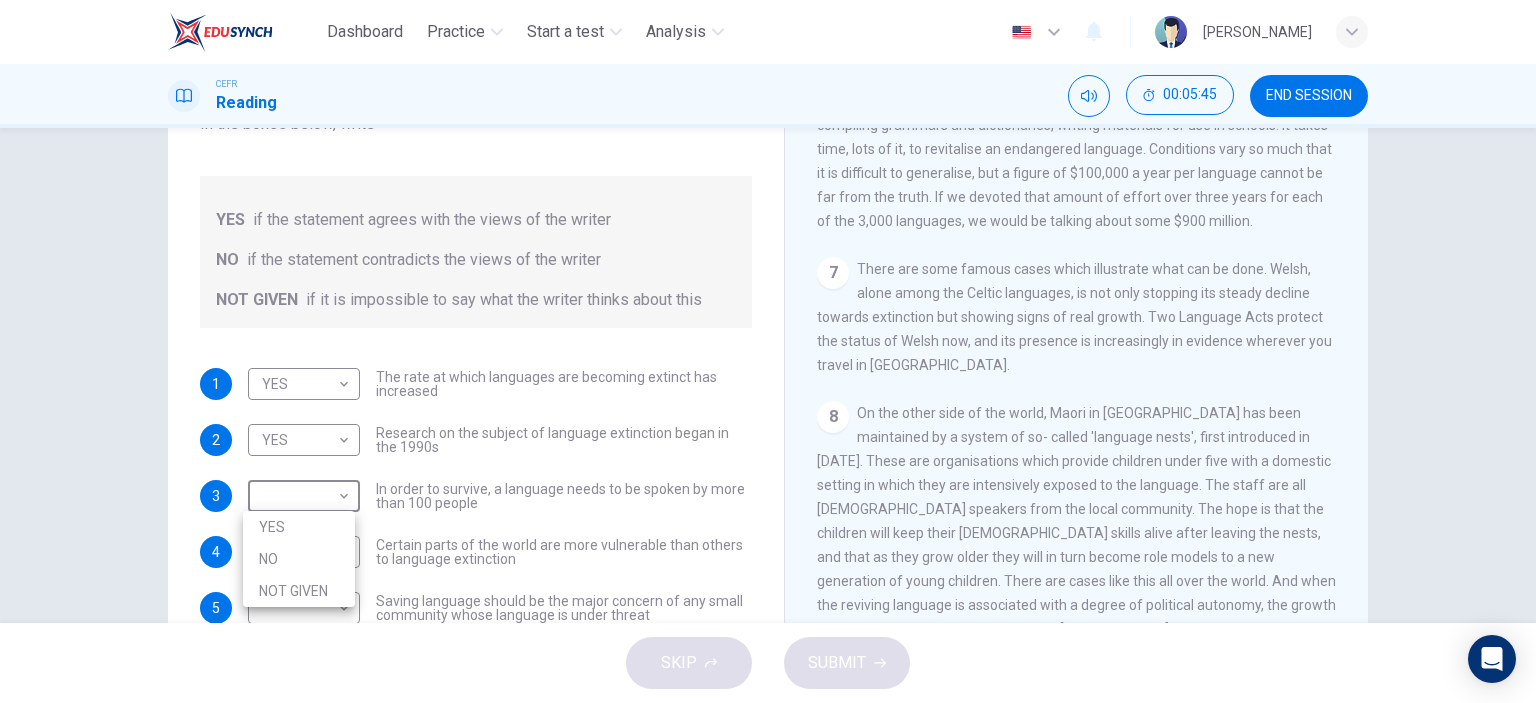 click on "NOT GIVEN" at bounding box center [299, 591] 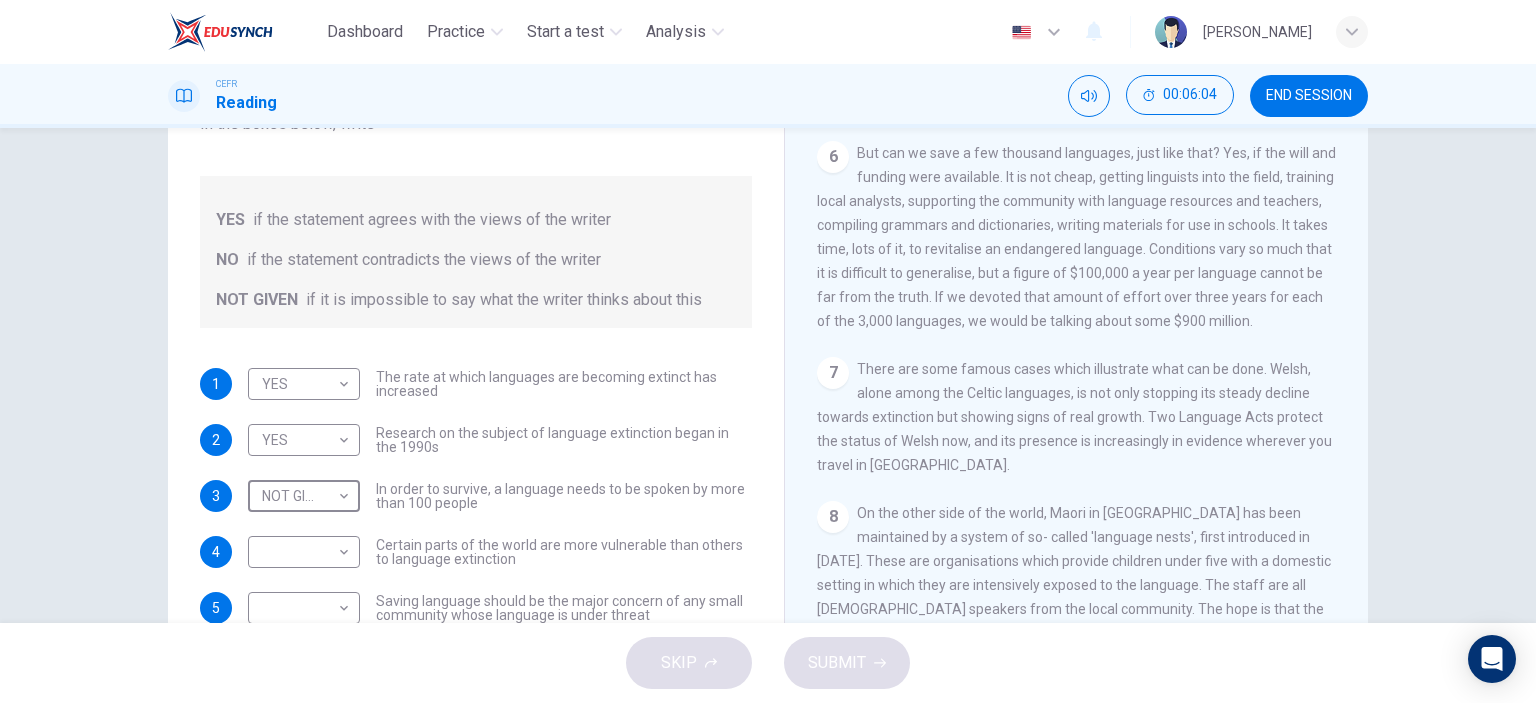 scroll, scrollTop: 1400, scrollLeft: 0, axis: vertical 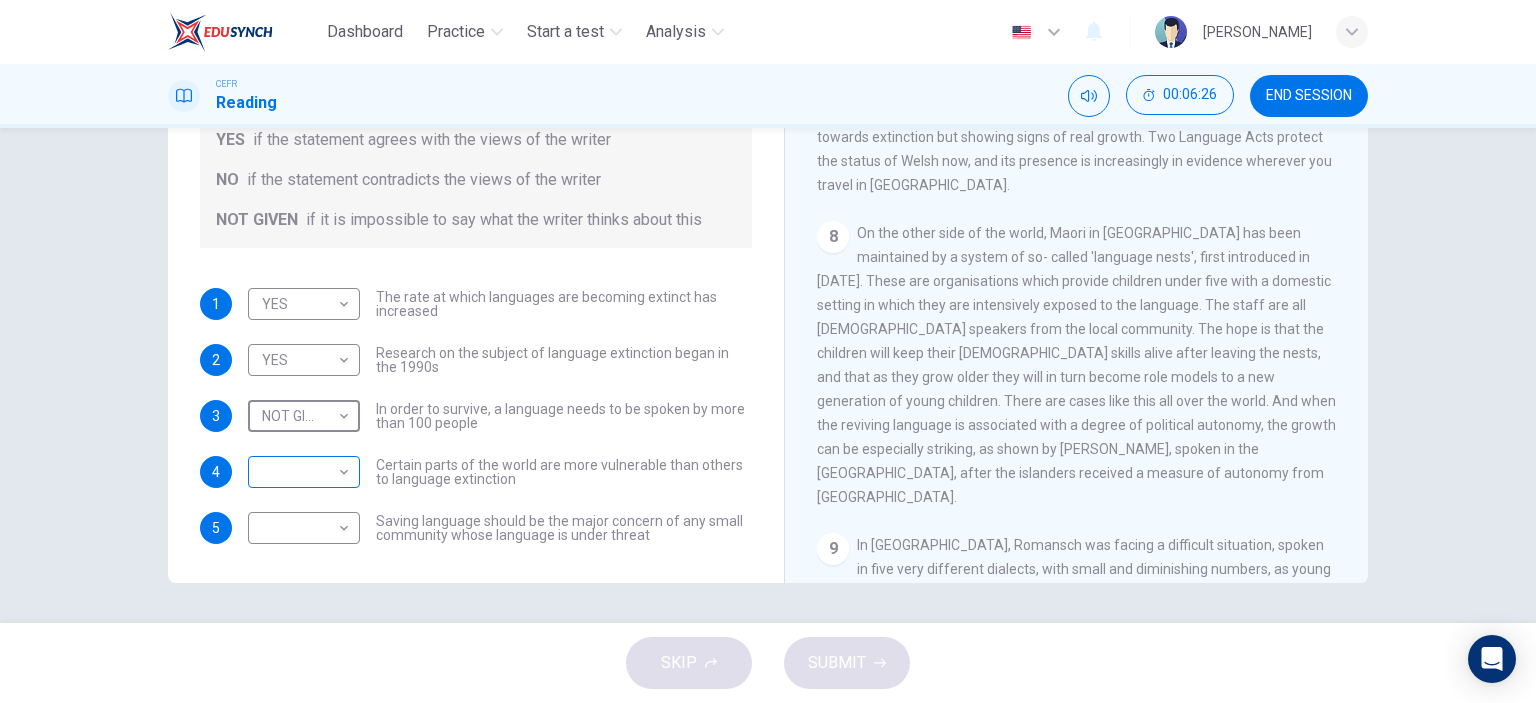 click on "Dashboard Practice Start a test Analysis English en ​ [PERSON_NAME] CEFR Reading 00:06:26 END SESSION Questions 1 - 5 Do the following statements agree with the views of the writer in the Passage?  In the boxes below, write YES if the statement agrees with the views of the writer NO if the statement contradicts the views of the writer NOT GIVEN if it is impossible to say what the writer thinks about this 1 YES YES ​ The rate at which languages are becoming extinct has increased 2 YES YES ​ Research on the subject of language extinction began in the 1990s 3 NOT GIVEN NOT GIVEN ​ In order to survive, a language needs to be spoken by more than 100 people 4 ​ ​ Certain parts of the world are more vulnerable than others to language extinction 5 ​ ​ Saving language should be the major concern of any small community whose language is under threat Saving Language CLICK TO ZOOM Click to Zoom 1 2 3 4 5 6 7 8 9 10 11 12 SKIP SUBMIT EduSynch - Online Language Proficiency Testing
Dashboard" at bounding box center [768, 351] 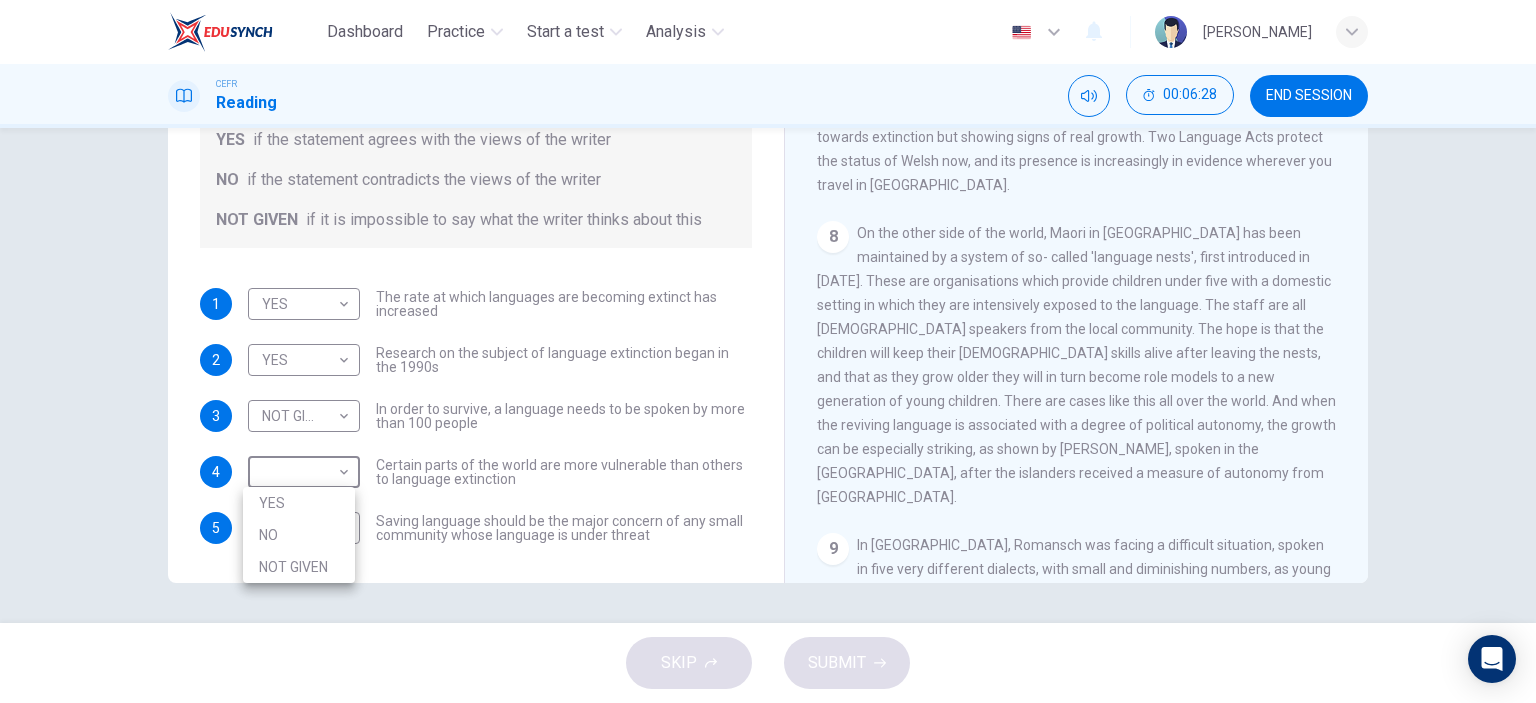 click at bounding box center (768, 351) 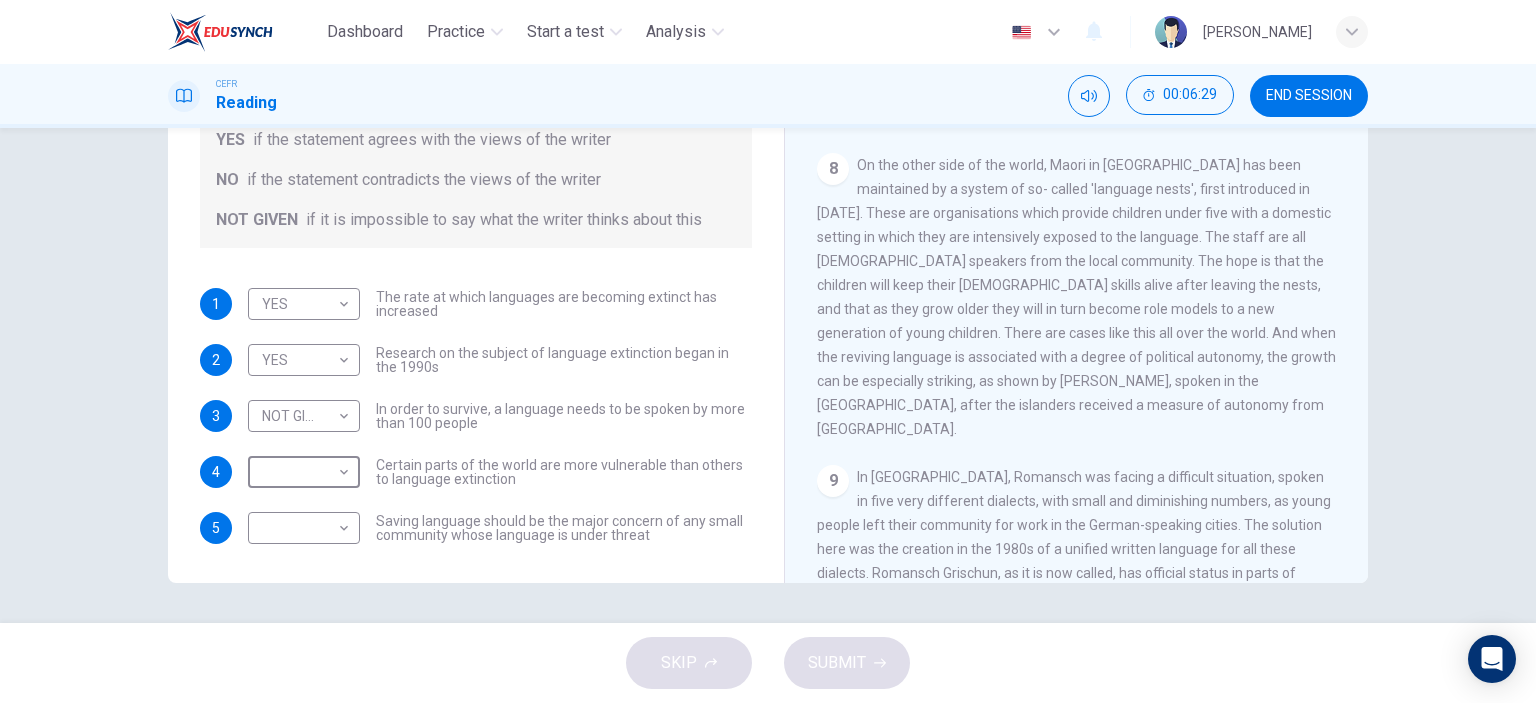 scroll, scrollTop: 1500, scrollLeft: 0, axis: vertical 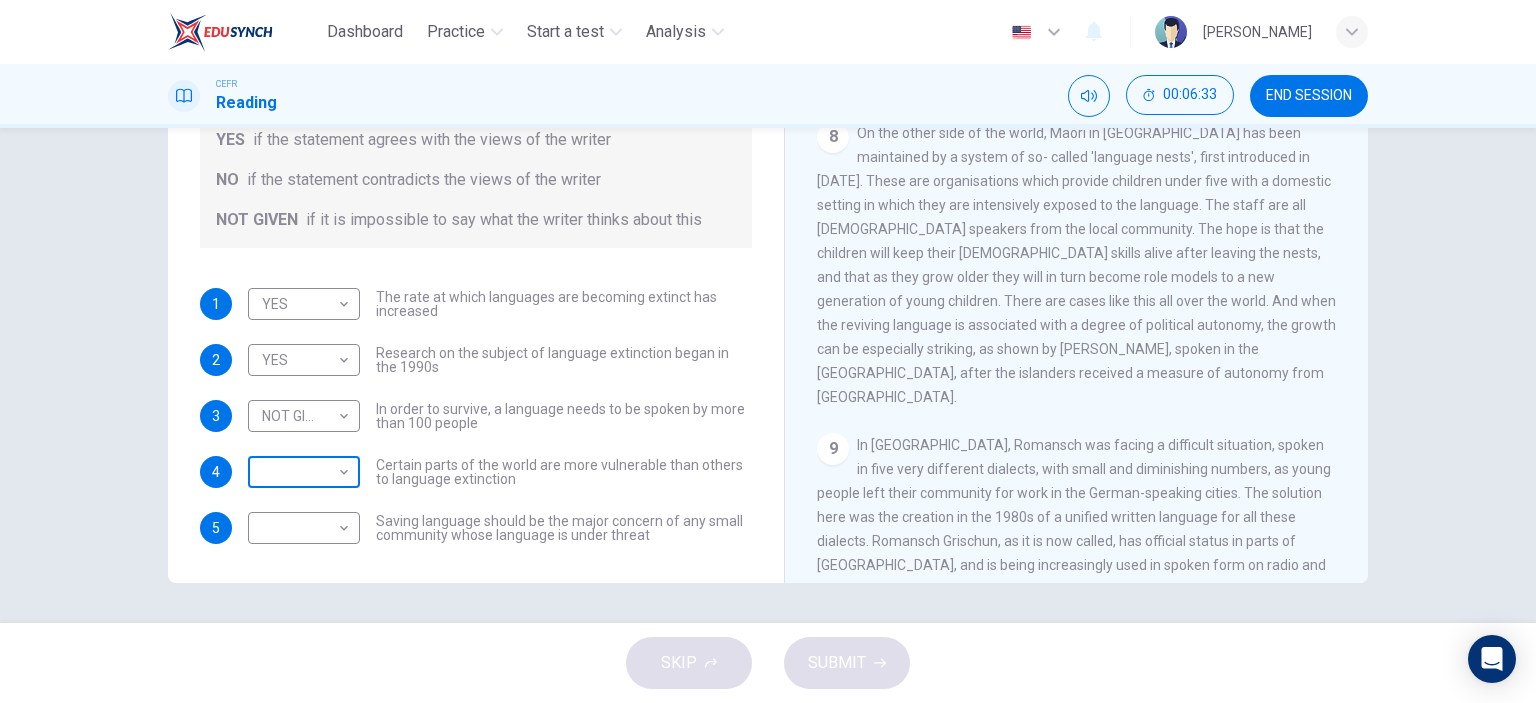 click on "Dashboard Practice Start a test Analysis English en ​ [PERSON_NAME] CEFR Reading 00:06:33 END SESSION Questions 1 - 5 Do the following statements agree with the views of the writer in the Passage?  In the boxes below, write YES if the statement agrees with the views of the writer NO if the statement contradicts the views of the writer NOT GIVEN if it is impossible to say what the writer thinks about this 1 YES YES ​ The rate at which languages are becoming extinct has increased 2 YES YES ​ Research on the subject of language extinction began in the 1990s 3 NOT GIVEN NOT GIVEN ​ In order to survive, a language needs to be spoken by more than 100 people 4 ​ ​ Certain parts of the world are more vulnerable than others to language extinction 5 ​ ​ Saving language should be the major concern of any small community whose language is under threat Saving Language CLICK TO ZOOM Click to Zoom 1 2 3 4 5 6 7 8 9 10 11 12 SKIP SUBMIT EduSynch - Online Language Proficiency Testing
Dashboard" at bounding box center [768, 351] 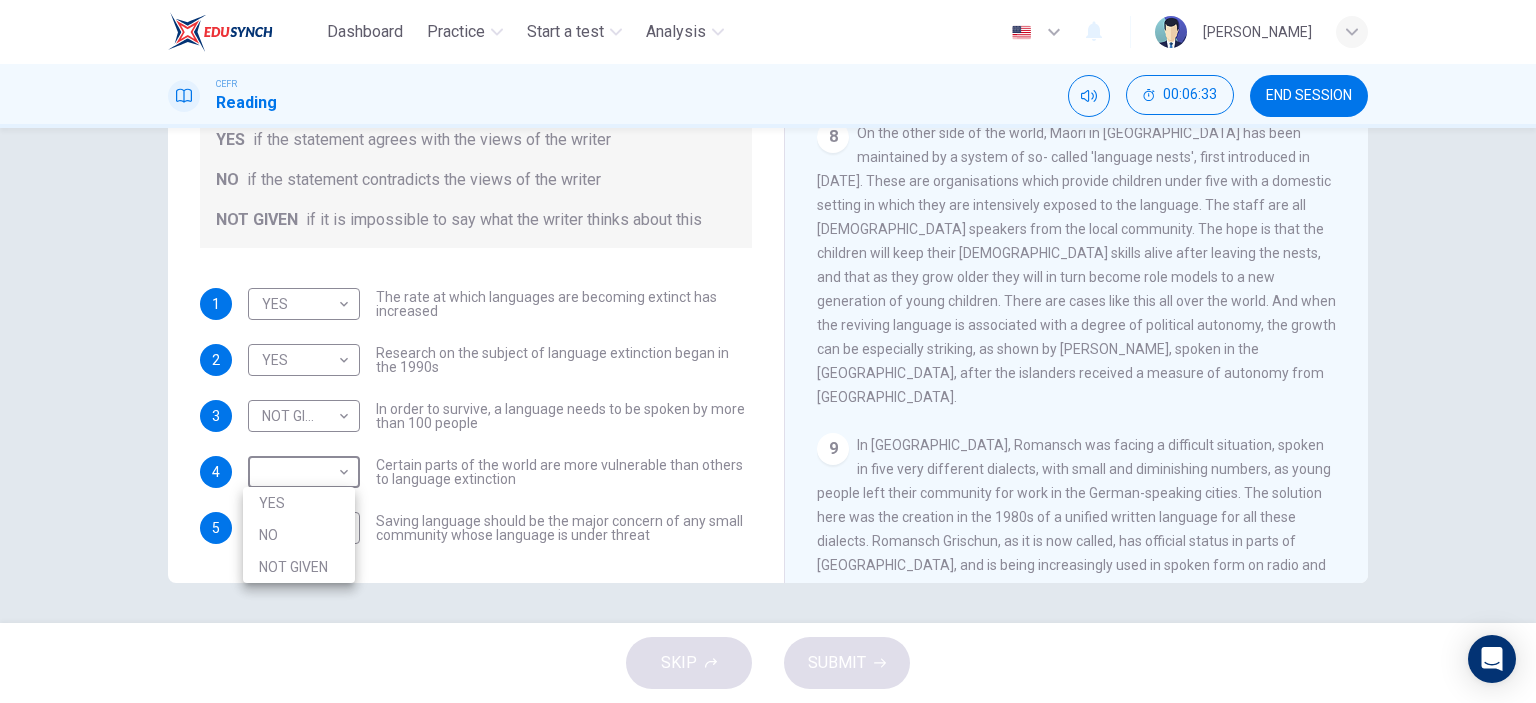 click on "YES" at bounding box center [299, 503] 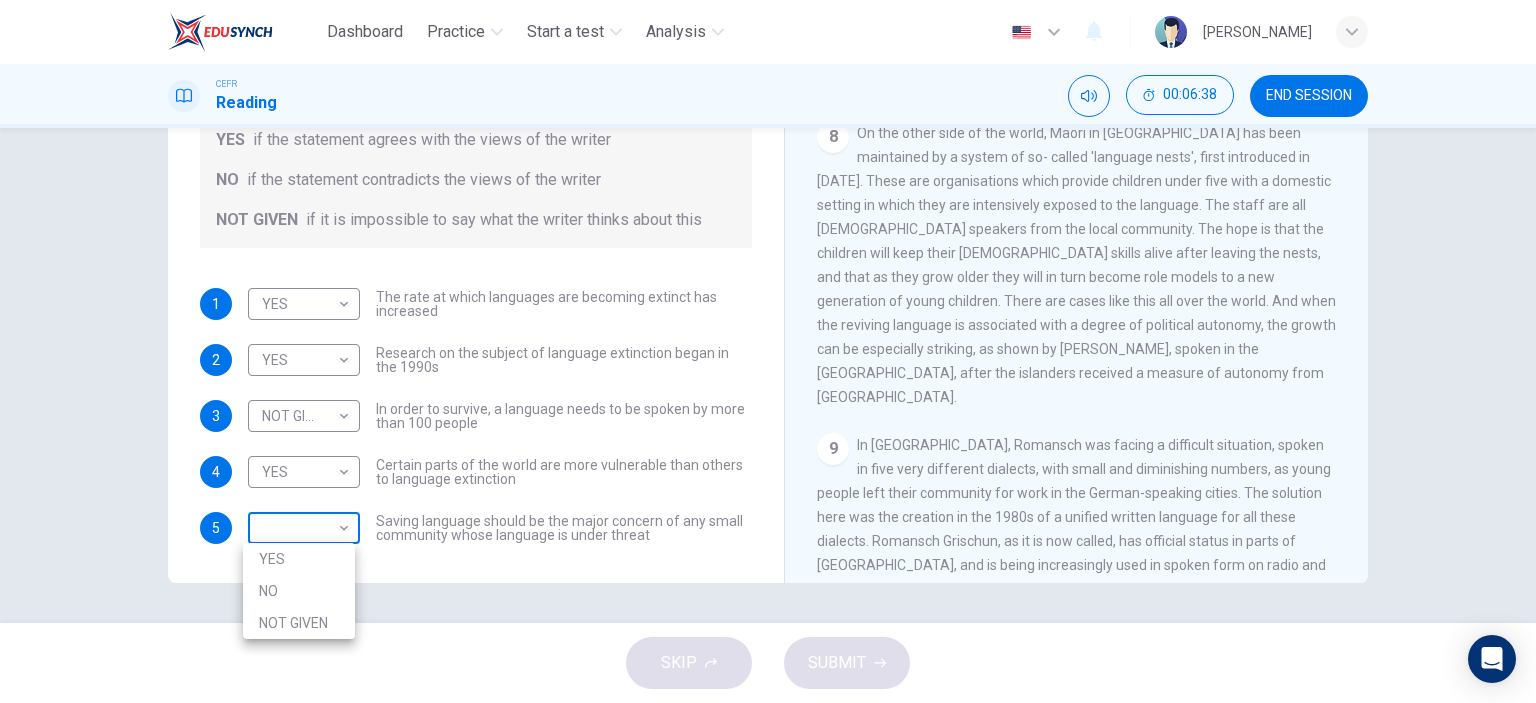 click on "Dashboard Practice Start a test Analysis English en ​ [PERSON_NAME] CEFR Reading 00:06:38 END SESSION Questions 1 - 5 Do the following statements agree with the views of the writer in the Passage?  In the boxes below, write YES if the statement agrees with the views of the writer NO if the statement contradicts the views of the writer NOT GIVEN if it is impossible to say what the writer thinks about this 1 YES YES ​ The rate at which languages are becoming extinct has increased 2 YES YES ​ Research on the subject of language extinction began in the 1990s 3 NOT GIVEN NOT GIVEN ​ In order to survive, a language needs to be spoken by more than 100 people 4 YES YES ​ Certain parts of the world are more vulnerable than others to language extinction 5 ​ ​ Saving language should be the major concern of any small community whose language is under threat Saving Language CLICK TO ZOOM Click to Zoom 1 2 3 4 5 6 7 8 9 10 11 12 SKIP SUBMIT EduSynch - Online Language Proficiency Testing
2025" at bounding box center [768, 351] 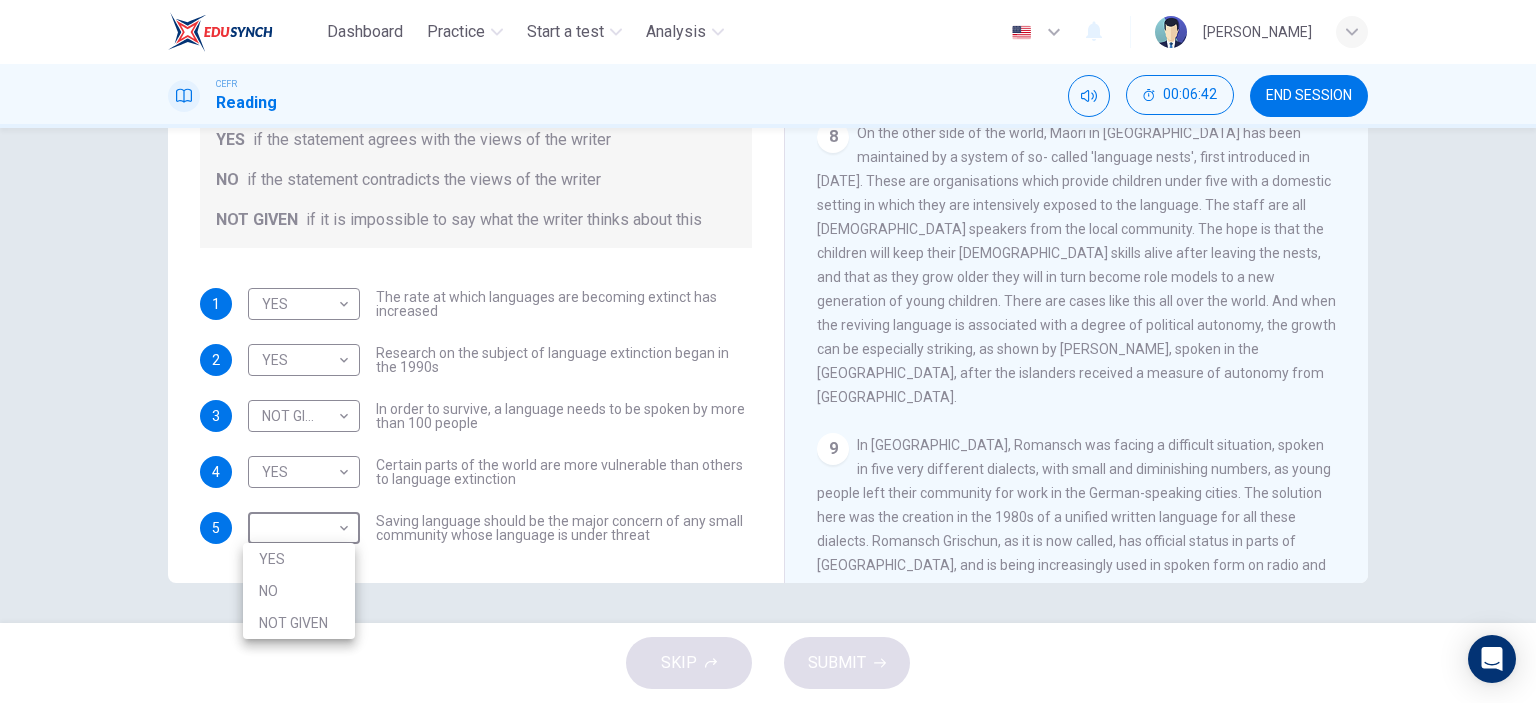 click on "YES" at bounding box center (299, 559) 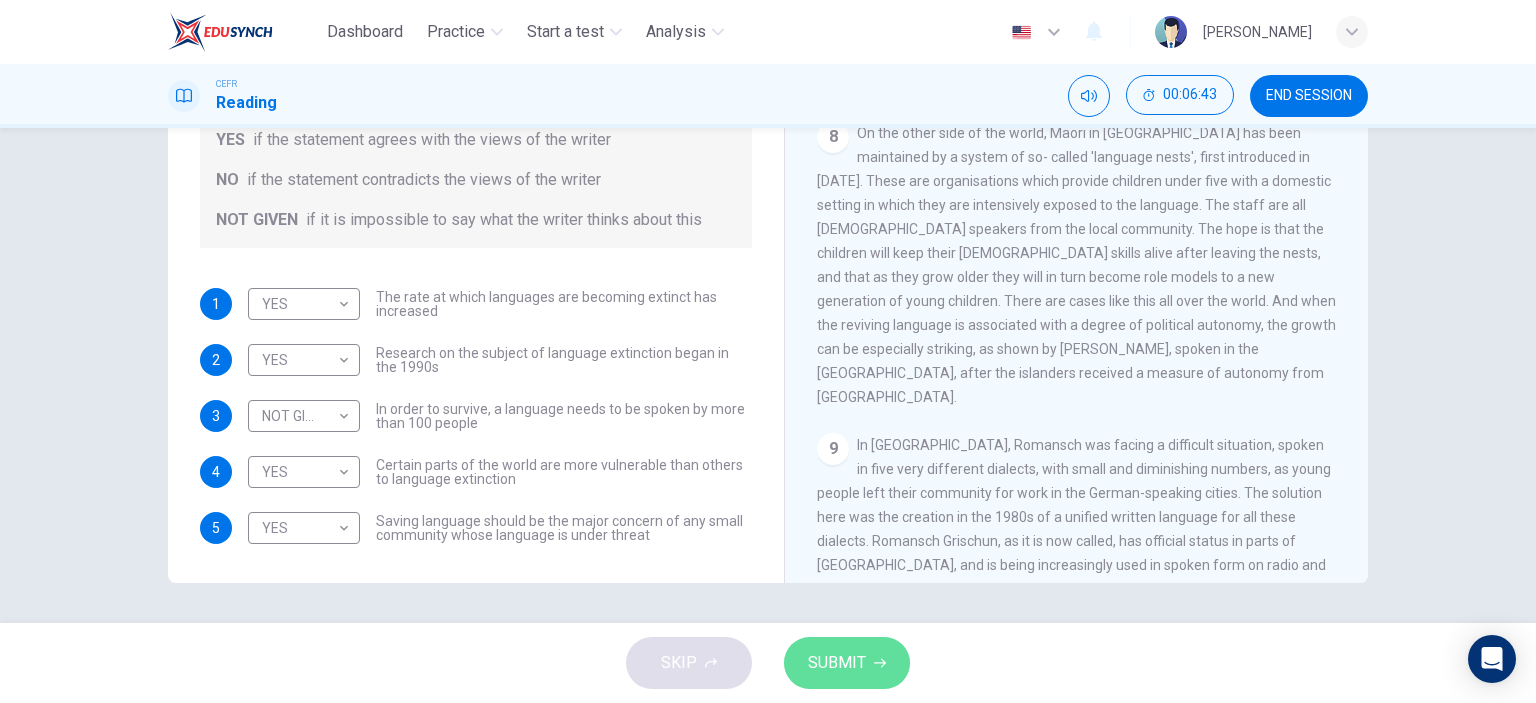 click on "SUBMIT" at bounding box center (847, 663) 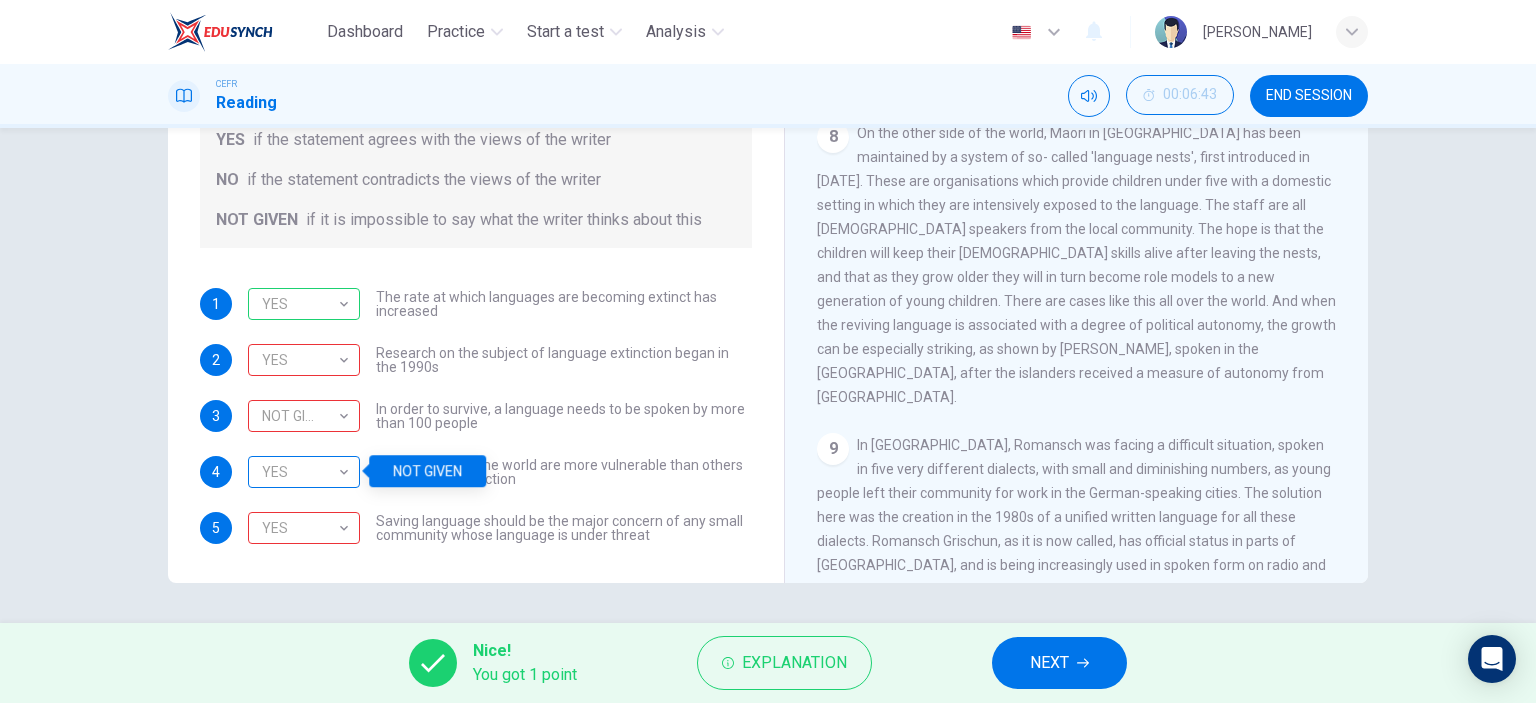 click on "YES" at bounding box center [300, 472] 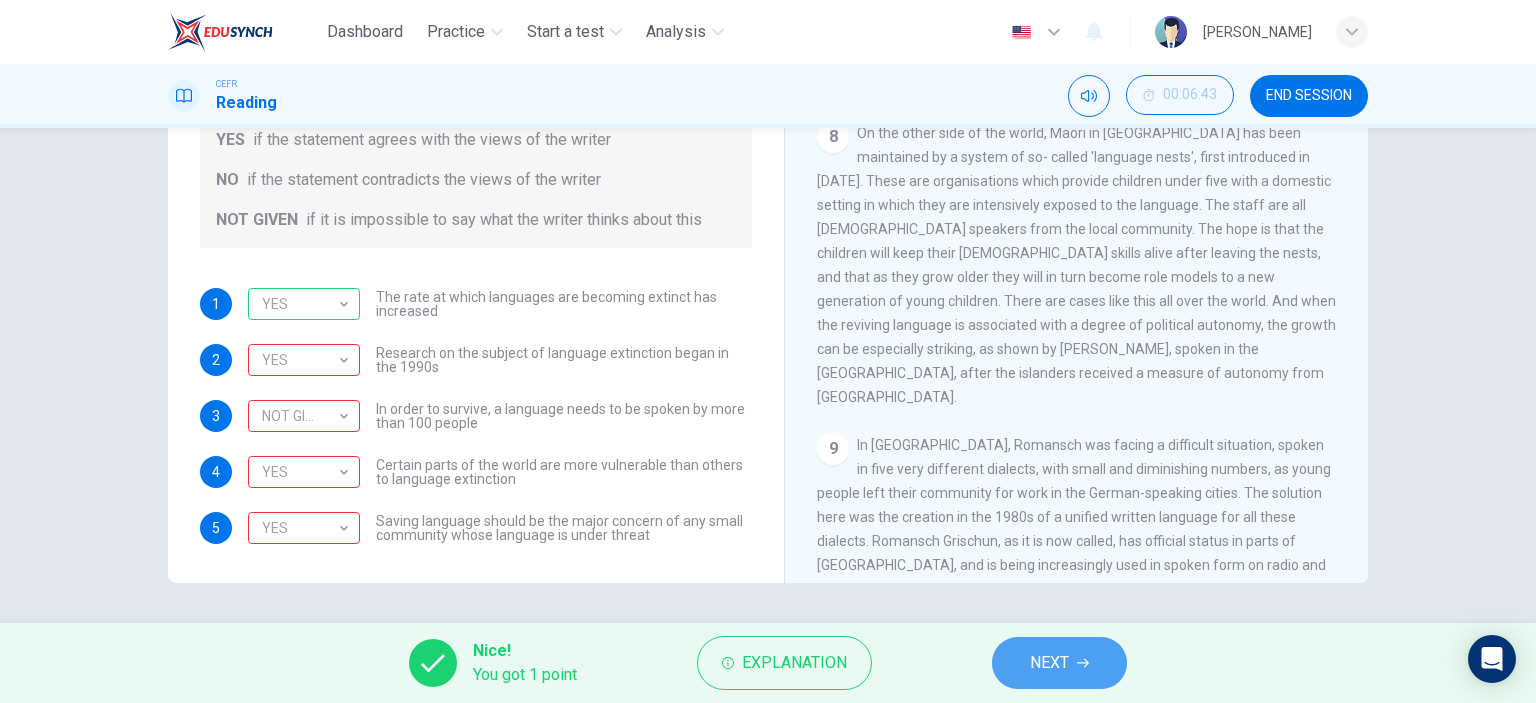 click on "NEXT" at bounding box center [1059, 663] 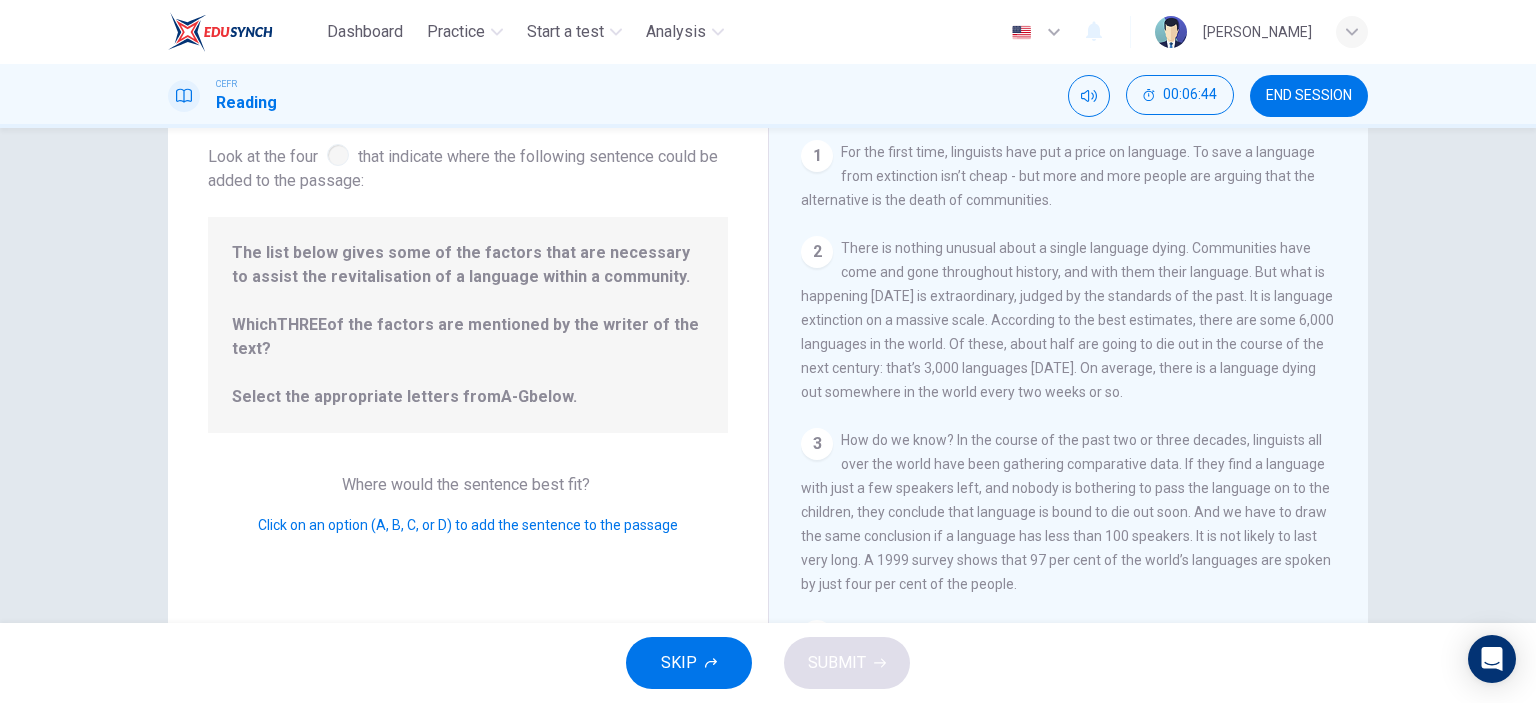 scroll, scrollTop: 80, scrollLeft: 0, axis: vertical 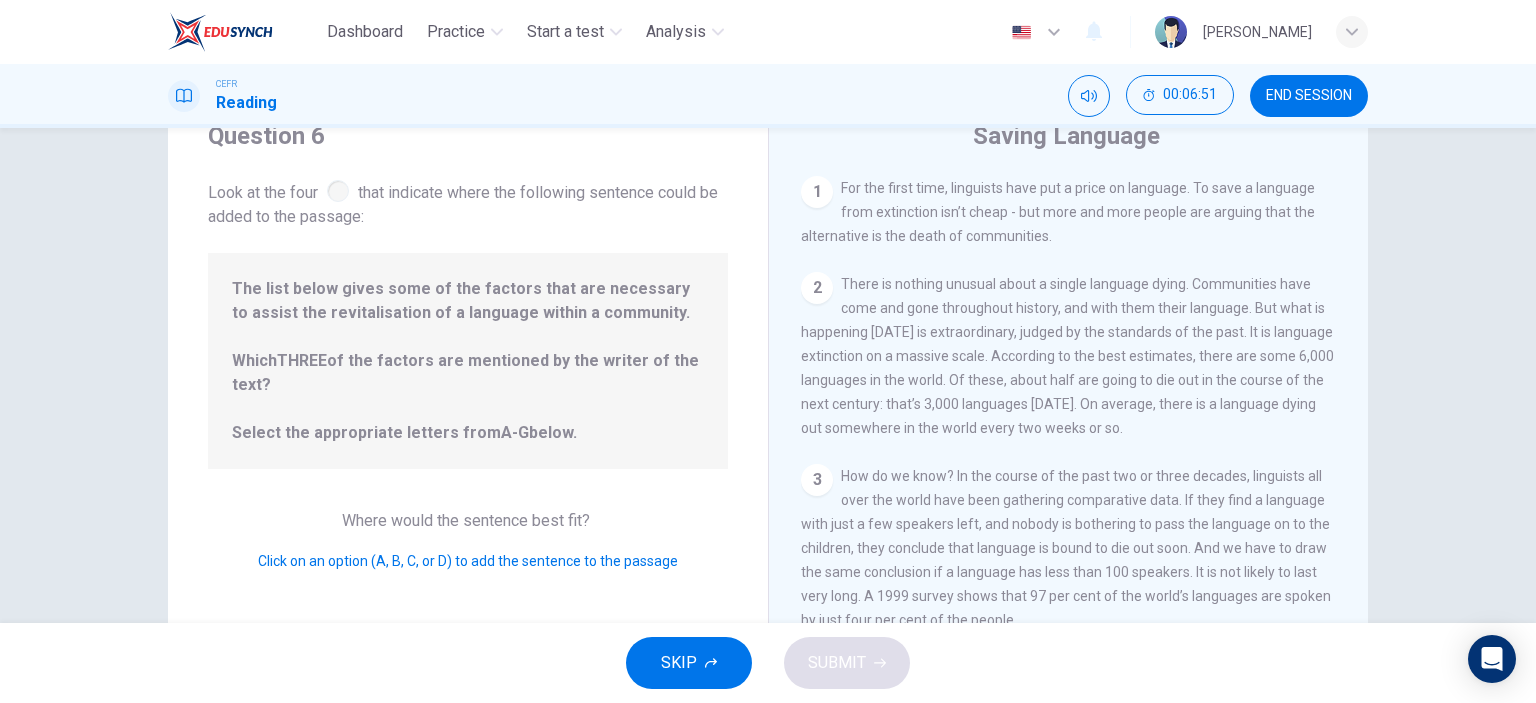 click at bounding box center (338, 191) 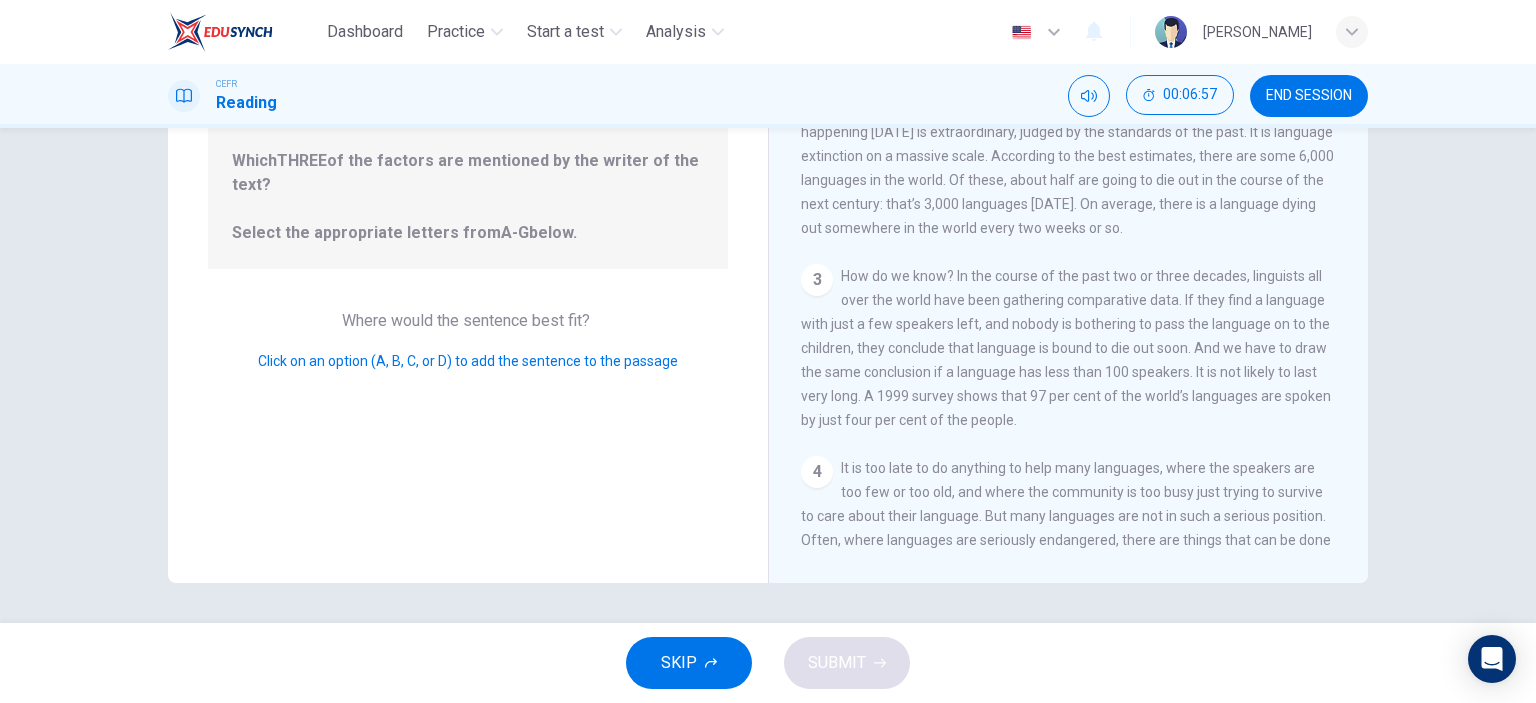 scroll, scrollTop: 80, scrollLeft: 0, axis: vertical 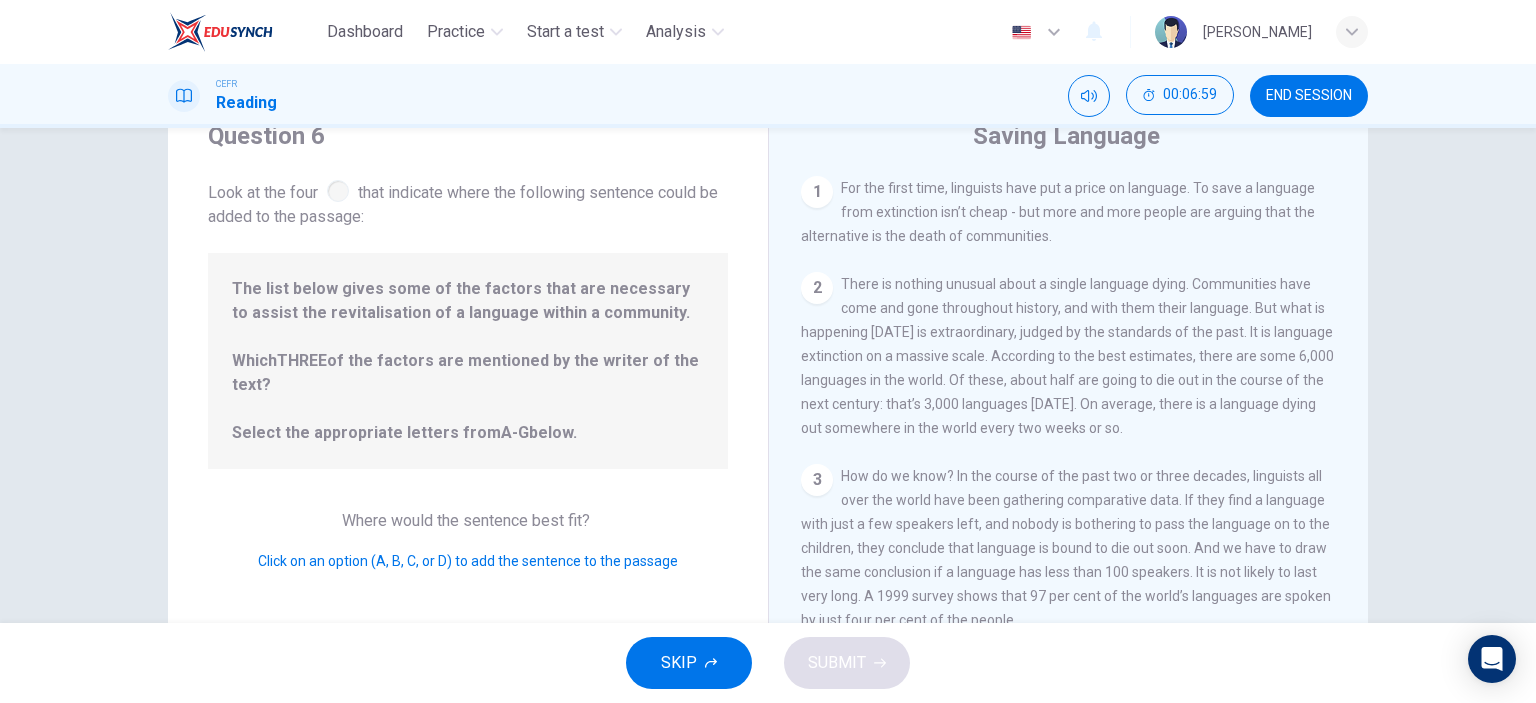 click on "2" at bounding box center (817, 288) 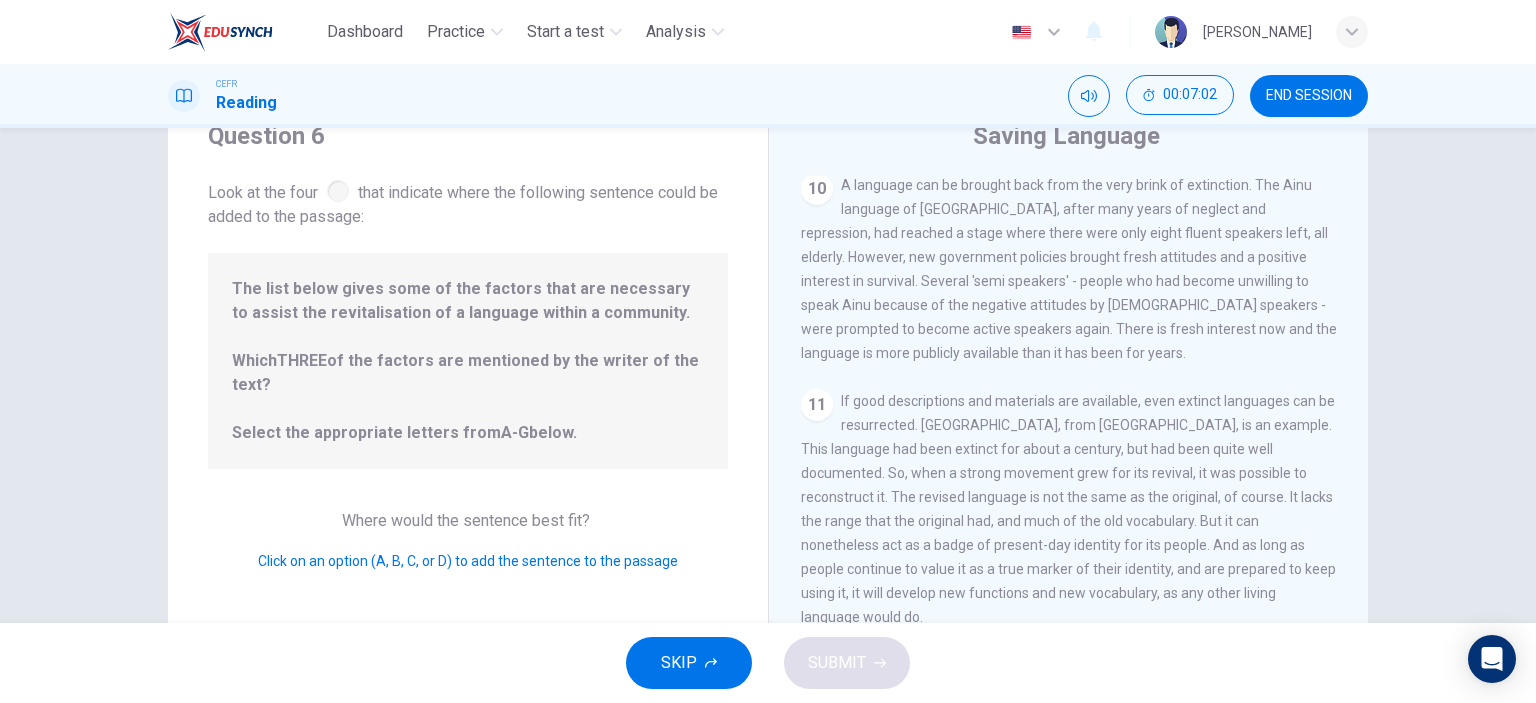scroll, scrollTop: 1746, scrollLeft: 0, axis: vertical 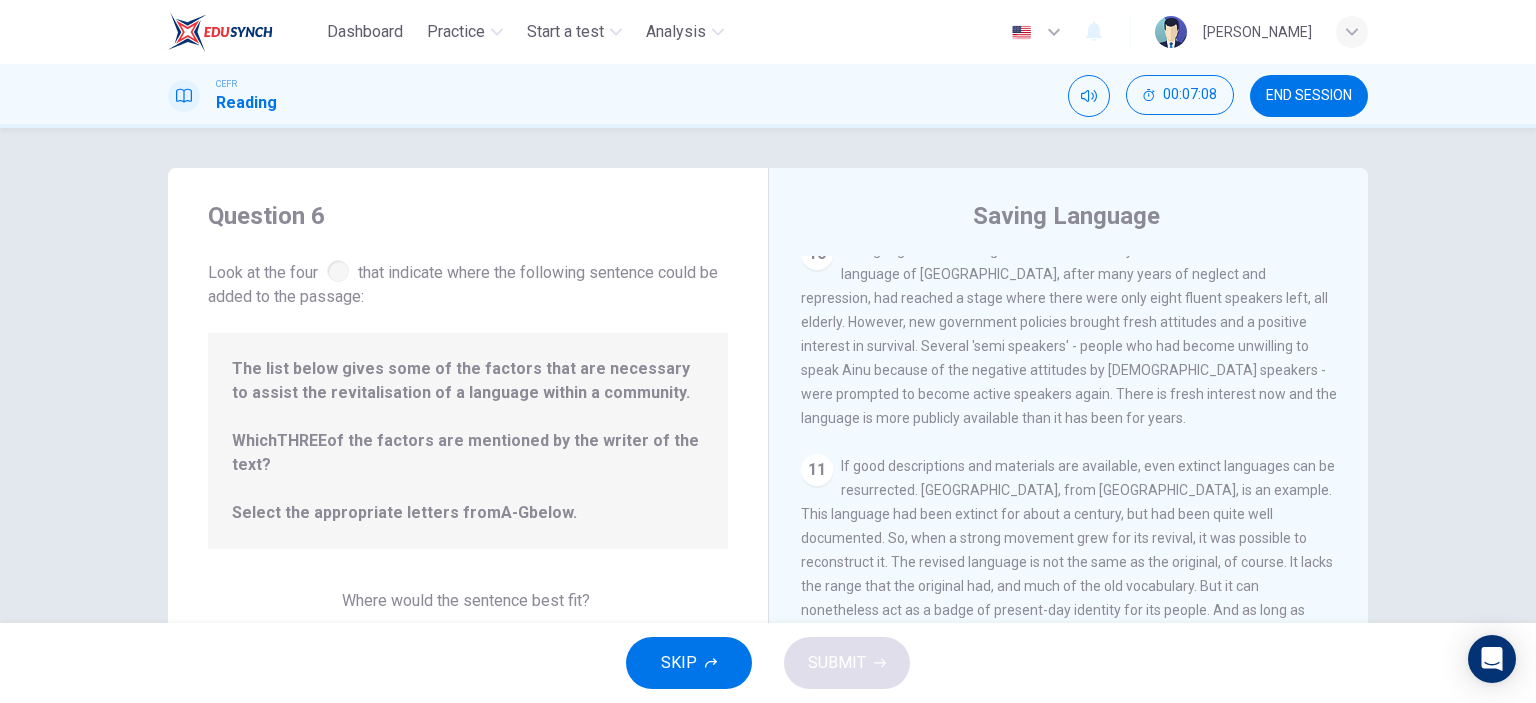 click at bounding box center (338, 271) 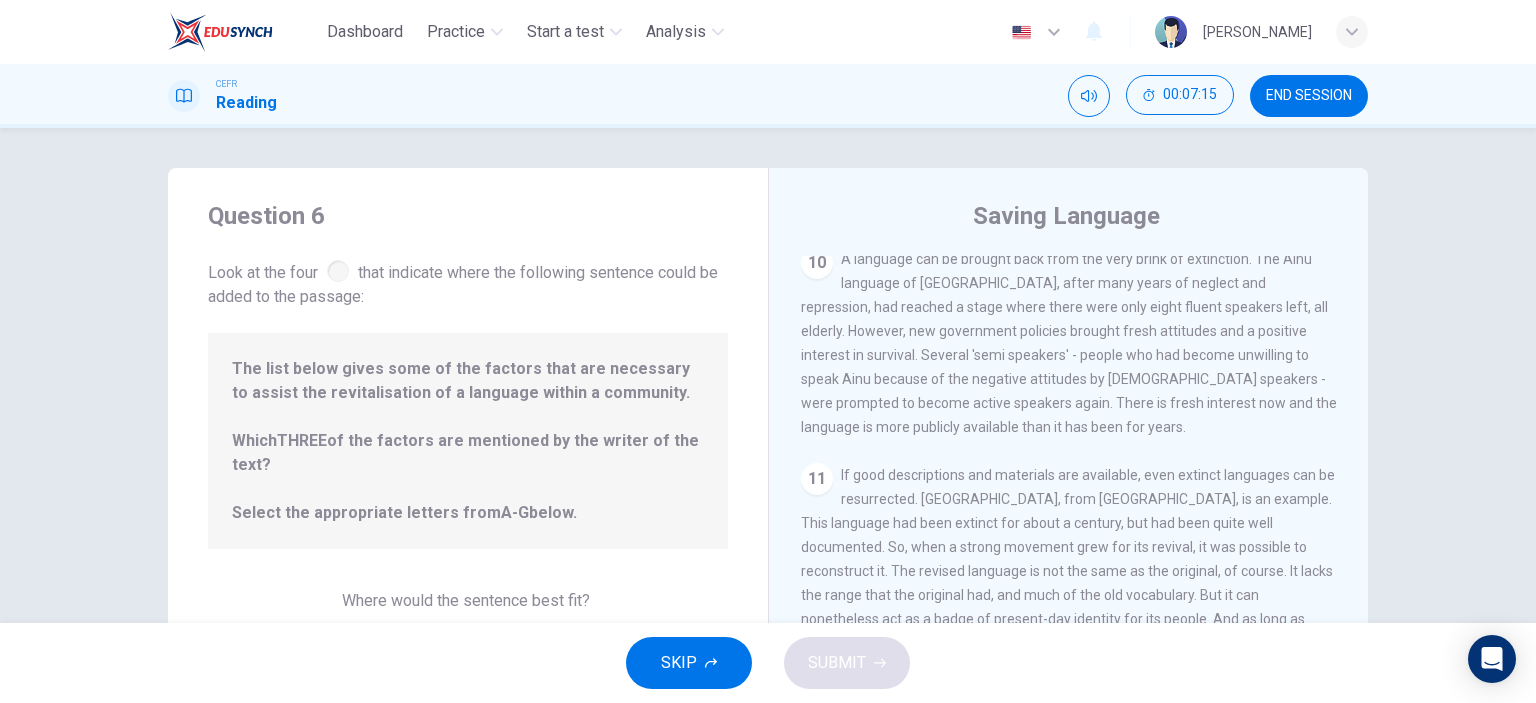 scroll, scrollTop: 1746, scrollLeft: 0, axis: vertical 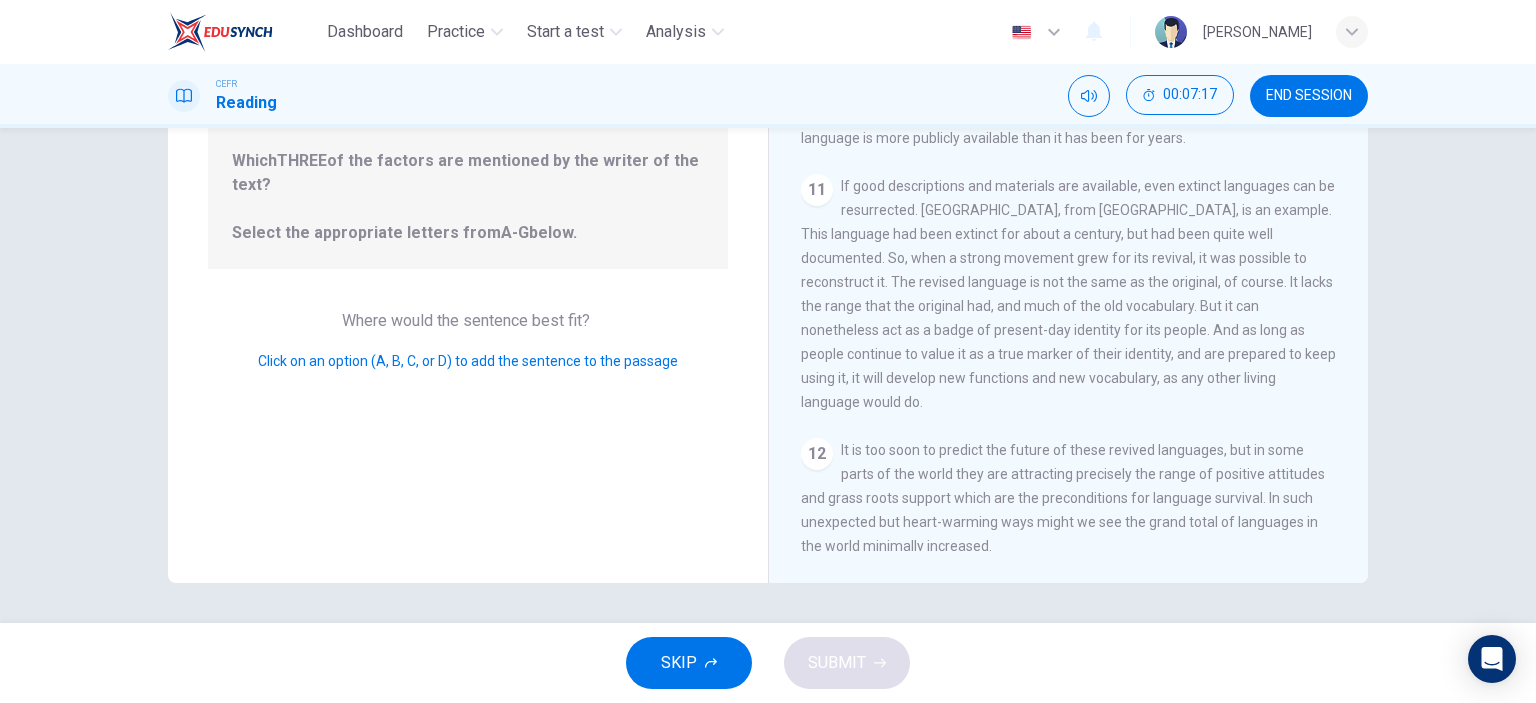 click on "12" at bounding box center [817, 454] 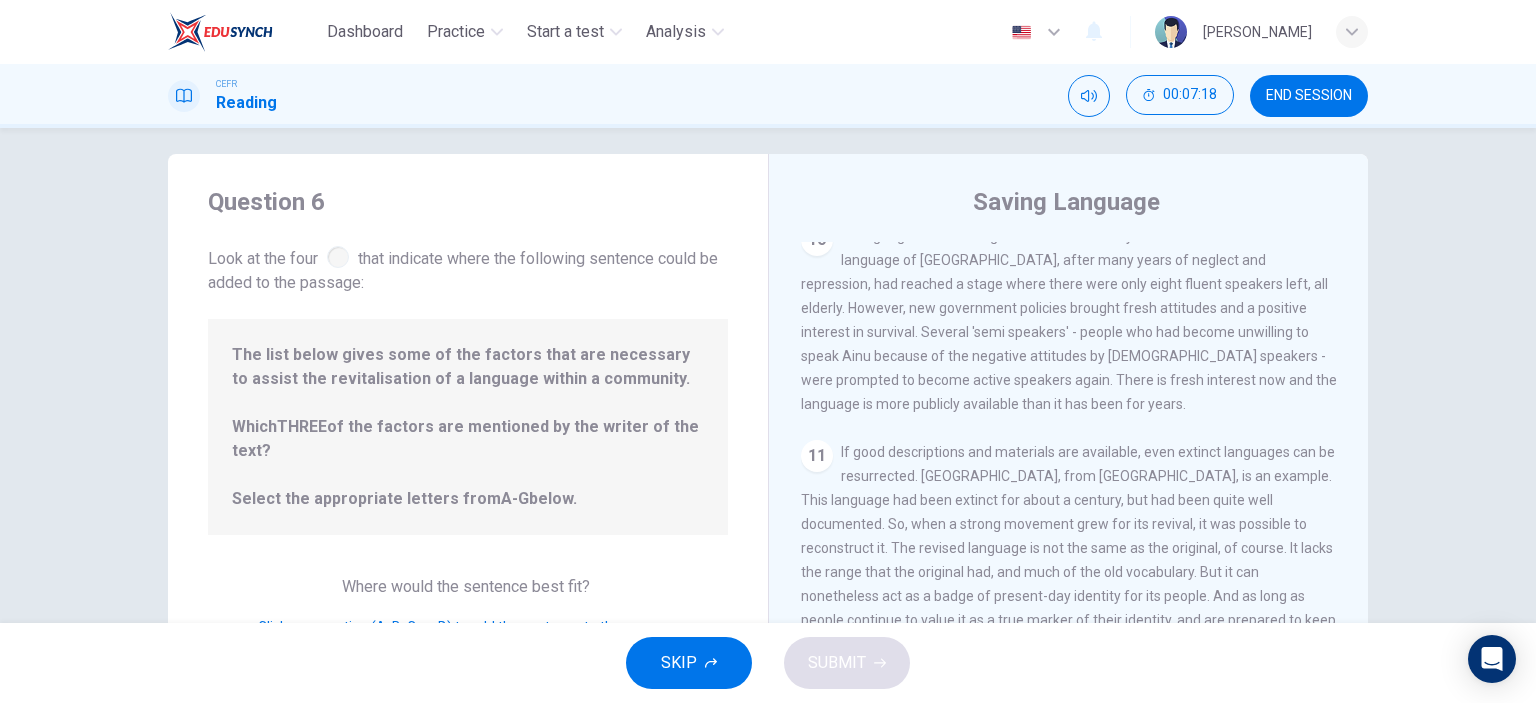 scroll, scrollTop: 0, scrollLeft: 0, axis: both 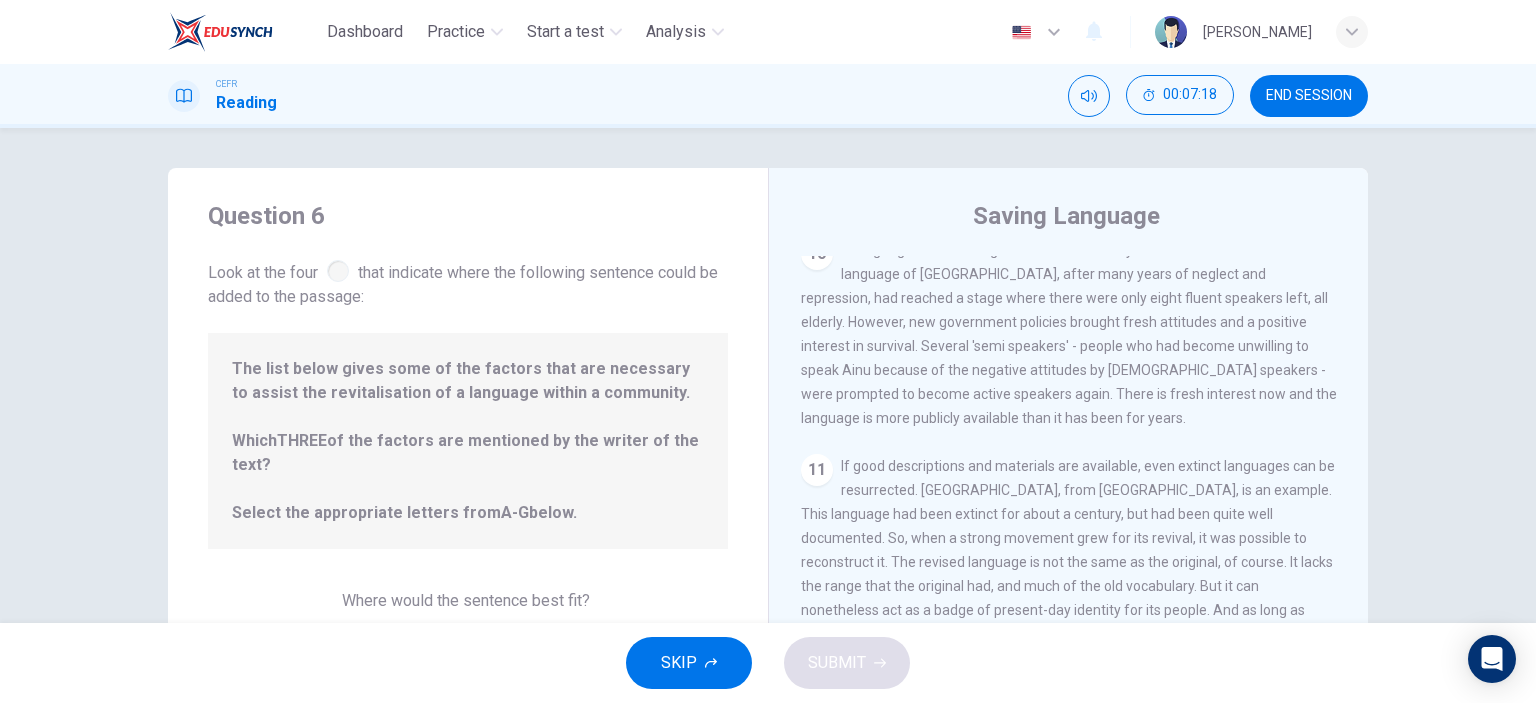 click on "The list below gives some of the factors that are necessary to assist the revitalisation of a language within a community.
Which  THREE  of the factors are mentioned by the writer of the text?
Select the appropriate letters from  A-G  below." at bounding box center (468, 441) 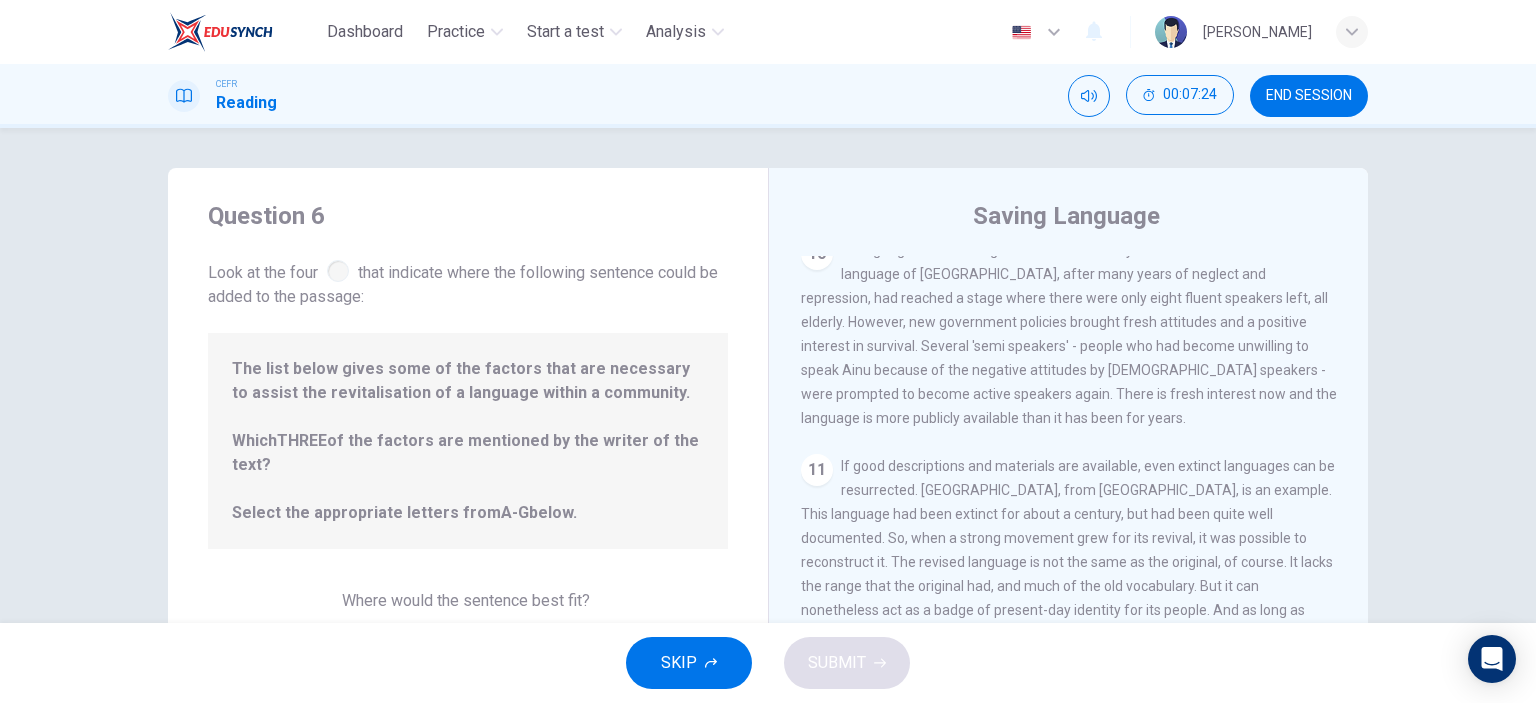 click on "A language can be brought back from the very brink of extinction. The Ainu language of [GEOGRAPHIC_DATA], after many years of neglect and repression, had reached a stage where there were only eight fluent speakers left, all elderly. However, new government policies brought fresh attitudes and a positive interest in survival. Several 'semi speakers' - people who had become unwilling to speak Ainu because of the negative attitudes by [DEMOGRAPHIC_DATA] speakers - were prompted to become active speakers again. There is fresh interest now and the language is more publicly available than it has been for years." at bounding box center [1069, 334] 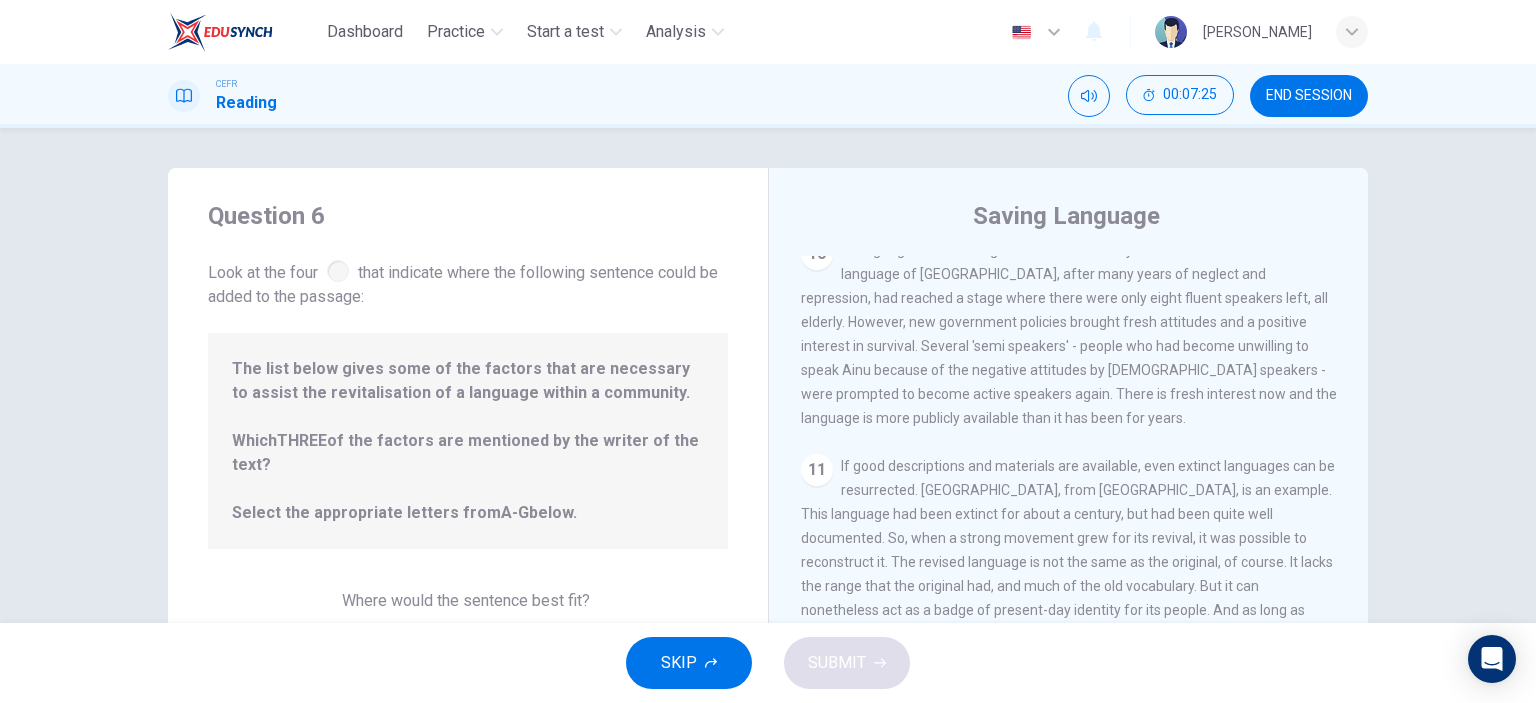 click on "A language can be brought back from the very brink of extinction. The Ainu language of [GEOGRAPHIC_DATA], after many years of neglect and repression, had reached a stage where there were only eight fluent speakers left, all elderly. However, new government policies brought fresh attitudes and a positive interest in survival. Several 'semi speakers' - people who had become unwilling to speak Ainu because of the negative attitudes by [DEMOGRAPHIC_DATA] speakers - were prompted to become active speakers again. There is fresh interest now and the language is more publicly available than it has been for years." at bounding box center [1069, 334] 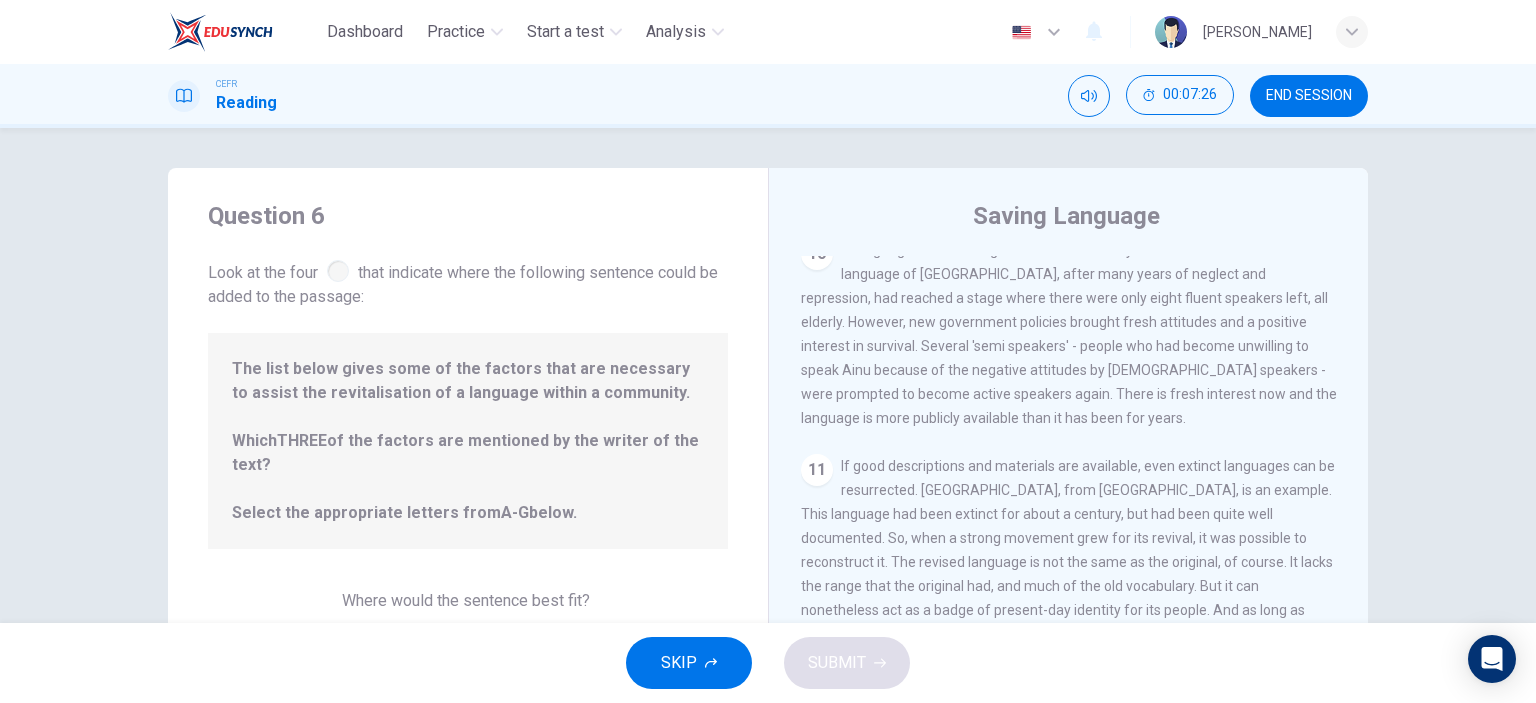 click at bounding box center [338, 271] 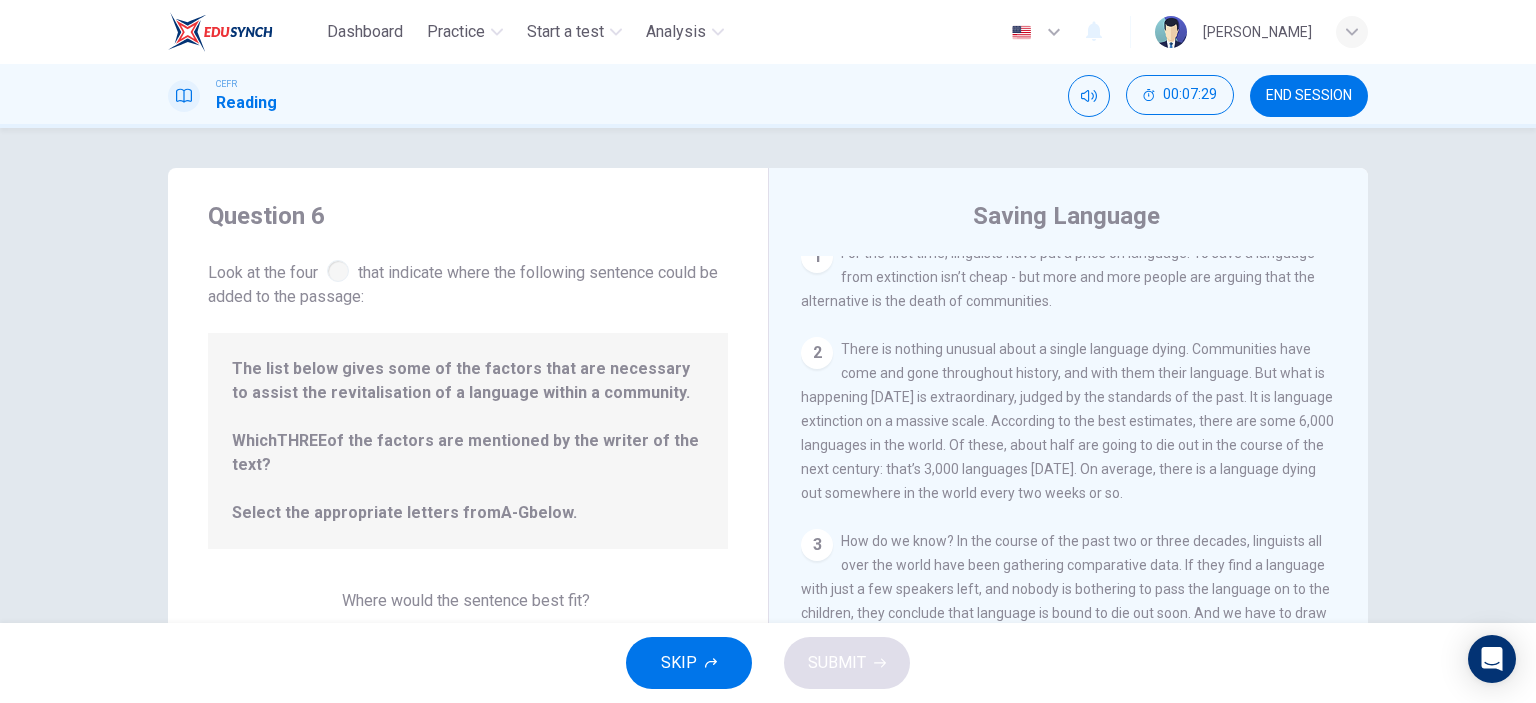 scroll, scrollTop: 0, scrollLeft: 0, axis: both 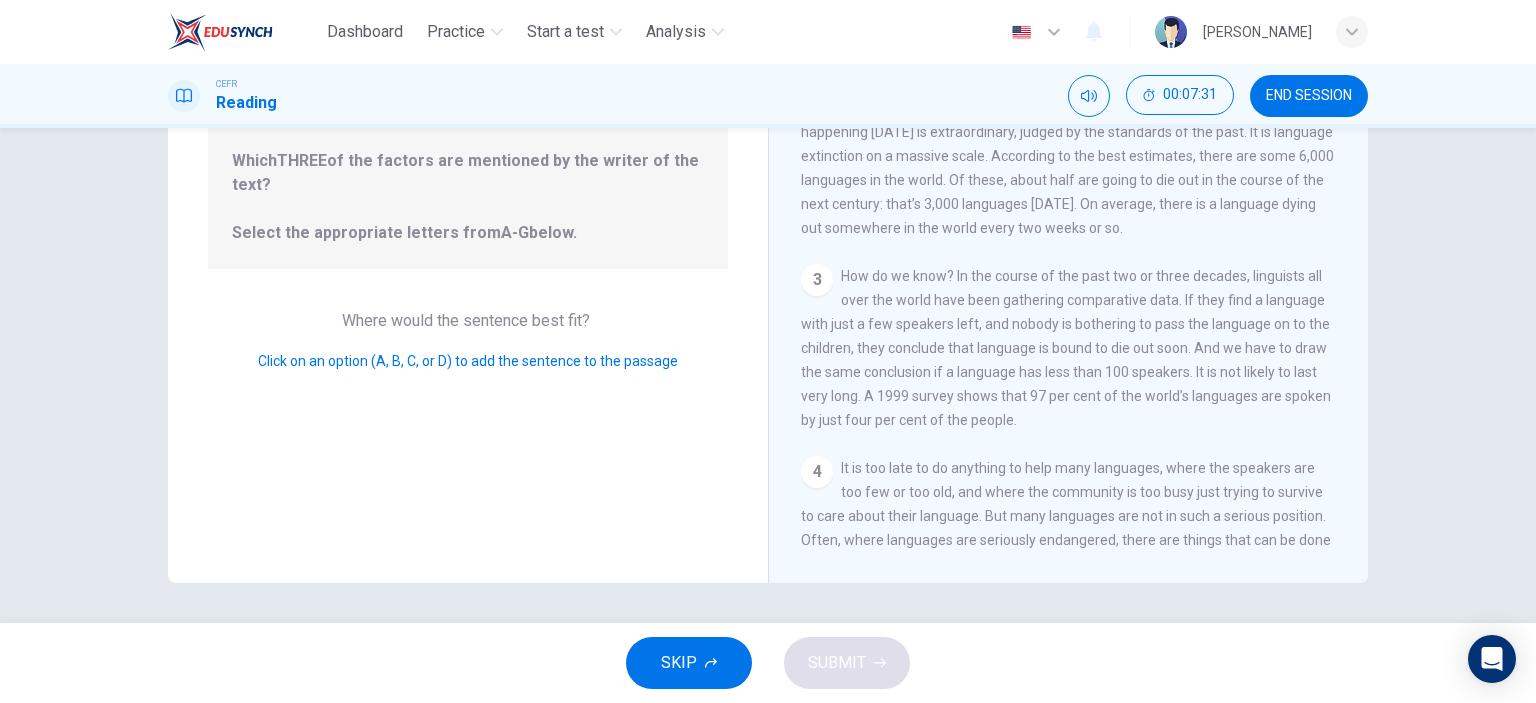 click on "Click on an option (A, B, C, or D) to add the sentence to the passage" at bounding box center [468, 361] 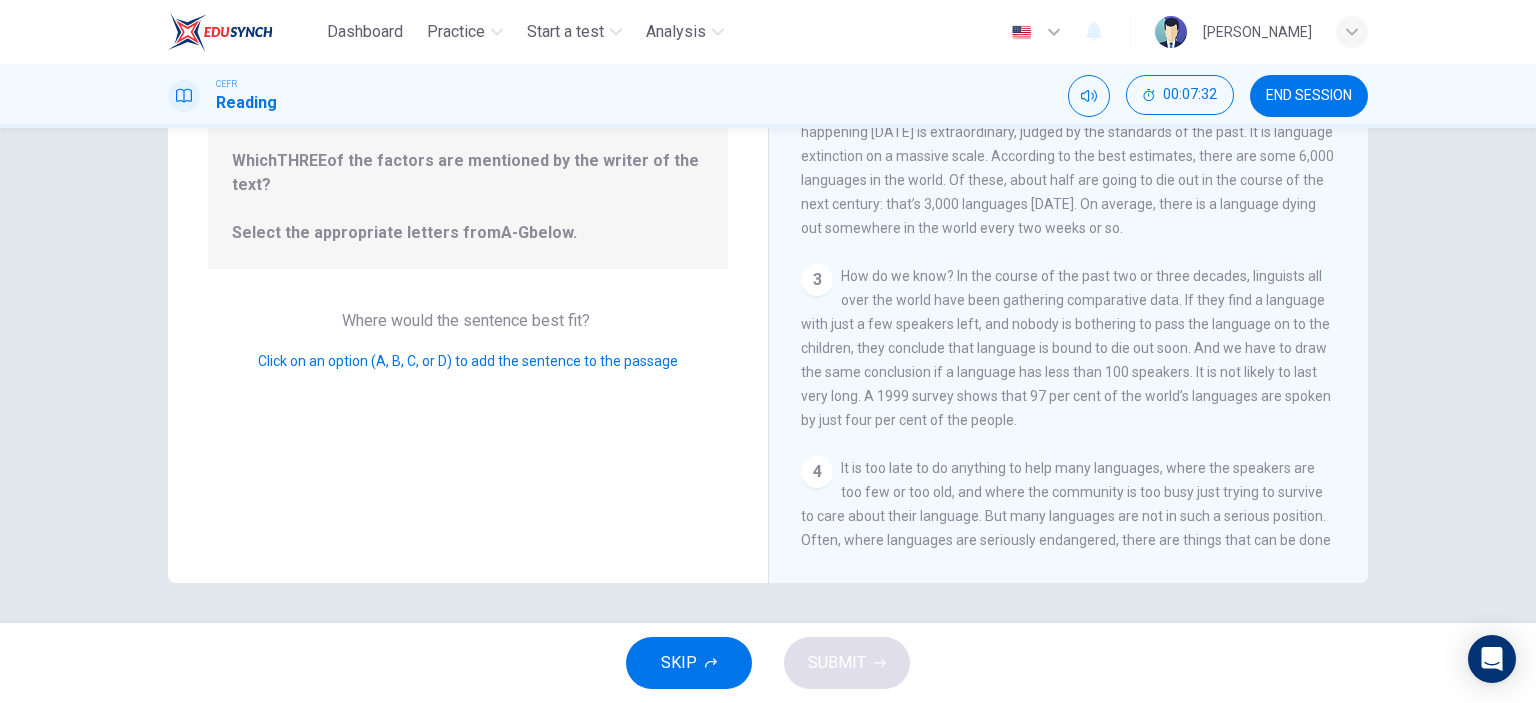 click on "Click on an option (A, B, C, or D) to add the sentence to the passage" at bounding box center (468, 361) 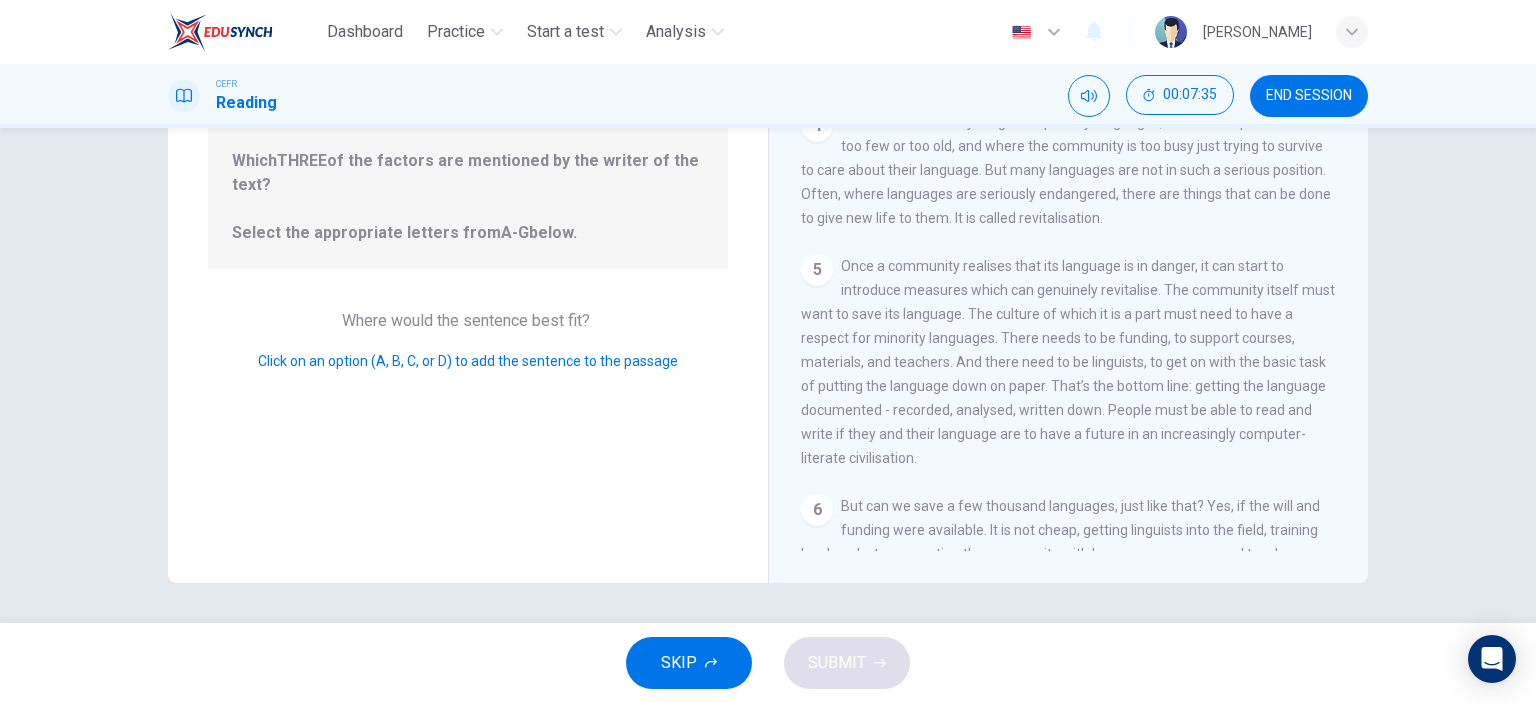 scroll, scrollTop: 0, scrollLeft: 0, axis: both 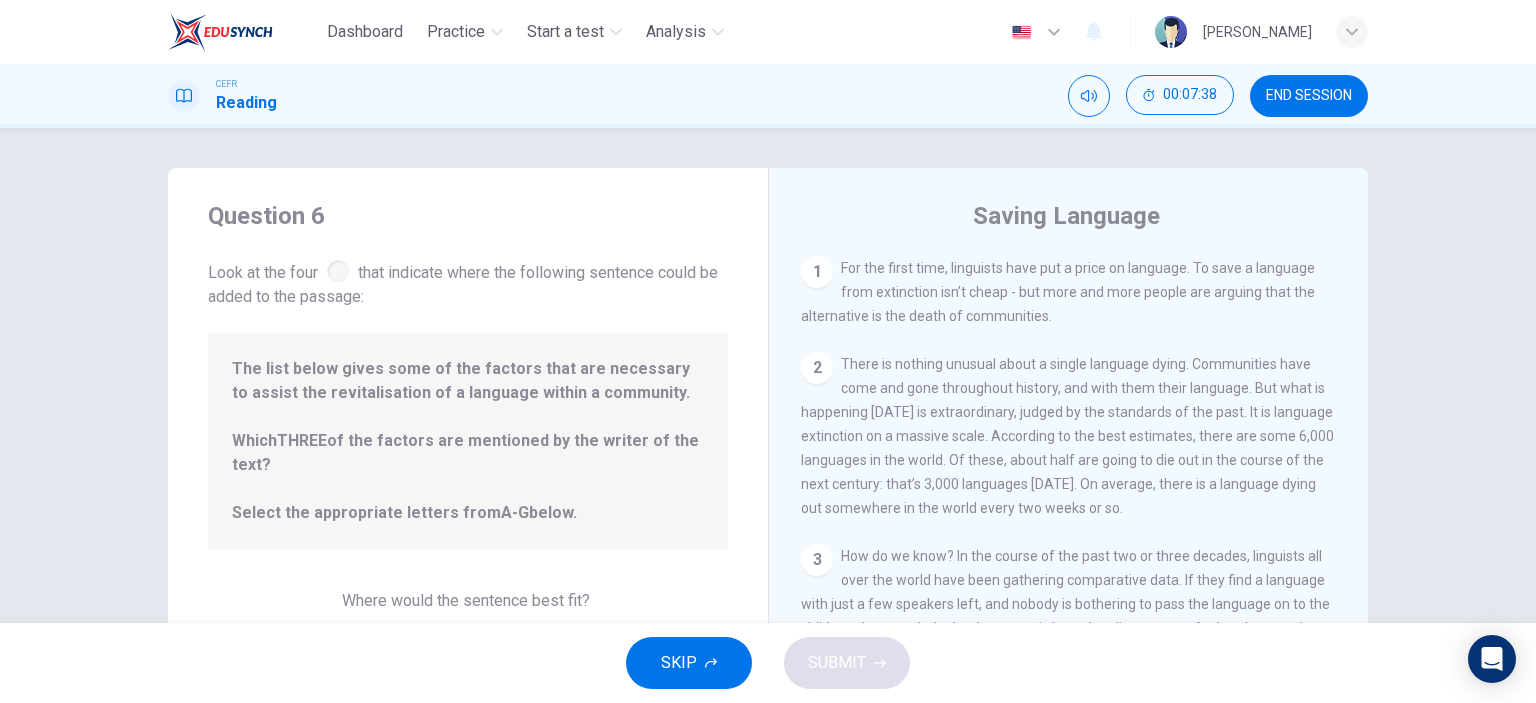 click on "The list below gives some of the factors that are necessary to assist the revitalisation of a language within a community.
Which  THREE  of the factors are mentioned by the writer of the text?
Select the appropriate letters from  A-G  below." at bounding box center [468, 441] 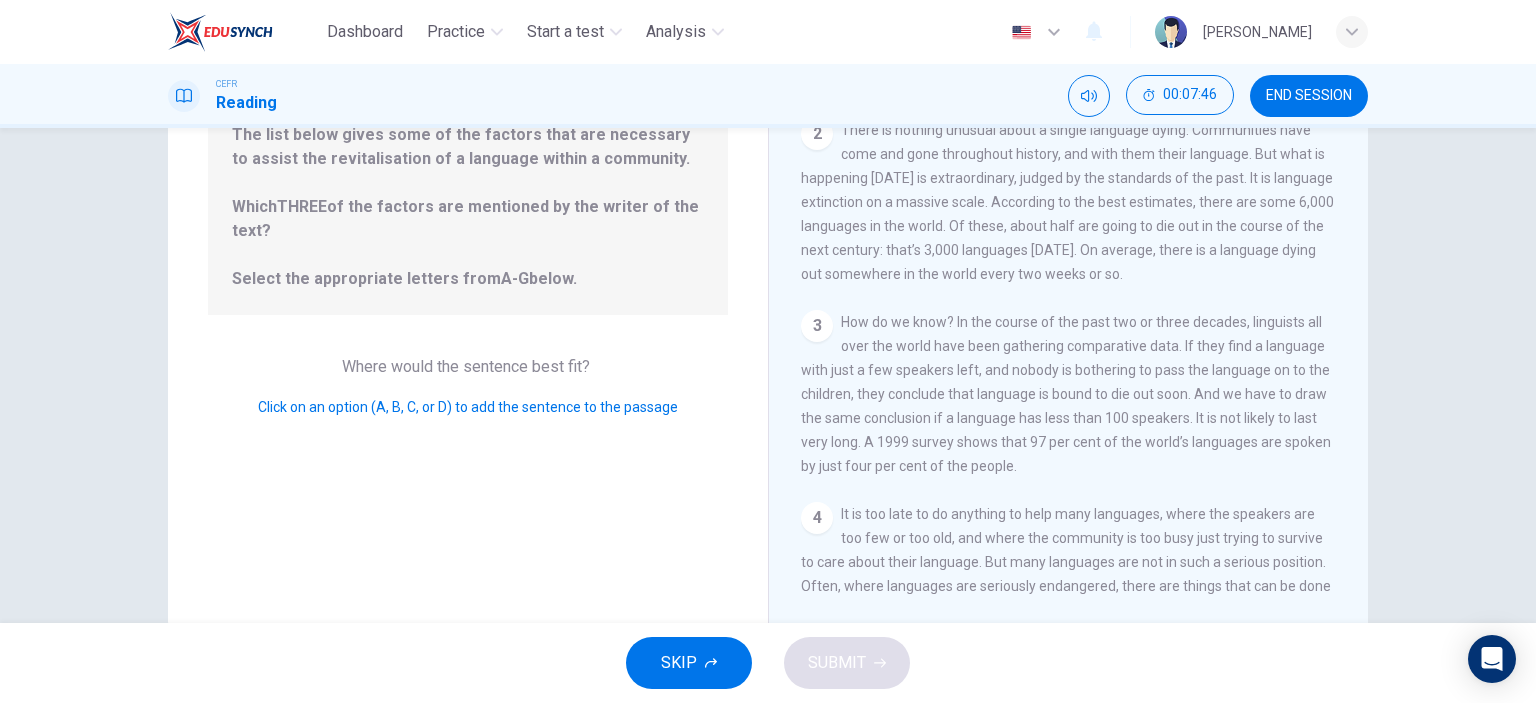 scroll, scrollTop: 280, scrollLeft: 0, axis: vertical 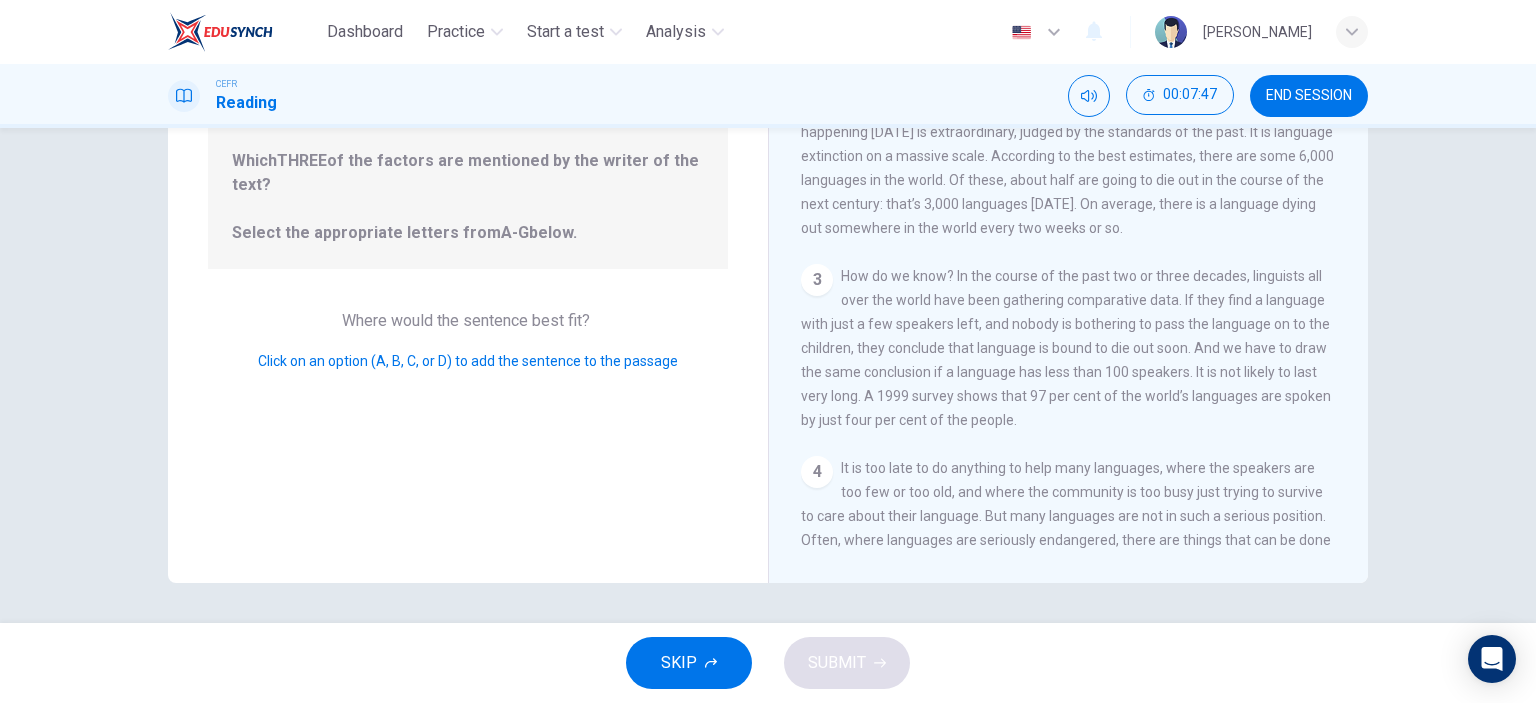 click on "Click on an option (A, B, C, or D) to add the sentence to the passage" at bounding box center (468, 361) 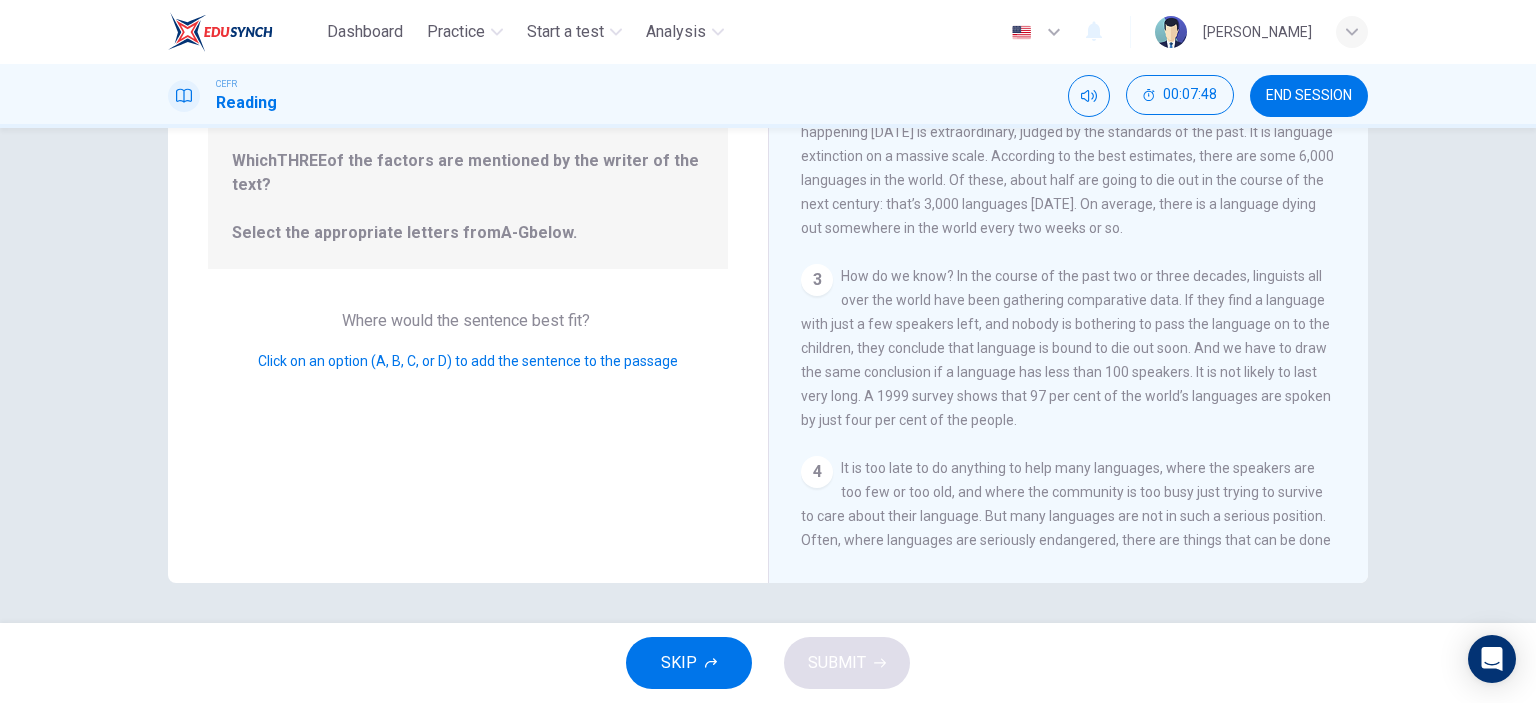 click on "Click on an option (A, B, C, or D) to add the sentence to the passage" at bounding box center [468, 361] 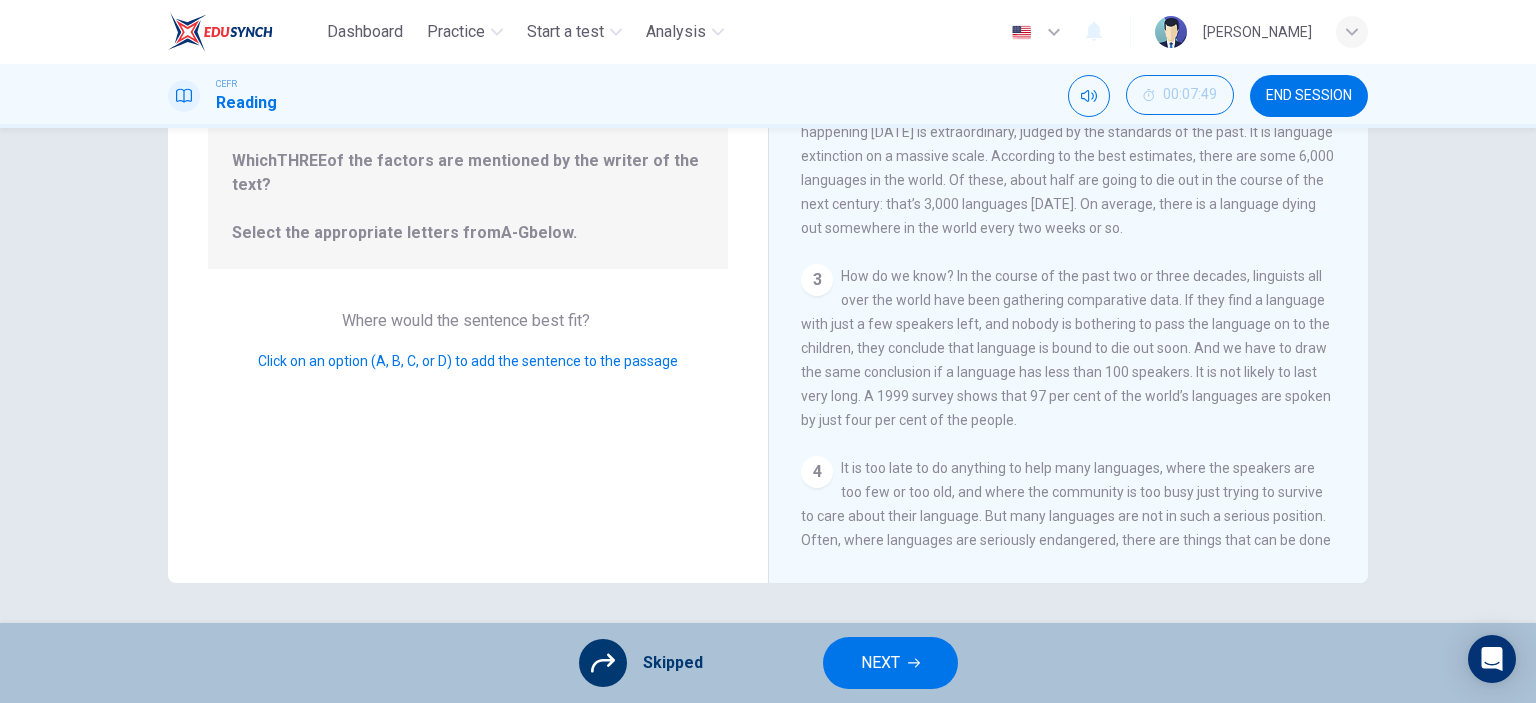click on "NEXT" at bounding box center (880, 663) 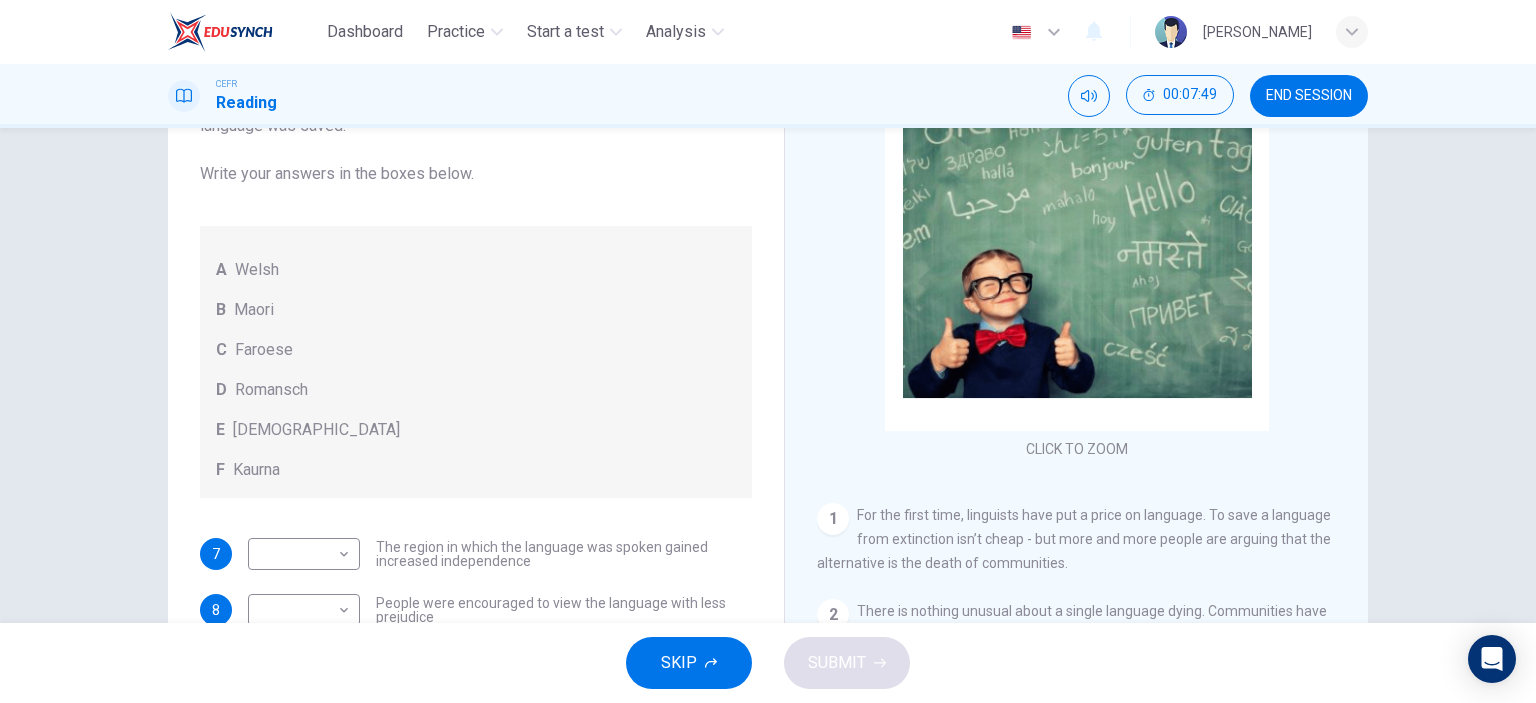 scroll, scrollTop: 0, scrollLeft: 0, axis: both 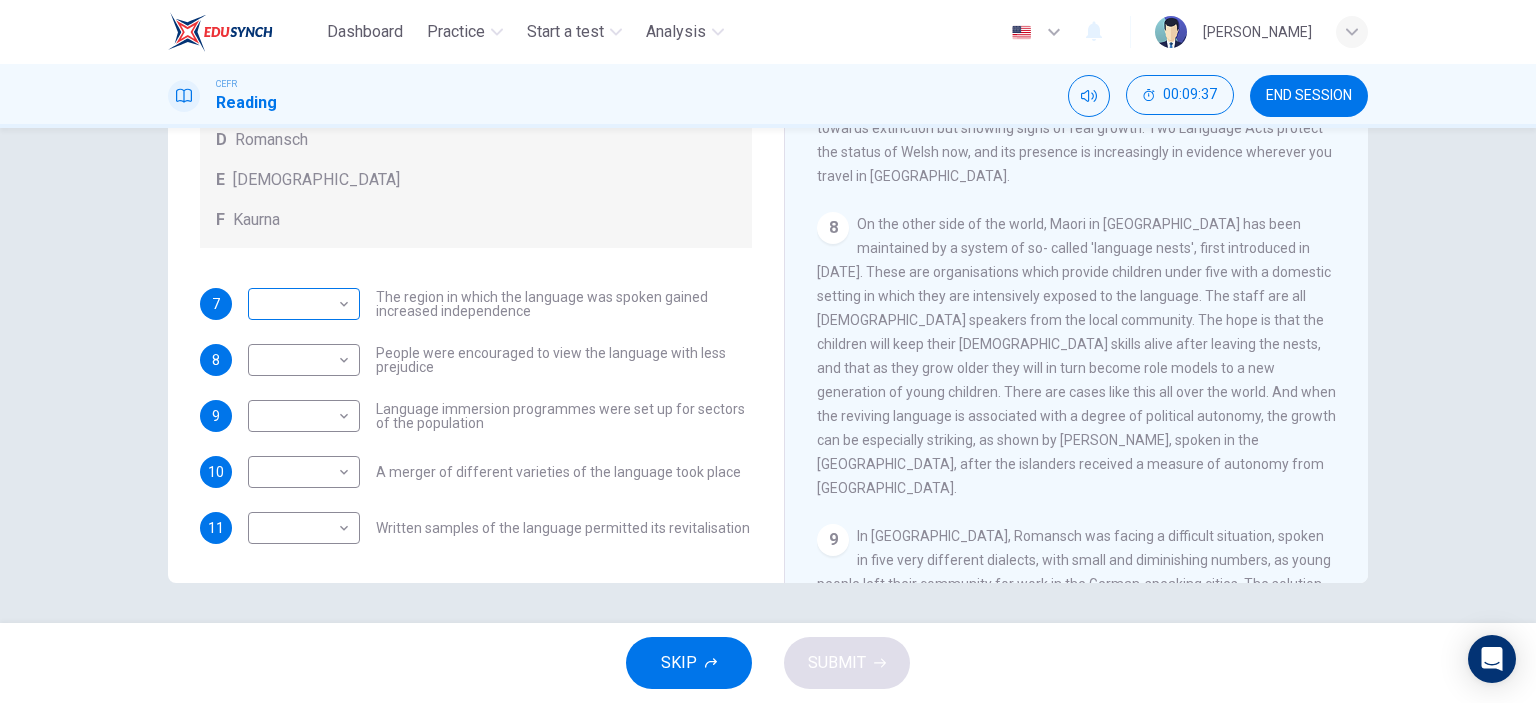 click on "Dashboard Practice Start a test Analysis English en ​ [PERSON_NAME] BIN RAMLI CEFR Reading 00:09:37 END SESSION Questions 7 - 11 Match the languages  A-F  with the statements below which describe how a language was saved.
Write your answers in the boxes below. A Welsh B Maori C Faroese D Romansch E Ainu F Kaurna 7 ​ ​ The region in which the language was spoken gained increased independence 8 ​ ​ People were encouraged to view the language with less prejudice 9 ​ ​ Language immersion programmes were set up for sectors of the population 10 ​ ​ A merger of different varieties of the language took place 11 ​ ​ Written samples of the language permitted its revitalisation Saving Language CLICK TO ZOOM Click to Zoom 1 For the first time, linguists have put a price on language. To save a language from extinction isn’t cheap - but more and more people are arguing that the alternative is the death of communities. 2 3 4 5 6 7 8 9 10 11 12 SKIP SUBMIT EduSynch - Online Language Proficiency Testing" at bounding box center (768, 351) 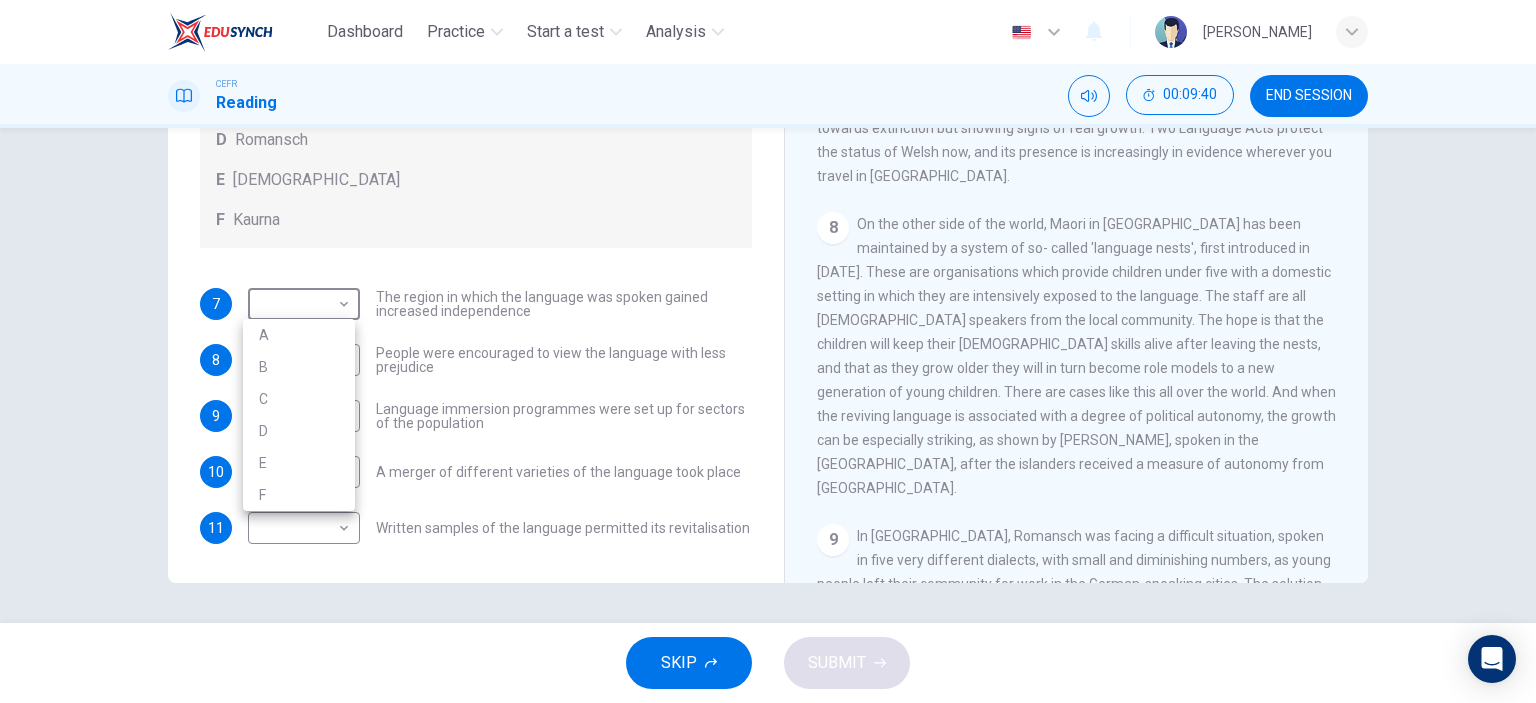 click at bounding box center [768, 351] 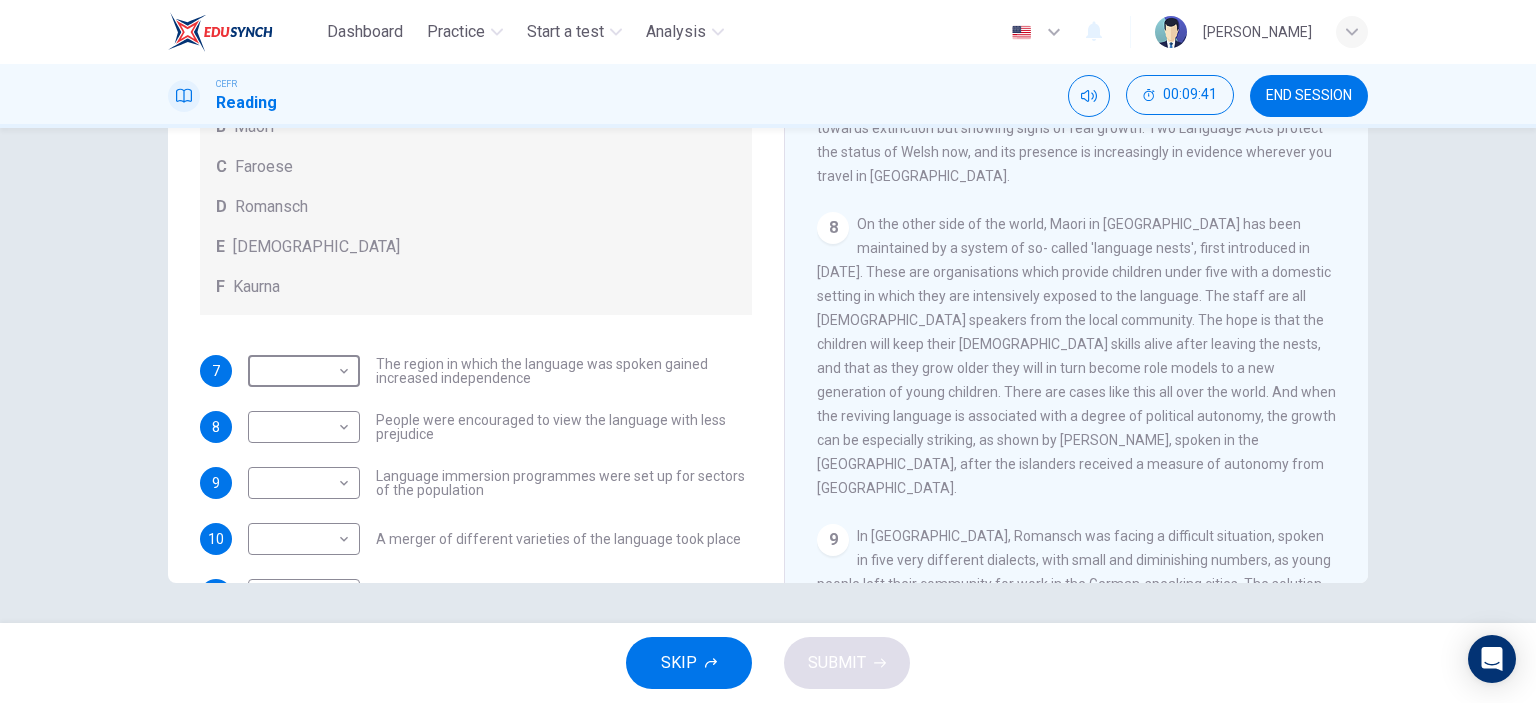scroll, scrollTop: 0, scrollLeft: 0, axis: both 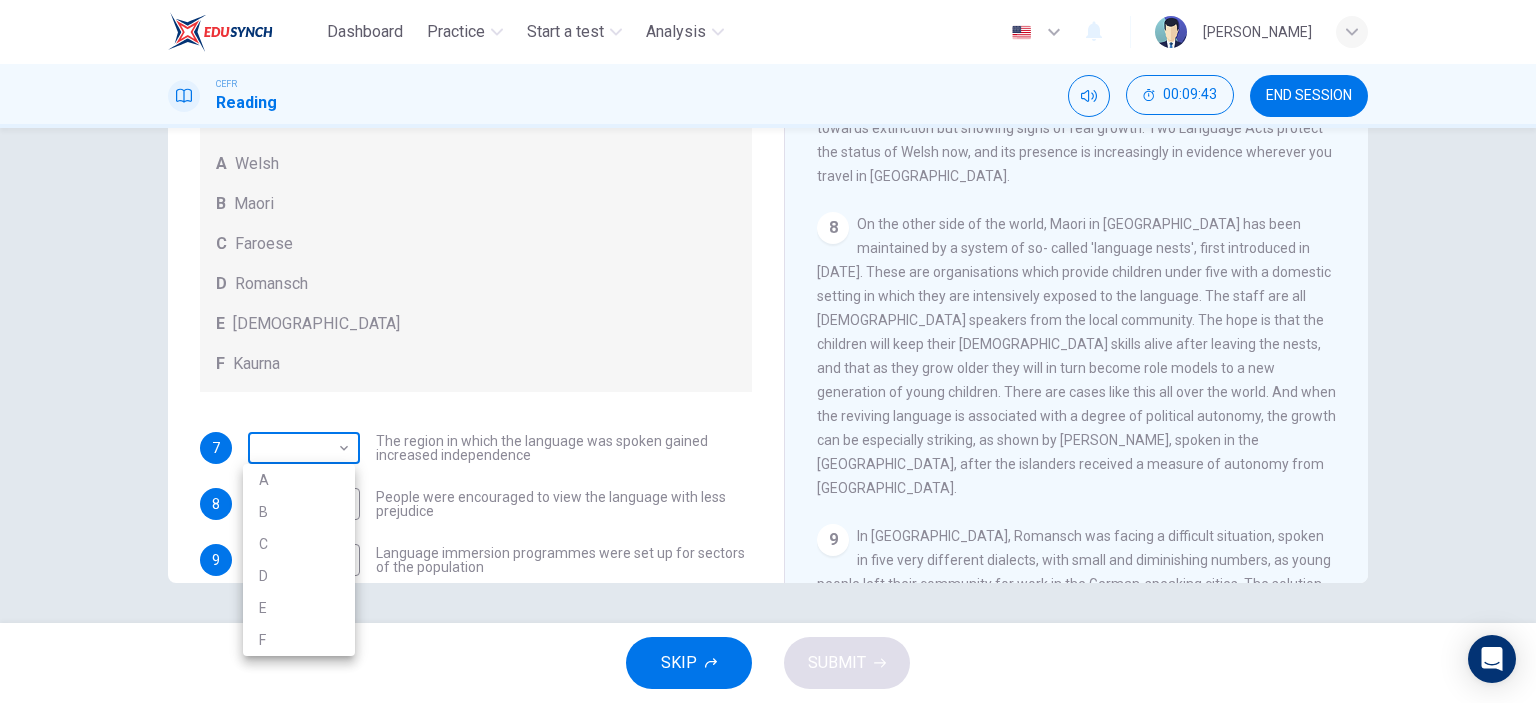 click on "Dashboard Practice Start a test Analysis English en ​ [PERSON_NAME] BIN RAMLI CEFR Reading 00:09:43 END SESSION Questions 7 - 11 Match the languages  A-F  with the statements below which describe how a language was saved.
Write your answers in the boxes below. A Welsh B Maori C Faroese D Romansch E Ainu F Kaurna 7 ​ ​ The region in which the language was spoken gained increased independence 8 ​ ​ People were encouraged to view the language with less prejudice 9 ​ ​ Language immersion programmes were set up for sectors of the population 10 ​ ​ A merger of different varieties of the language took place 11 ​ ​ Written samples of the language permitted its revitalisation Saving Language CLICK TO ZOOM Click to Zoom 1 For the first time, linguists have put a price on language. To save a language from extinction isn’t cheap - but more and more people are arguing that the alternative is the death of communities. 2 3 4 5 6 7 8 9 10 11 12 SKIP SUBMIT EduSynch - Online Language Proficiency Testing" at bounding box center (768, 351) 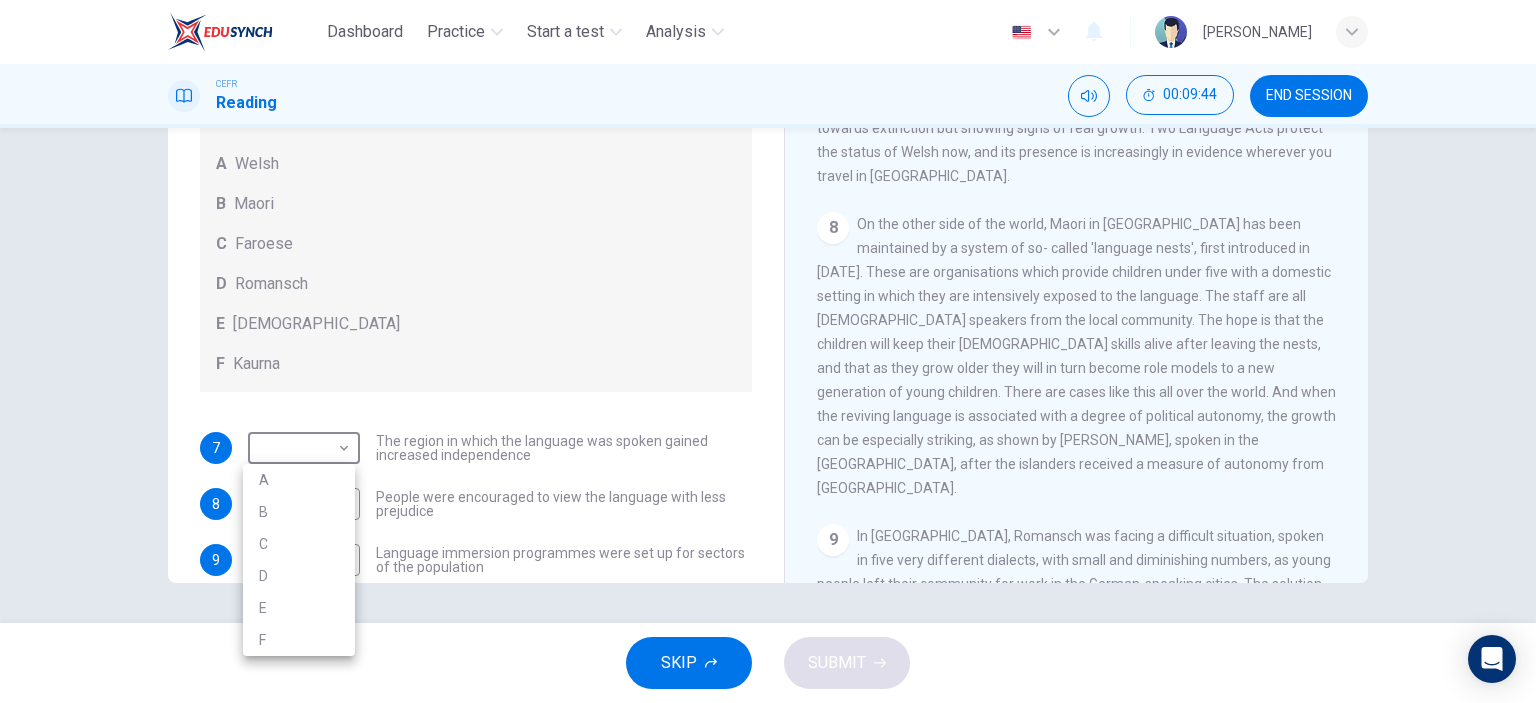 click on "A" at bounding box center (299, 480) 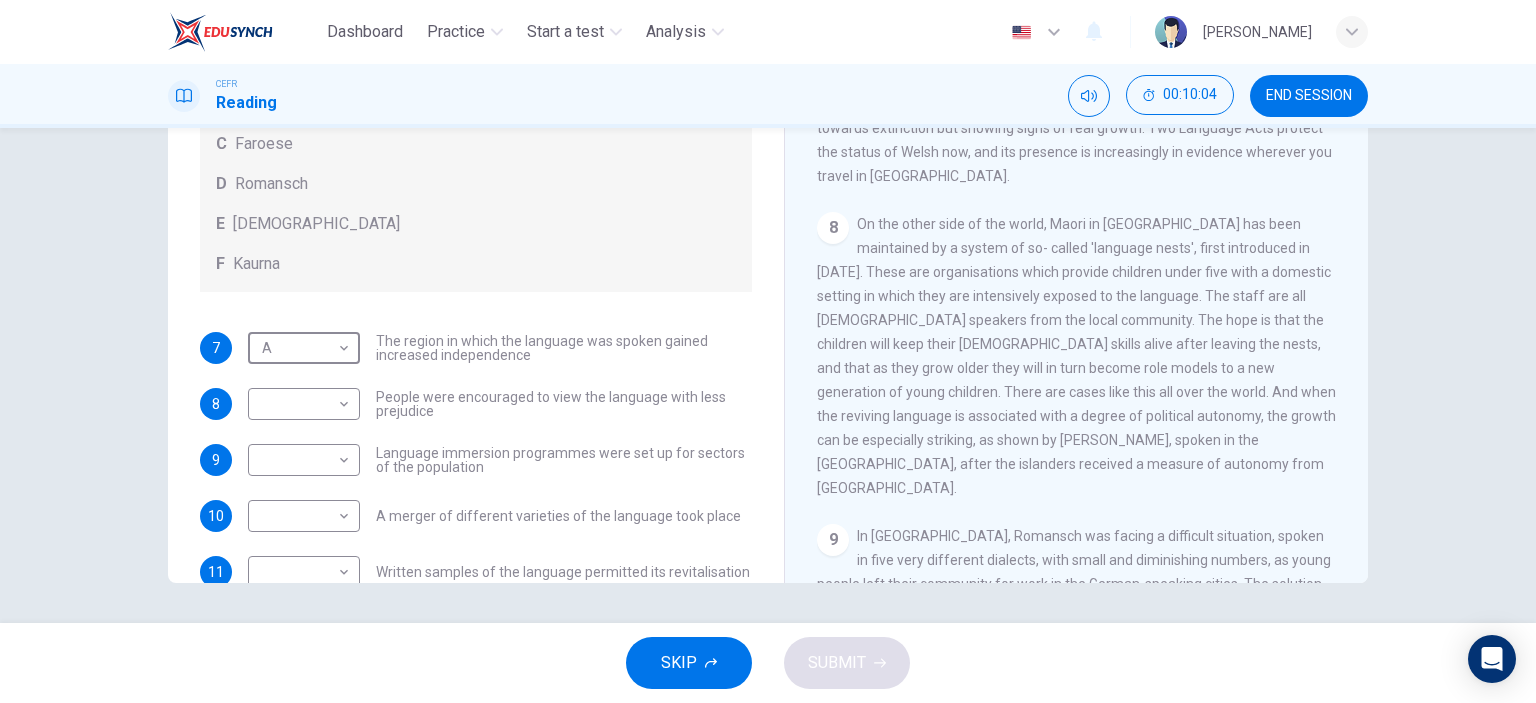 scroll, scrollTop: 144, scrollLeft: 0, axis: vertical 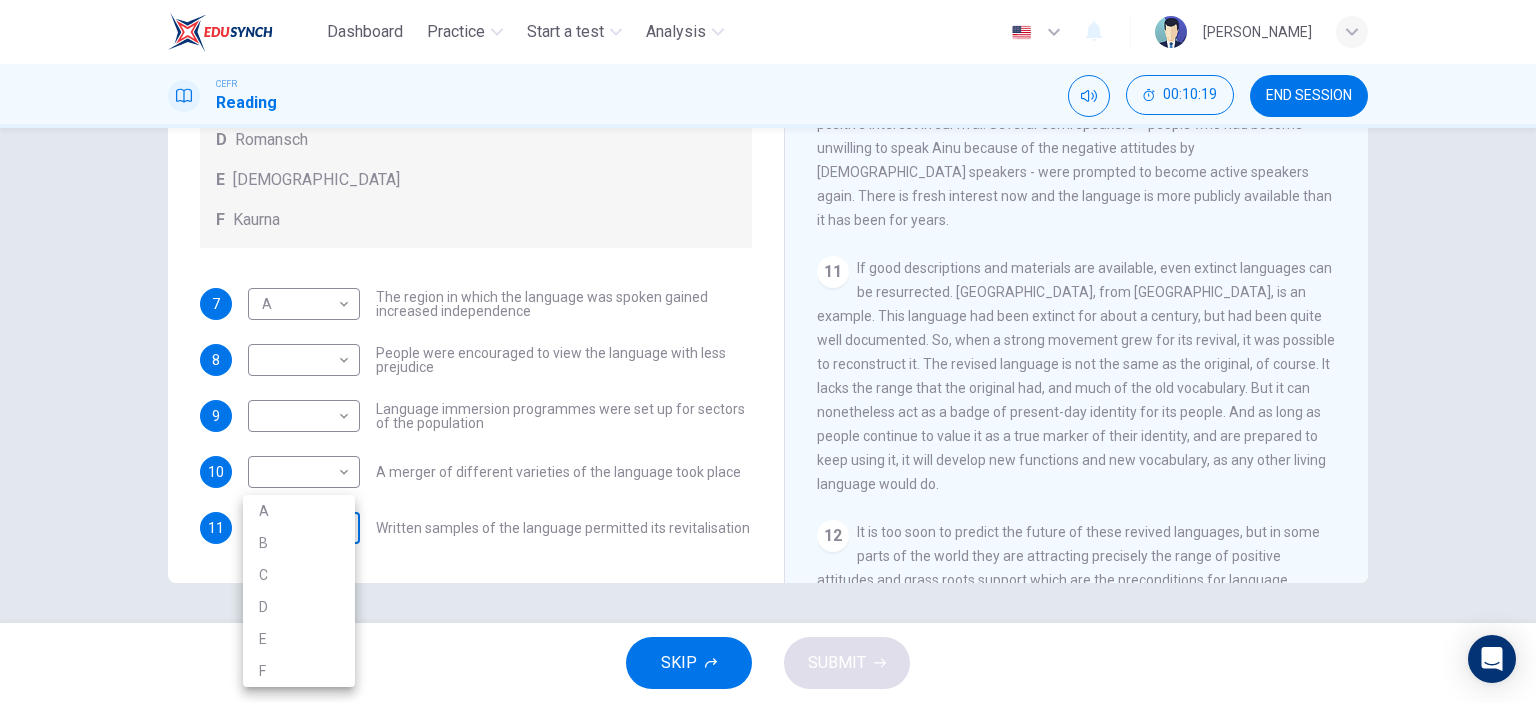 click on "Dashboard Practice Start a test Analysis English en ​ [PERSON_NAME] BIN RAMLI CEFR Reading 00:10:19 END SESSION Questions 7 - 11 Match the languages  A-F  with the statements below which describe how a language was saved.
Write your answers in the boxes below. A Welsh B Maori C Faroese D Romansch E Ainu F Kaurna 7 A A ​ The region in which the language was spoken gained increased independence 8 ​ ​ People were encouraged to view the language with less prejudice 9 ​ ​ Language immersion programmes were set up for sectors of the population 10 ​ ​ A merger of different varieties of the language took place 11 ​ ​ Written samples of the language permitted its revitalisation Saving Language CLICK TO ZOOM Click to Zoom 1 For the first time, linguists have put a price on language. To save a language from extinction isn’t cheap - but more and more people are arguing that the alternative is the death of communities. 2 3 4 5 6 7 8 9 10 11 12 SKIP SUBMIT EduSynch - Online Language Proficiency Testing" at bounding box center (768, 351) 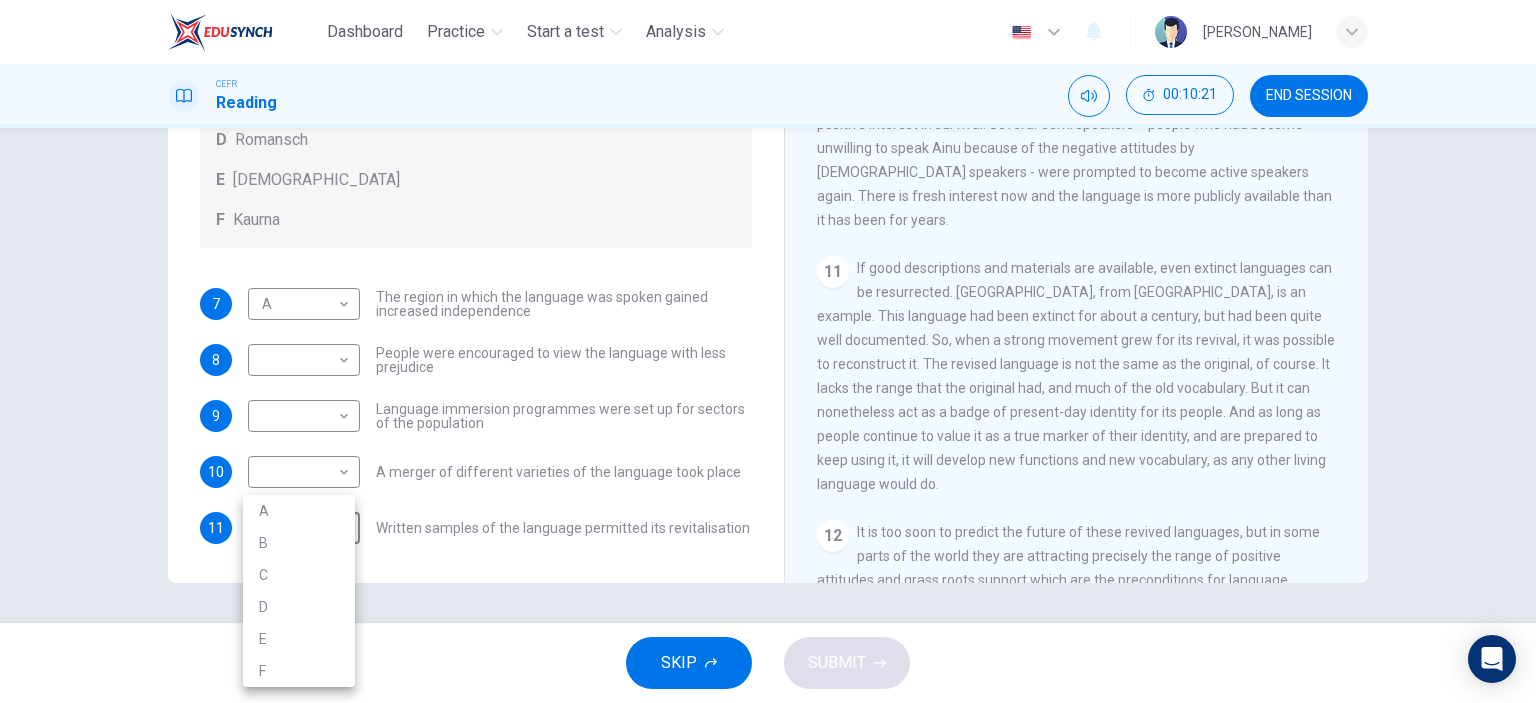 click on "F" at bounding box center [299, 671] 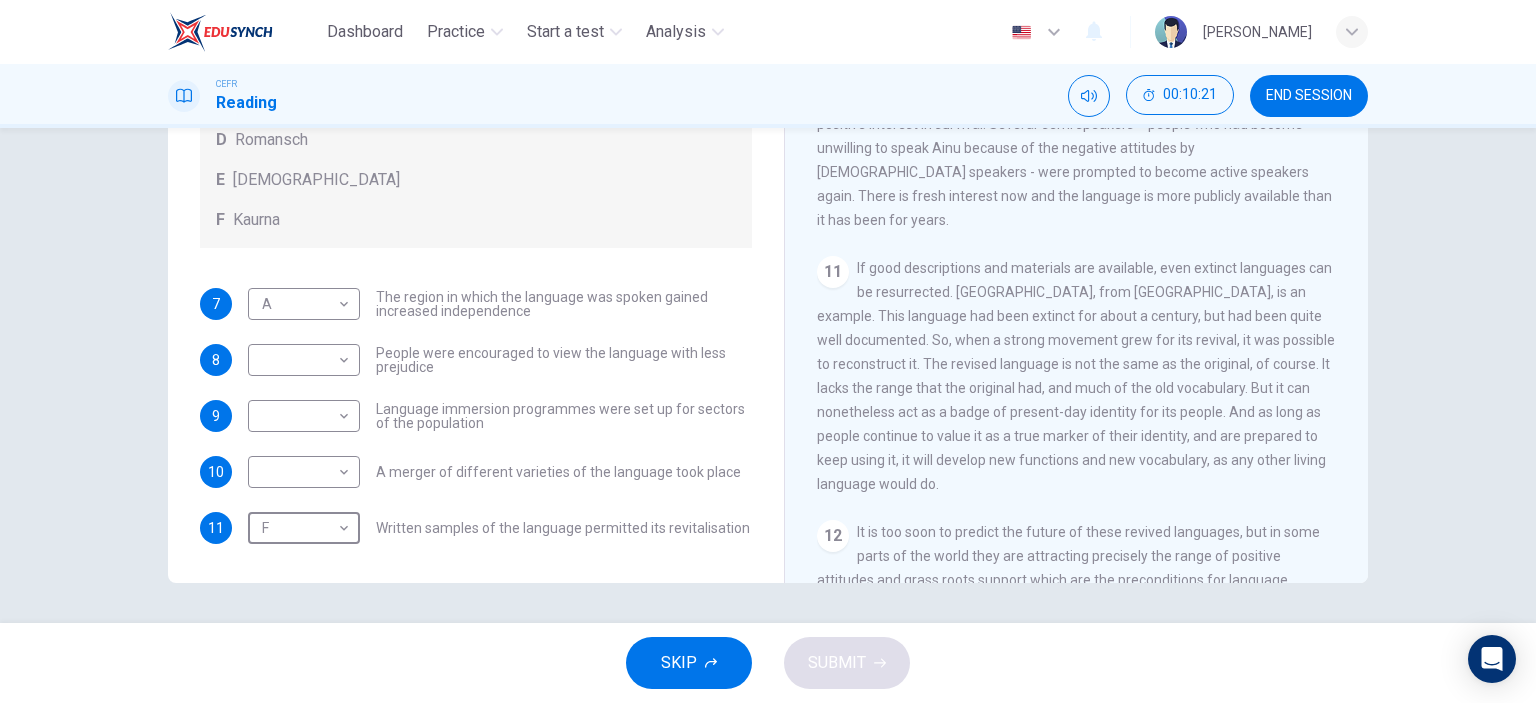 type on "F" 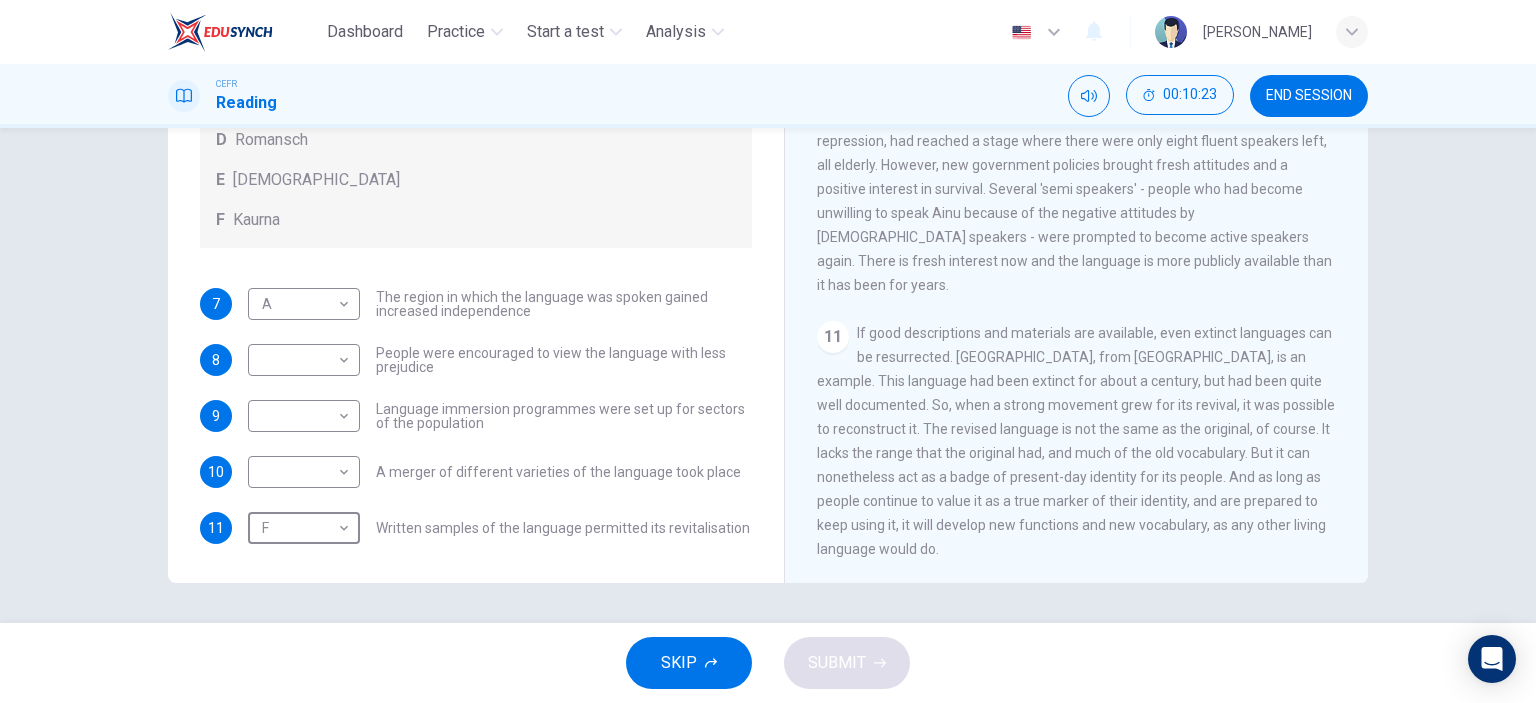 scroll, scrollTop: 2009, scrollLeft: 0, axis: vertical 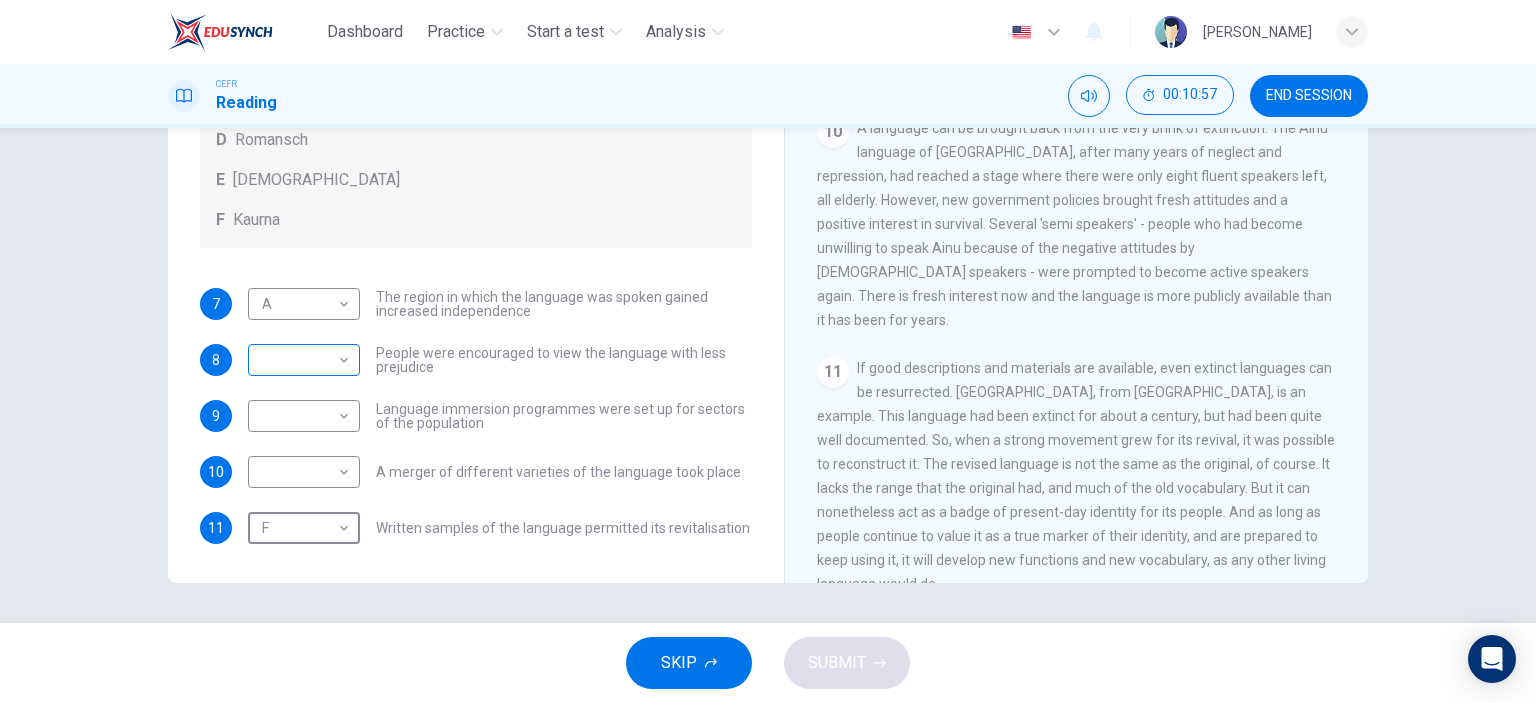 click on "Dashboard Practice Start a test Analysis English en ​ [PERSON_NAME] BIN RAMLI CEFR Reading 00:10:57 END SESSION Questions 7 - 11 Match the languages  A-F  with the statements below which describe how a language was saved.
Write your answers in the boxes below. A Welsh B Maori C Faroese D Romansch E Ainu F Kaurna 7 A A ​ The region in which the language was spoken gained increased independence 8 ​ ​ People were encouraged to view the language with less prejudice 9 ​ ​ Language immersion programmes were set up for sectors of the population 10 ​ ​ A merger of different varieties of the language took place 11 F F ​ Written samples of the language permitted its revitalisation Saving Language CLICK TO ZOOM Click to Zoom 1 For the first time, linguists have put a price on language. To save a language from extinction isn’t cheap - but more and more people are arguing that the alternative is the death of communities. 2 3 4 5 6 7 8 9 10 11 12 SKIP SUBMIT EduSynch - Online Language Proficiency Testing" at bounding box center [768, 351] 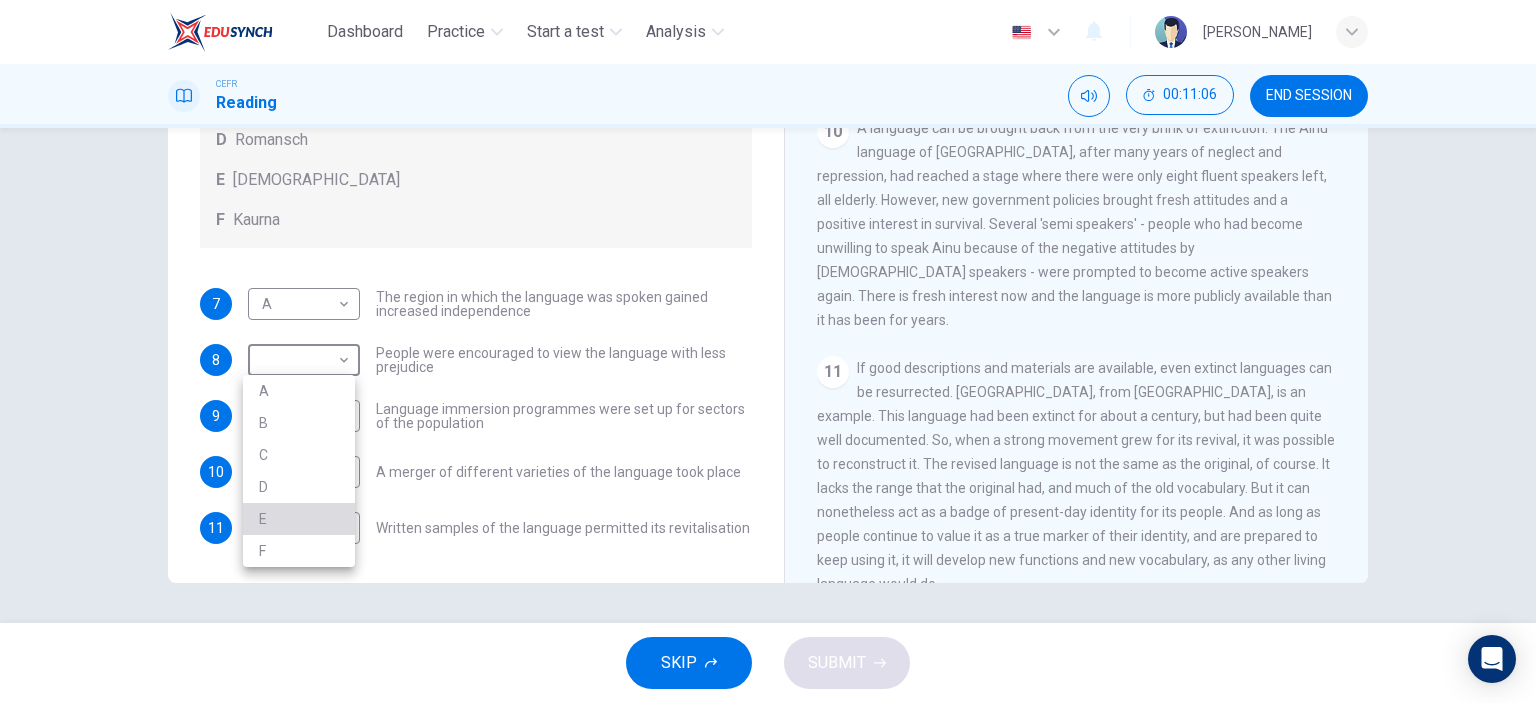 click on "E" at bounding box center (299, 519) 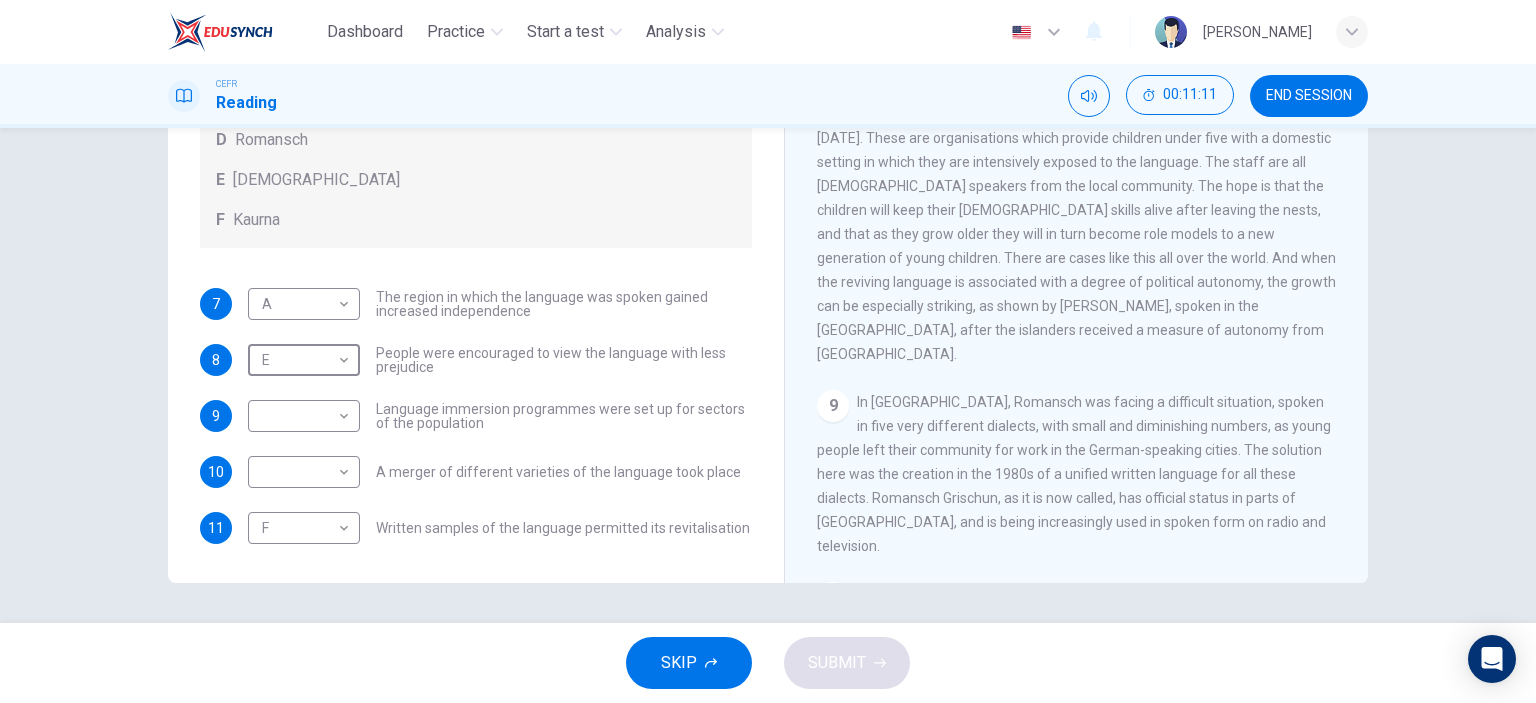scroll, scrollTop: 1509, scrollLeft: 0, axis: vertical 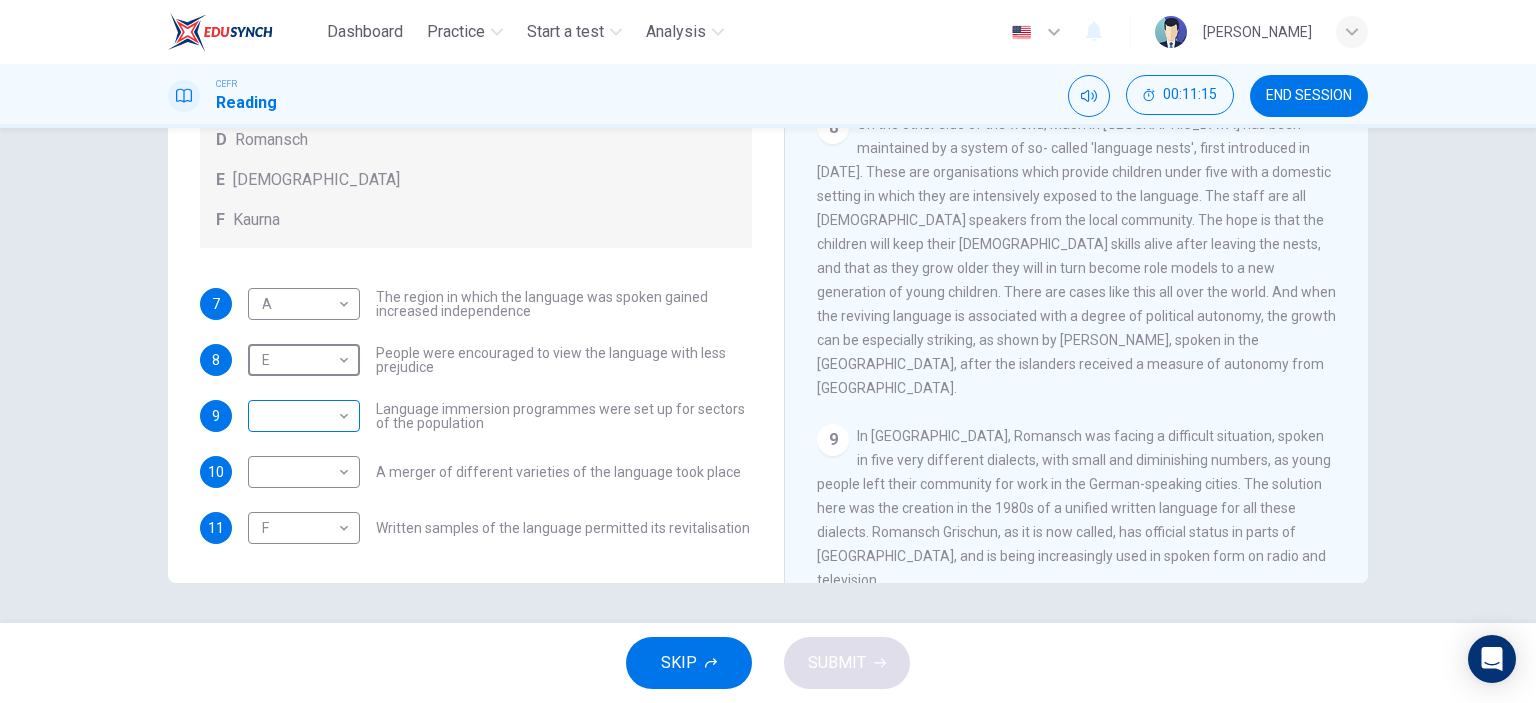 click on "Dashboard Practice Start a test Analysis English en ​ [PERSON_NAME] BIN RAMLI CEFR Reading 00:11:15 END SESSION Questions 7 - 11 Match the languages  A-F  with the statements below which describe how a language was saved.
Write your answers in the boxes below. A Welsh B Maori C Faroese D Romansch E Ainu F Kaurna 7 A A ​ The region in which the language was spoken gained increased independence 8 E E ​ People were encouraged to view the language with less prejudice 9 ​ ​ Language immersion programmes were set up for sectors of the population 10 ​ ​ A merger of different varieties of the language took place 11 F F ​ Written samples of the language permitted its revitalisation Saving Language CLICK TO ZOOM Click to Zoom 1 For the first time, linguists have put a price on language. To save a language from extinction isn’t cheap - but more and more people are arguing that the alternative is the death of communities. 2 3 4 5 6 7 8 9 10 11 12 SKIP SUBMIT EduSynch - Online Language Proficiency Testing" at bounding box center [768, 351] 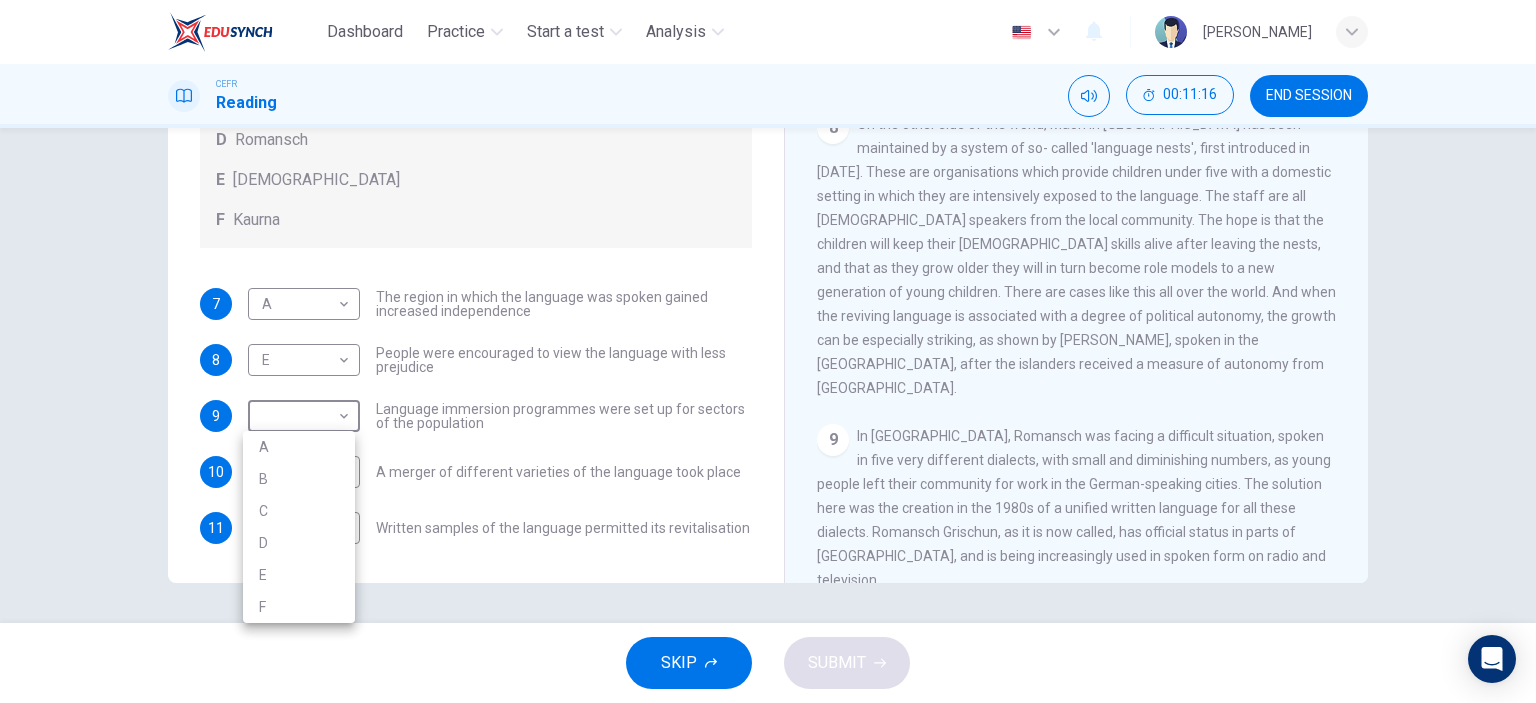 click on "B" at bounding box center (299, 479) 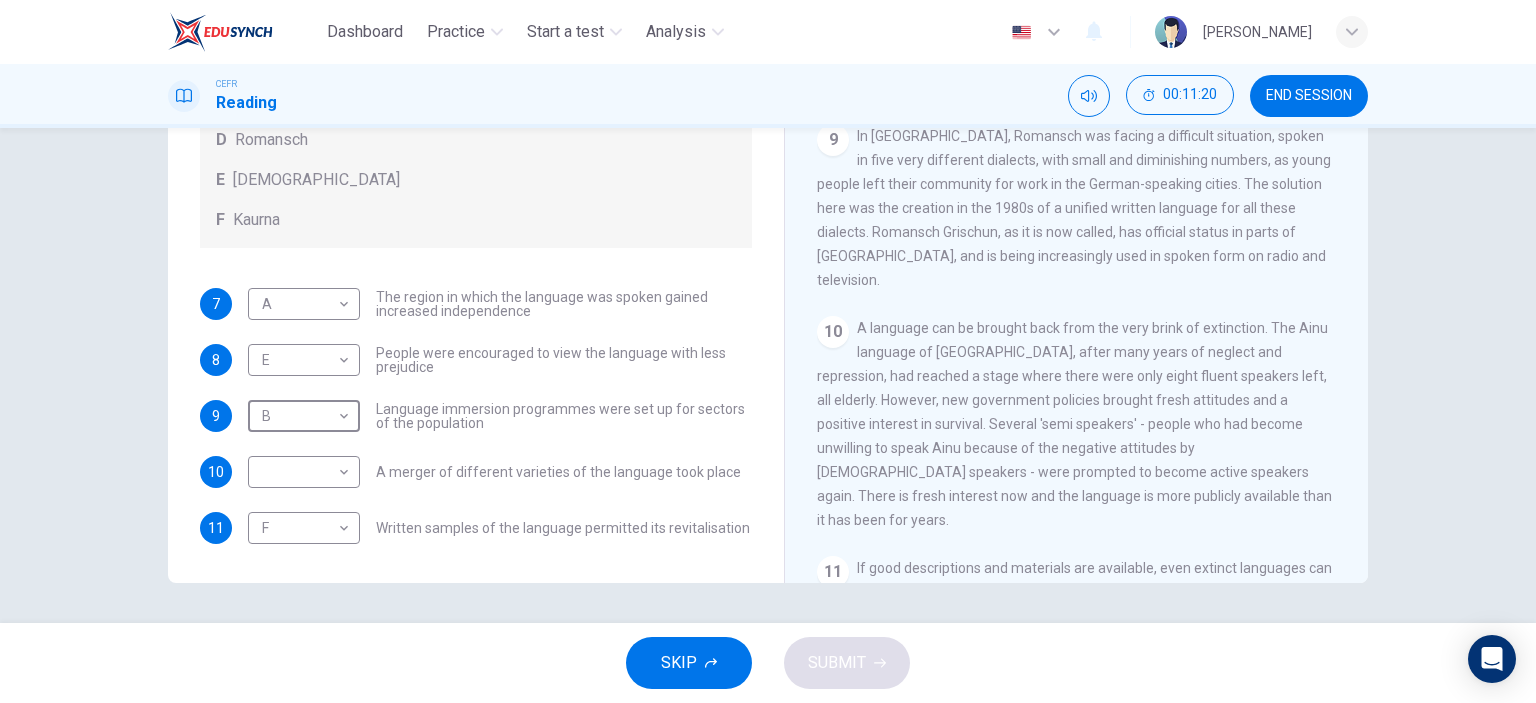 scroll, scrollTop: 1509, scrollLeft: 0, axis: vertical 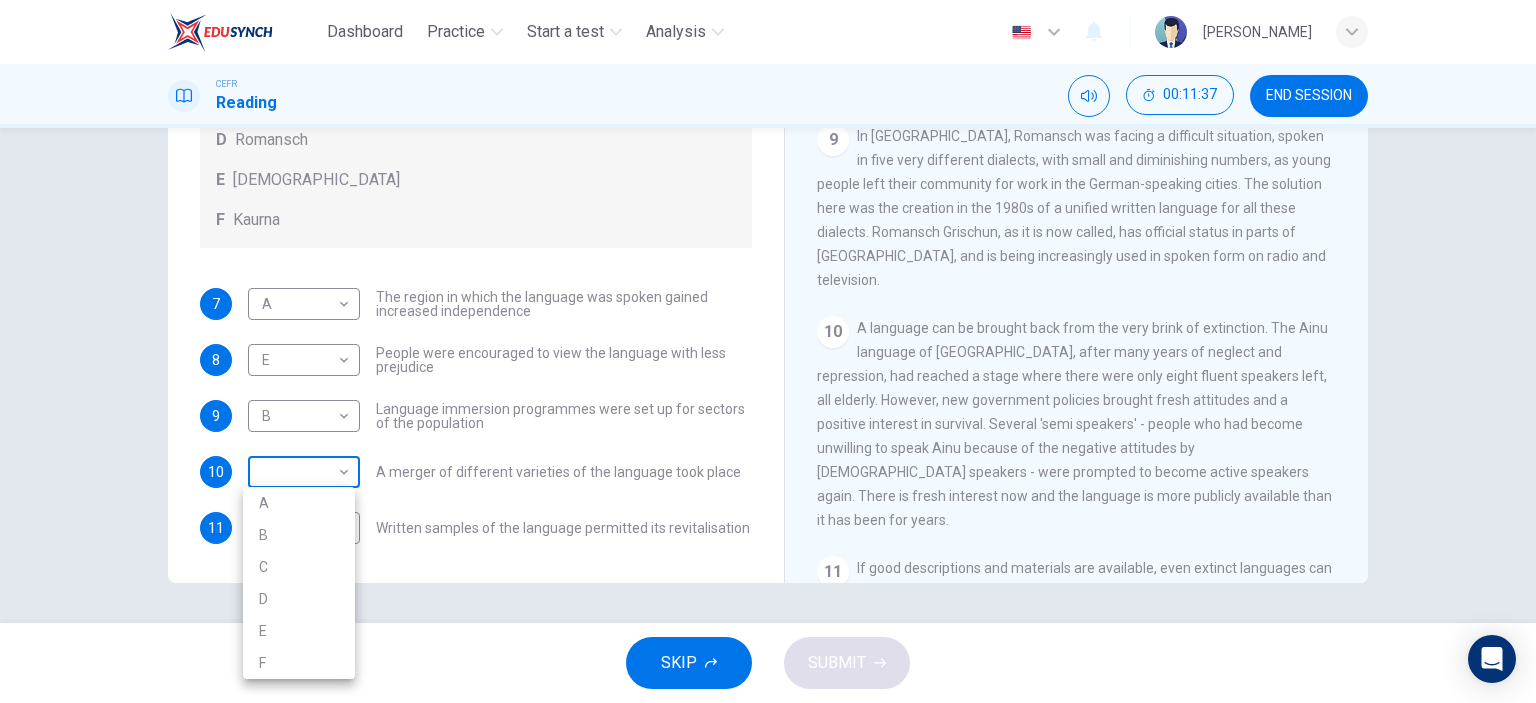 click on "Dashboard Practice Start a test Analysis English en ​ [PERSON_NAME] BIN RAMLI CEFR Reading 00:11:37 END SESSION Questions 7 - 11 Match the languages  A-F  with the statements below which describe how a language was saved.
Write your answers in the boxes below. A Welsh B Maori C Faroese D Romansch E Ainu F Kaurna 7 A A ​ The region in which the language was spoken gained increased independence 8 E E ​ People were encouraged to view the language with less prejudice 9 B B ​ Language immersion programmes were set up for sectors of the population 10 ​ ​ A merger of different varieties of the language took place 11 F F ​ Written samples of the language permitted its revitalisation Saving Language CLICK TO ZOOM Click to Zoom 1 For the first time, linguists have put a price on language. To save a language from extinction isn’t cheap - but more and more people are arguing that the alternative is the death of communities. 2 3 4 5 6 7 8 9 10 11 12 SKIP SUBMIT EduSynch - Online Language Proficiency Testing" at bounding box center (768, 351) 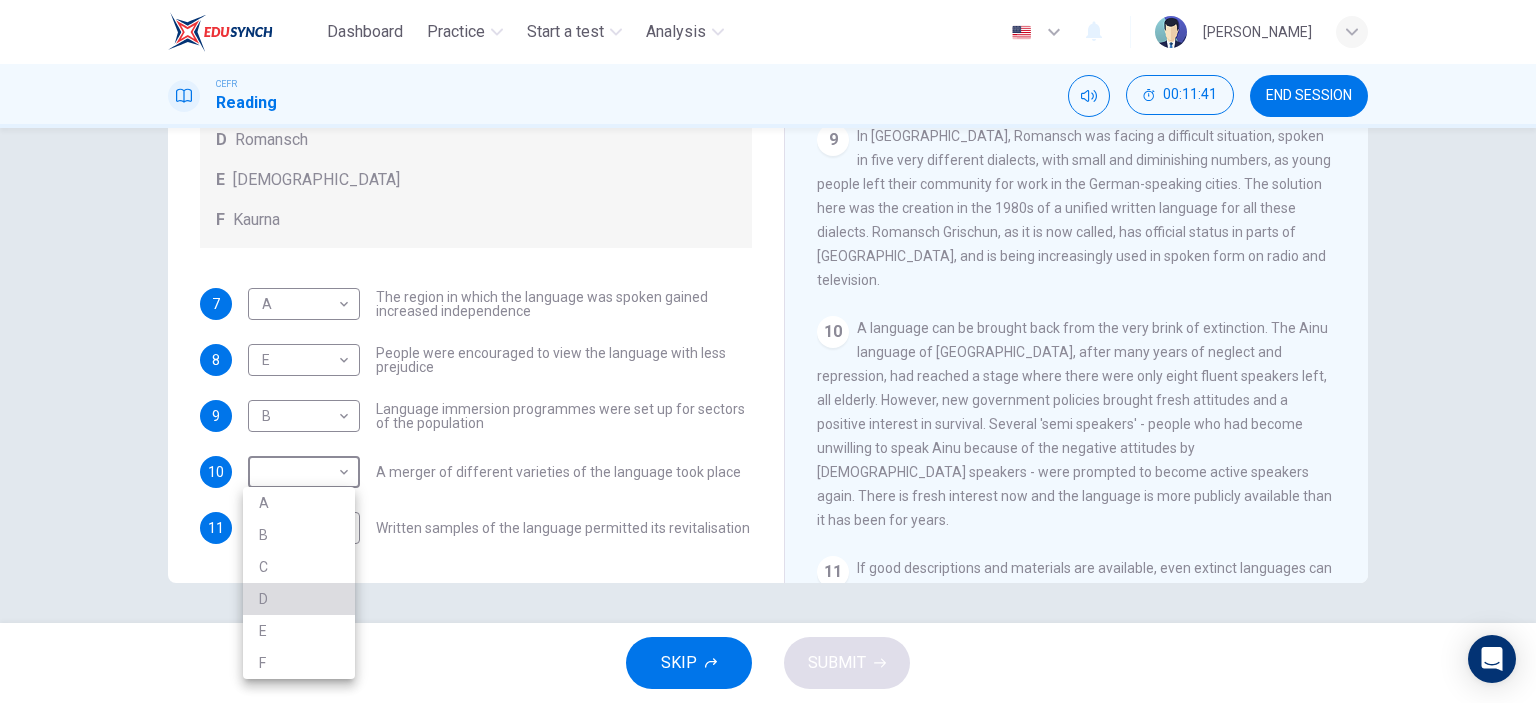 click on "D" at bounding box center (299, 599) 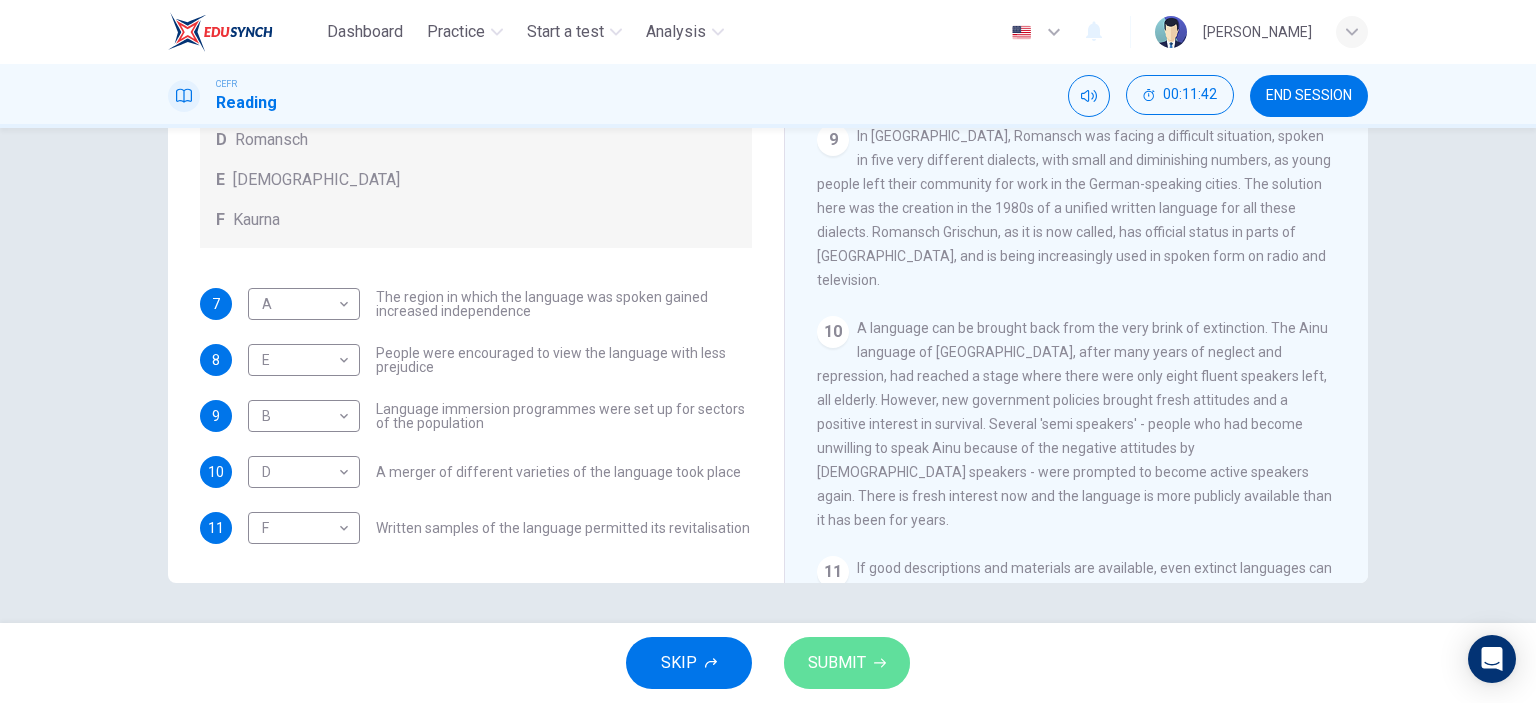 click on "SUBMIT" at bounding box center (837, 663) 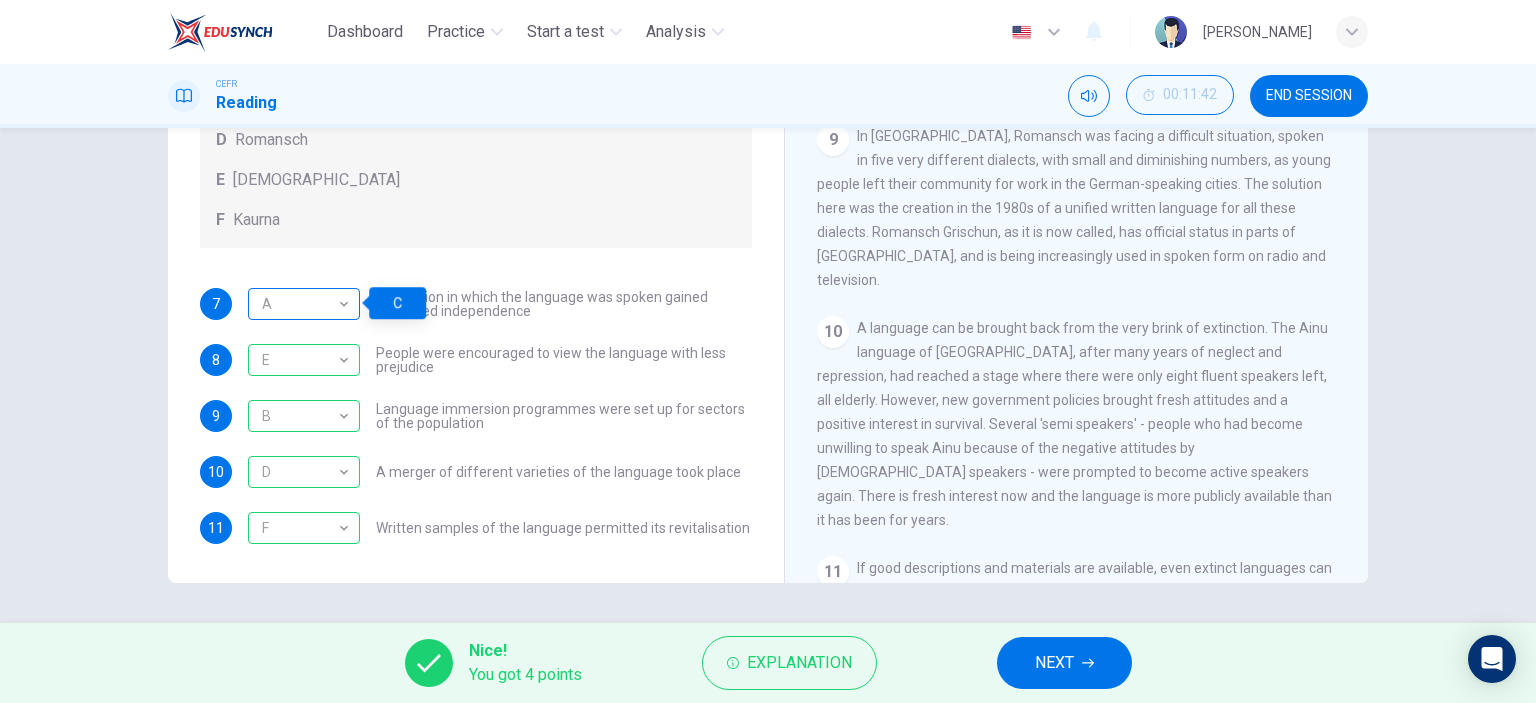 click on "A" at bounding box center (300, 304) 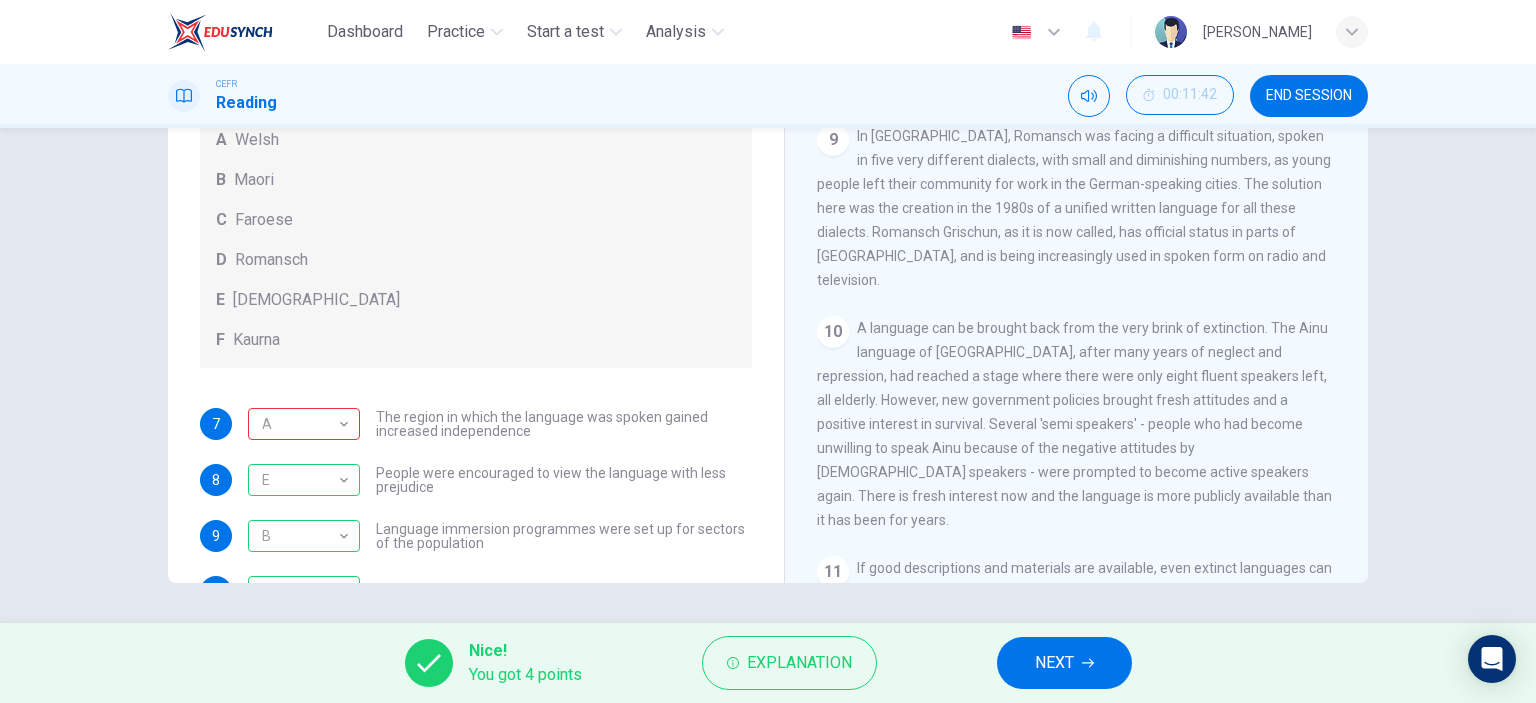 scroll, scrollTop: 0, scrollLeft: 0, axis: both 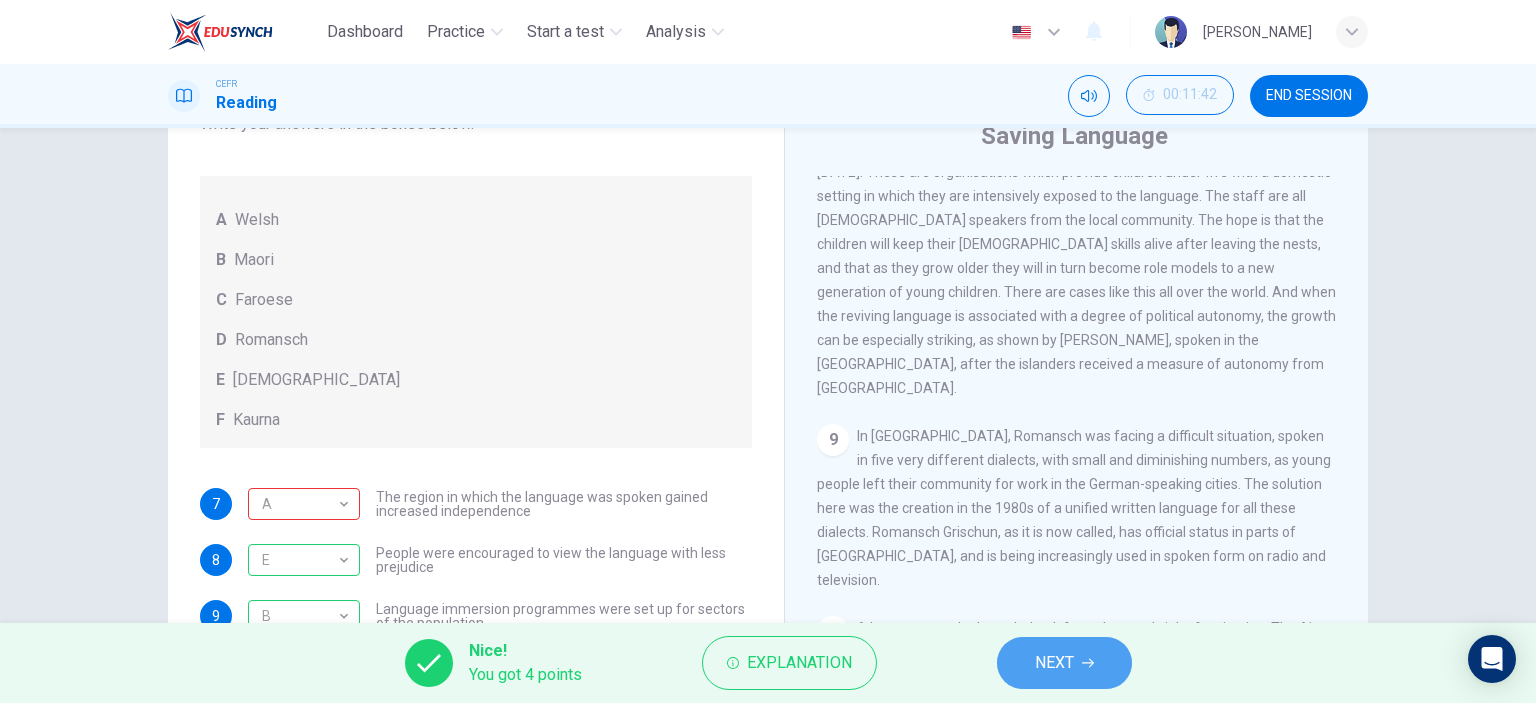 click on "NEXT" at bounding box center (1054, 663) 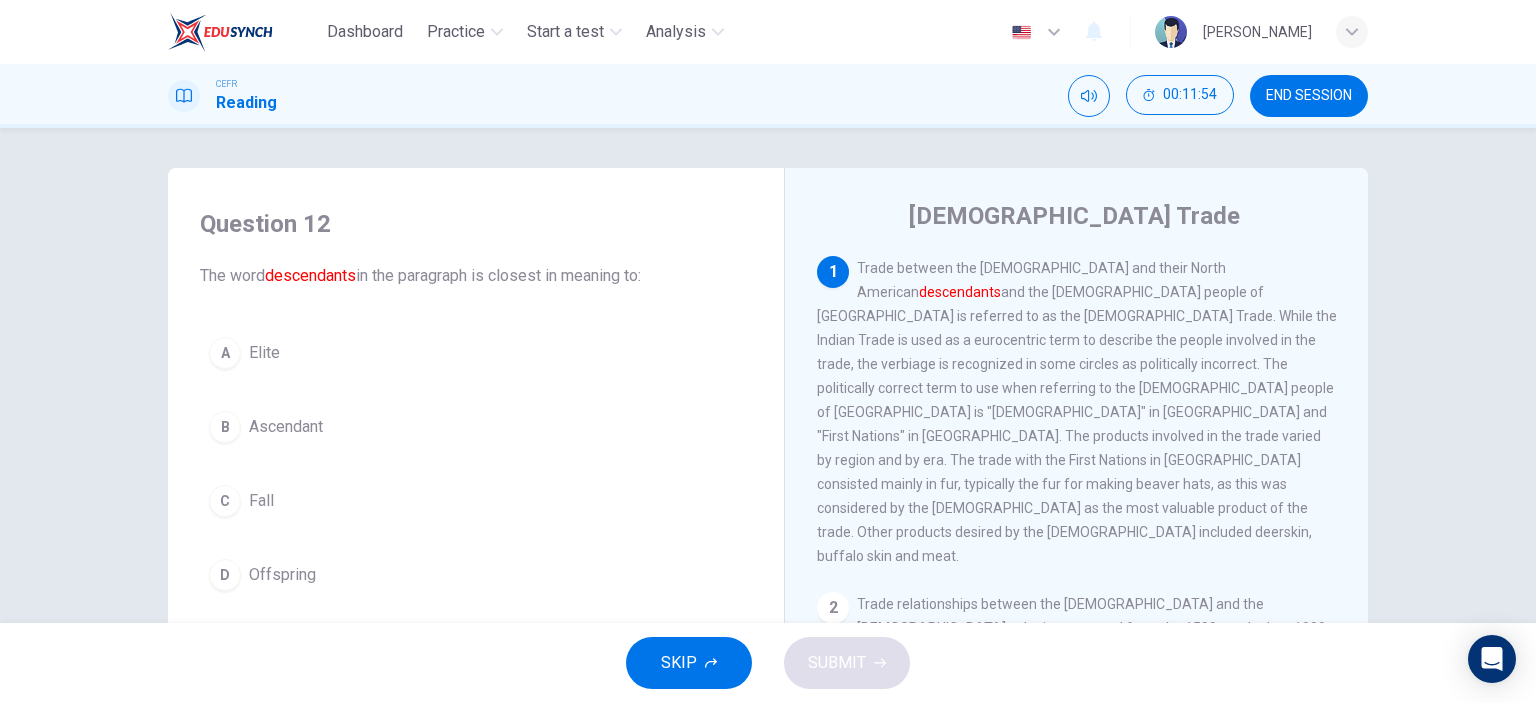 click on "Offspring" at bounding box center [282, 575] 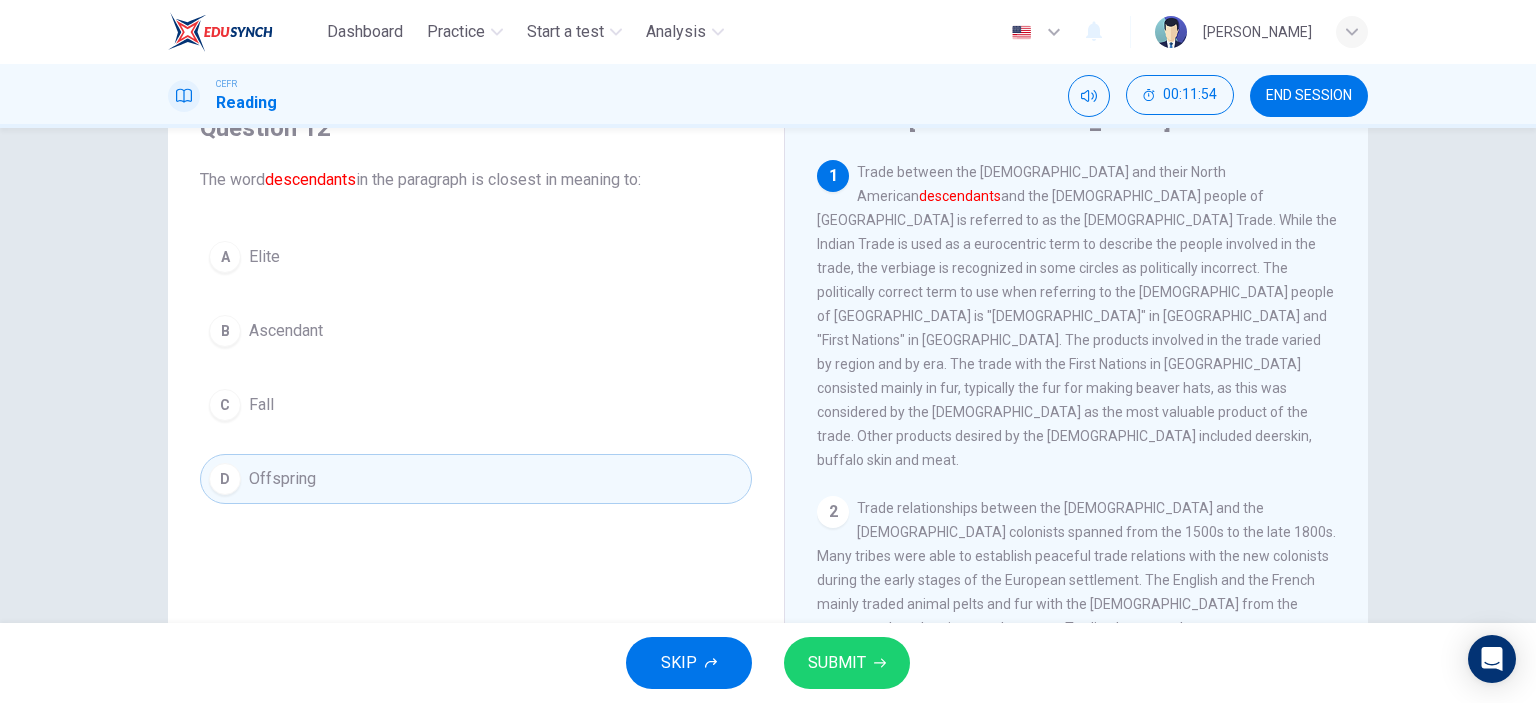 scroll, scrollTop: 200, scrollLeft: 0, axis: vertical 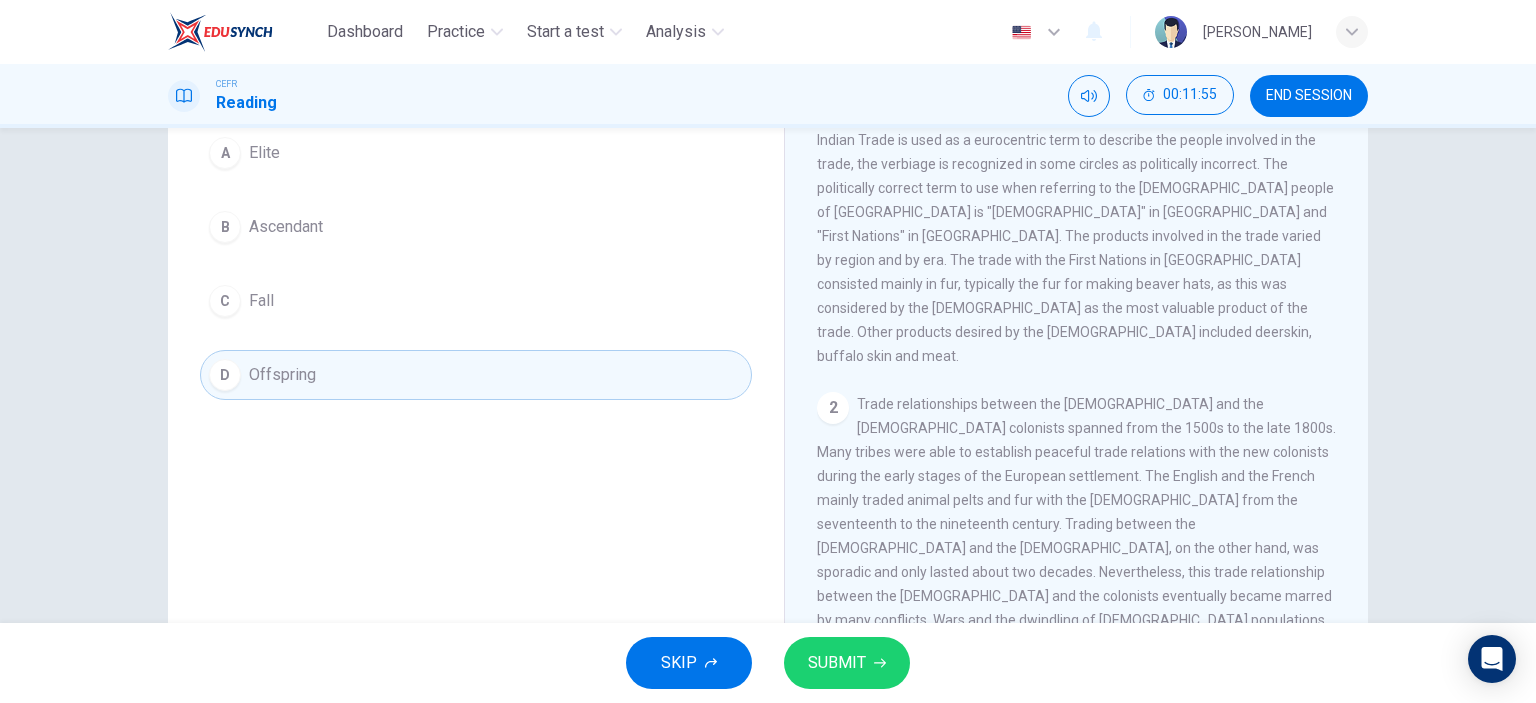 click on "SUBMIT" at bounding box center [847, 663] 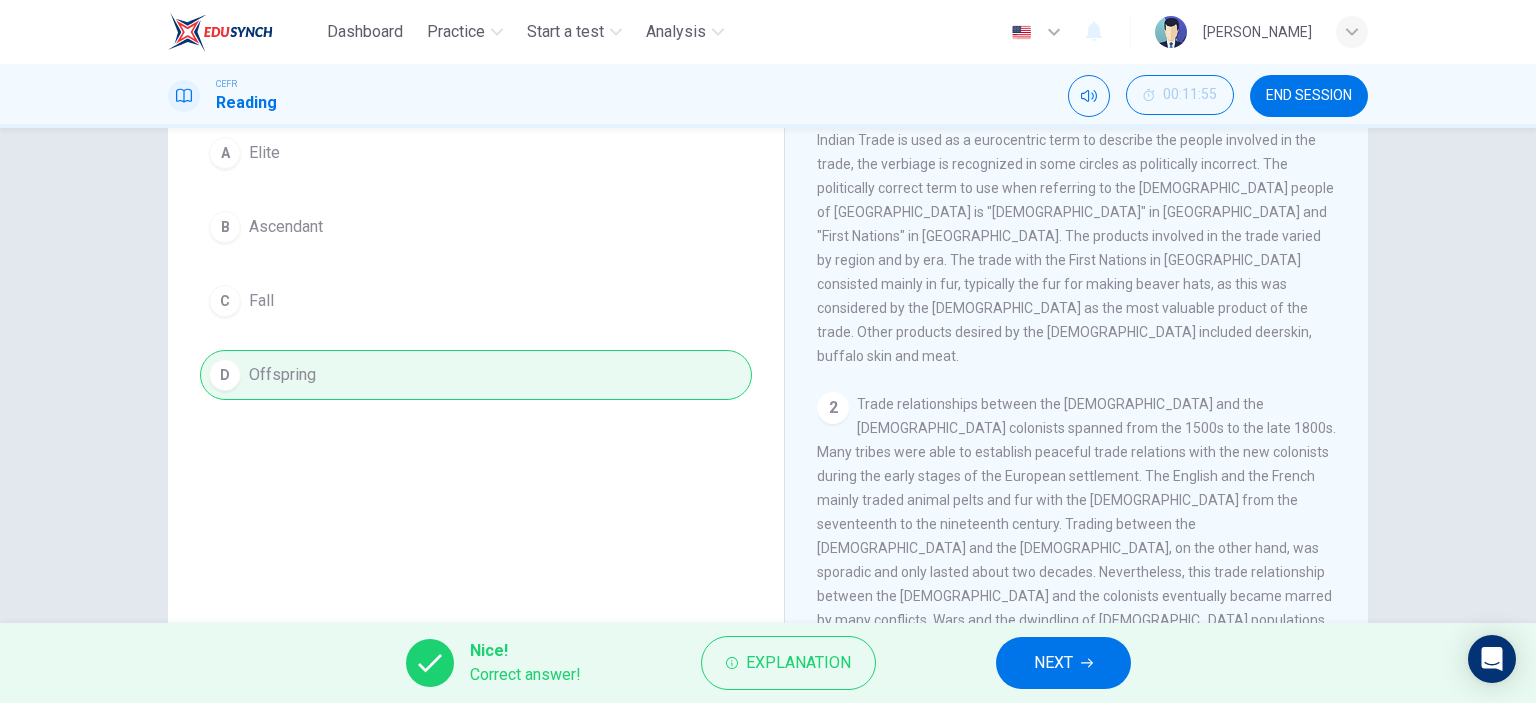 click on "NEXT" at bounding box center [1063, 663] 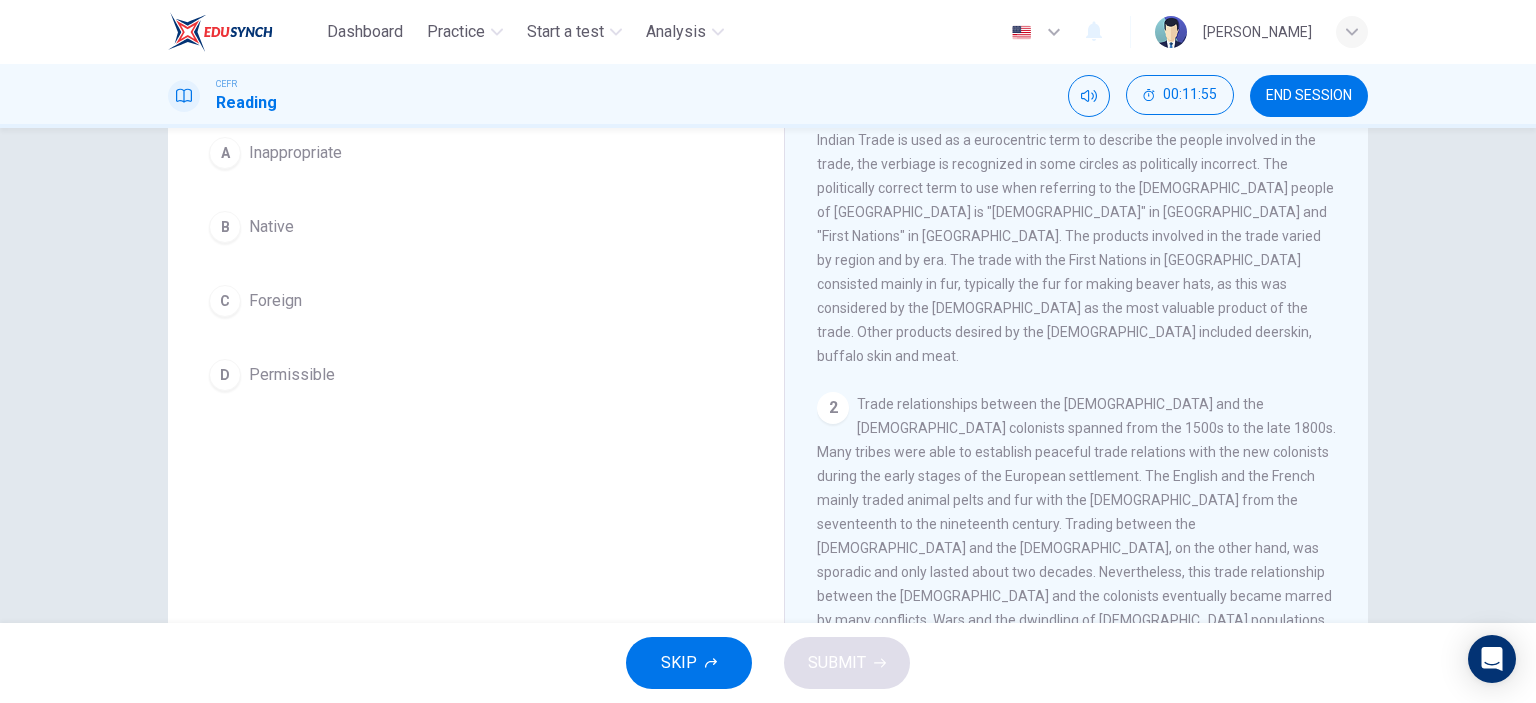 scroll, scrollTop: 0, scrollLeft: 0, axis: both 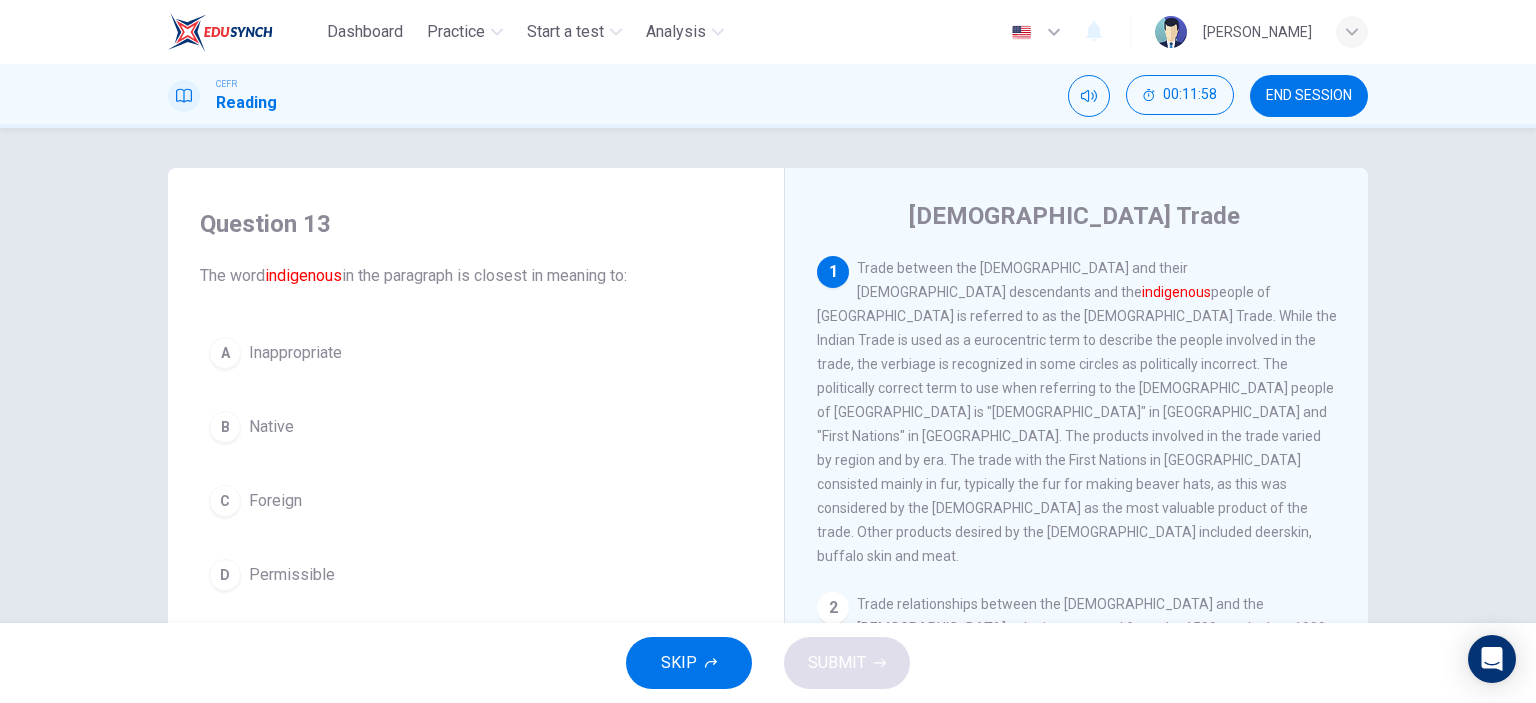 drag, startPoint x: 283, startPoint y: 428, endPoint x: 619, endPoint y: 538, distance: 353.54773 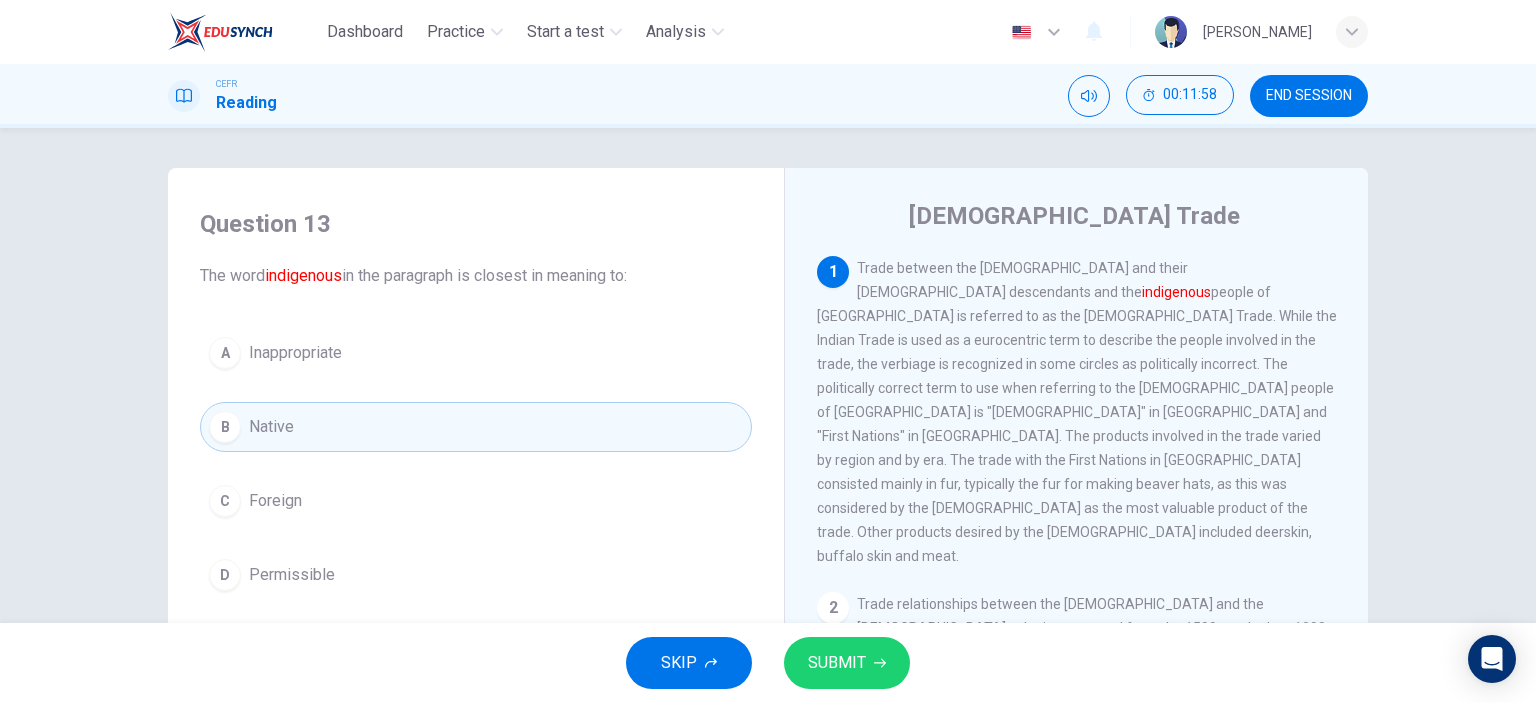 click on "SUBMIT" at bounding box center (837, 663) 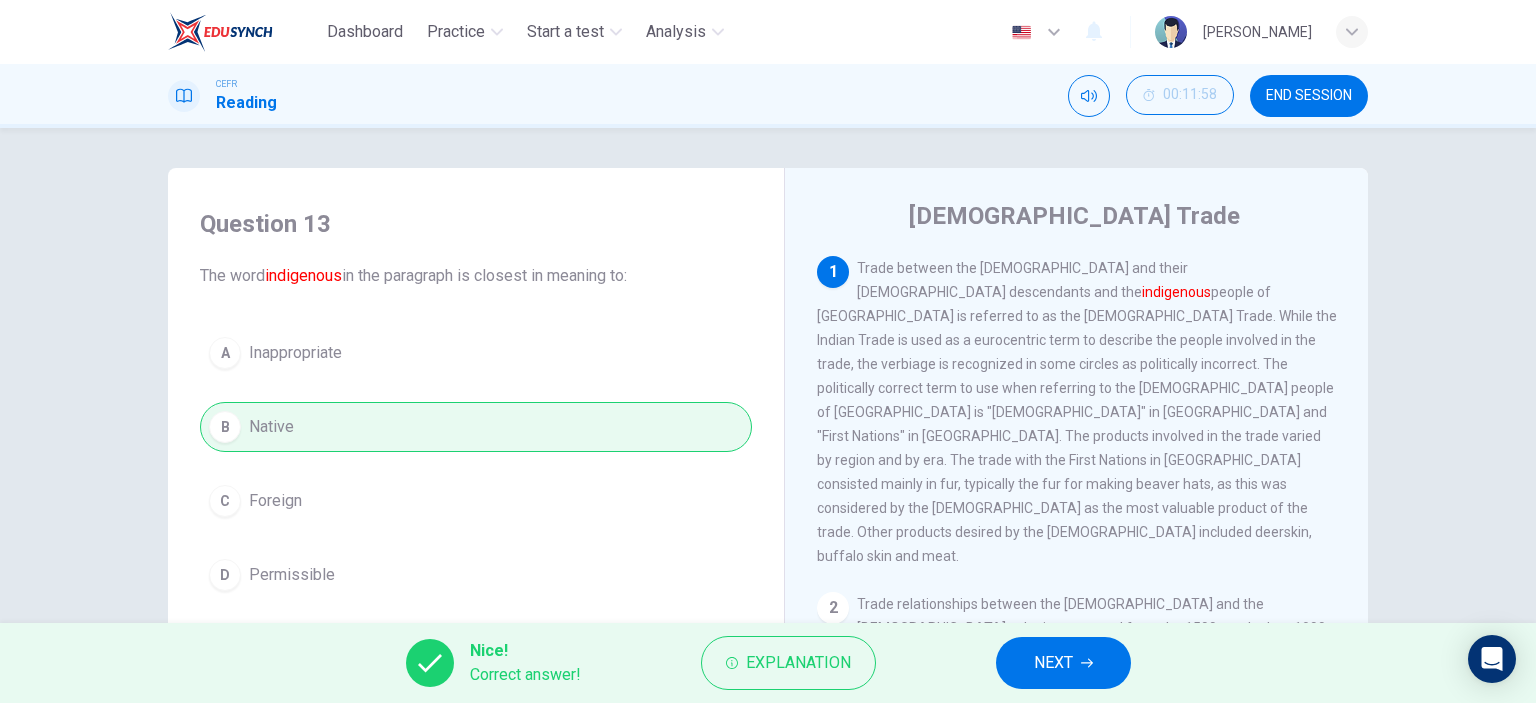 click on "NEXT" at bounding box center [1053, 663] 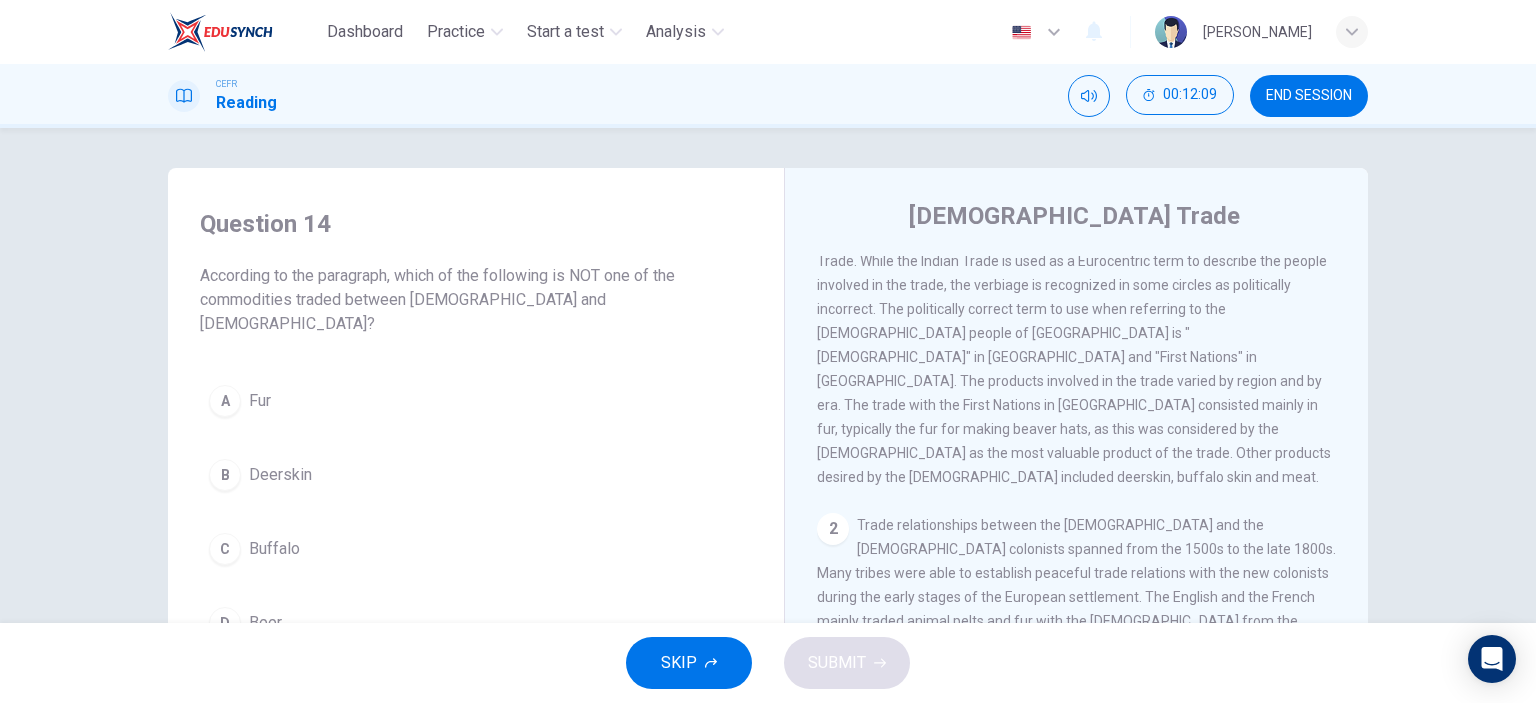 scroll, scrollTop: 0, scrollLeft: 0, axis: both 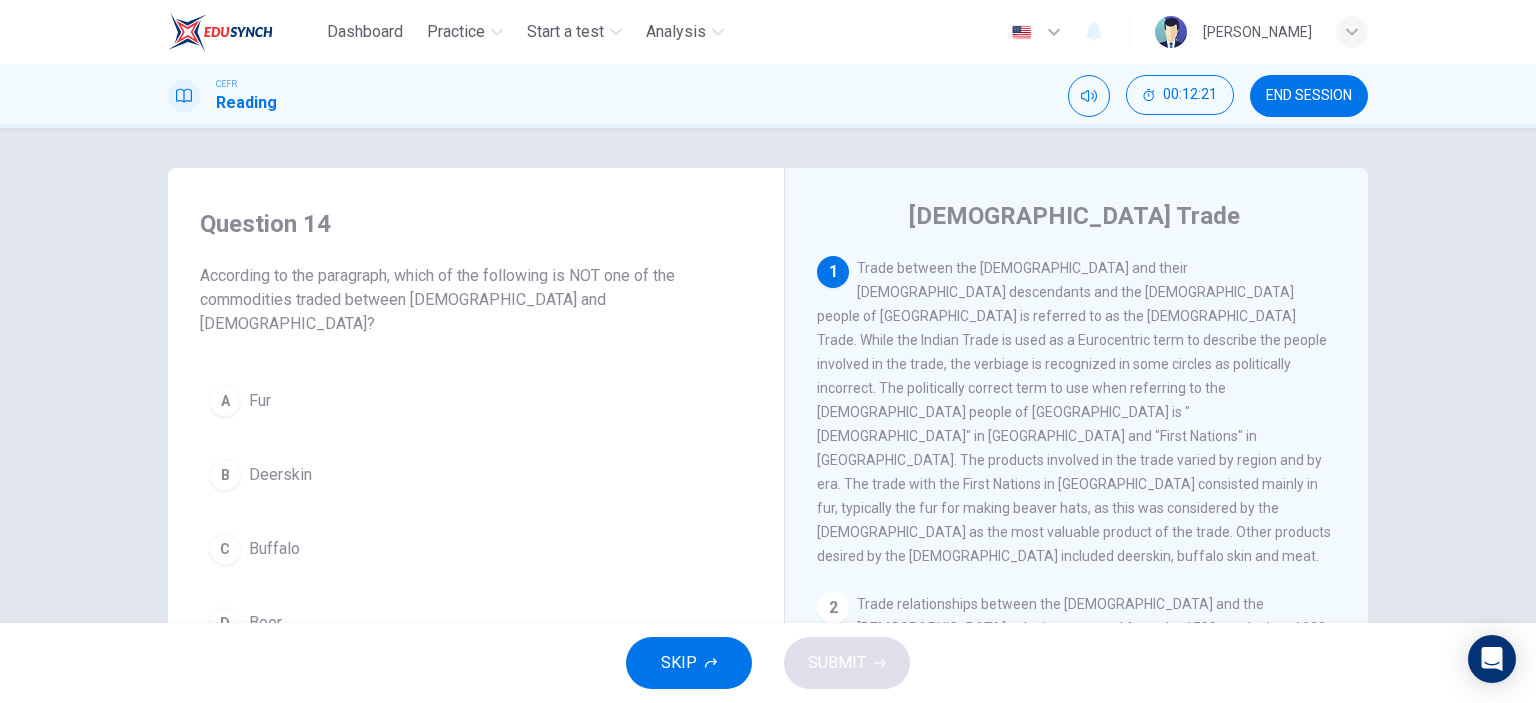 click on "D Beer" at bounding box center (476, 623) 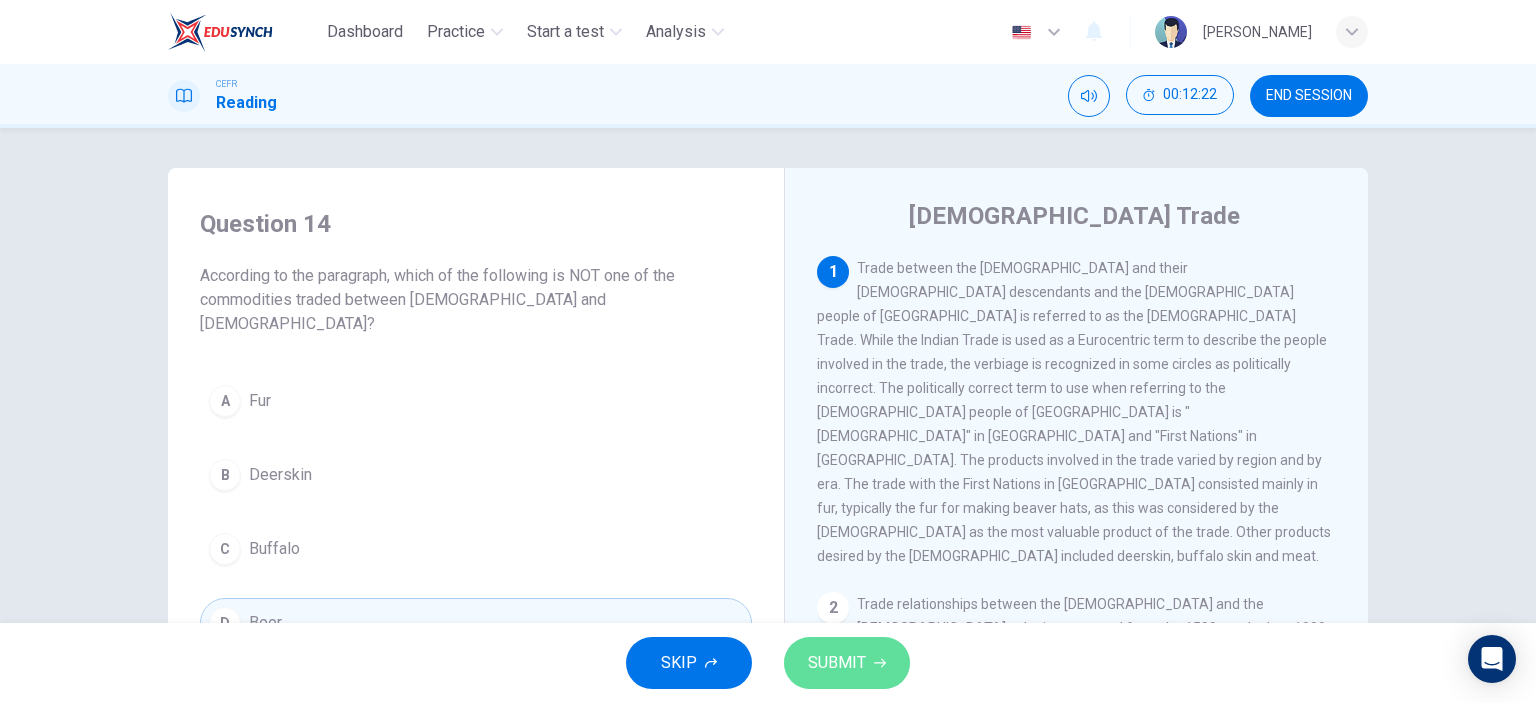 click 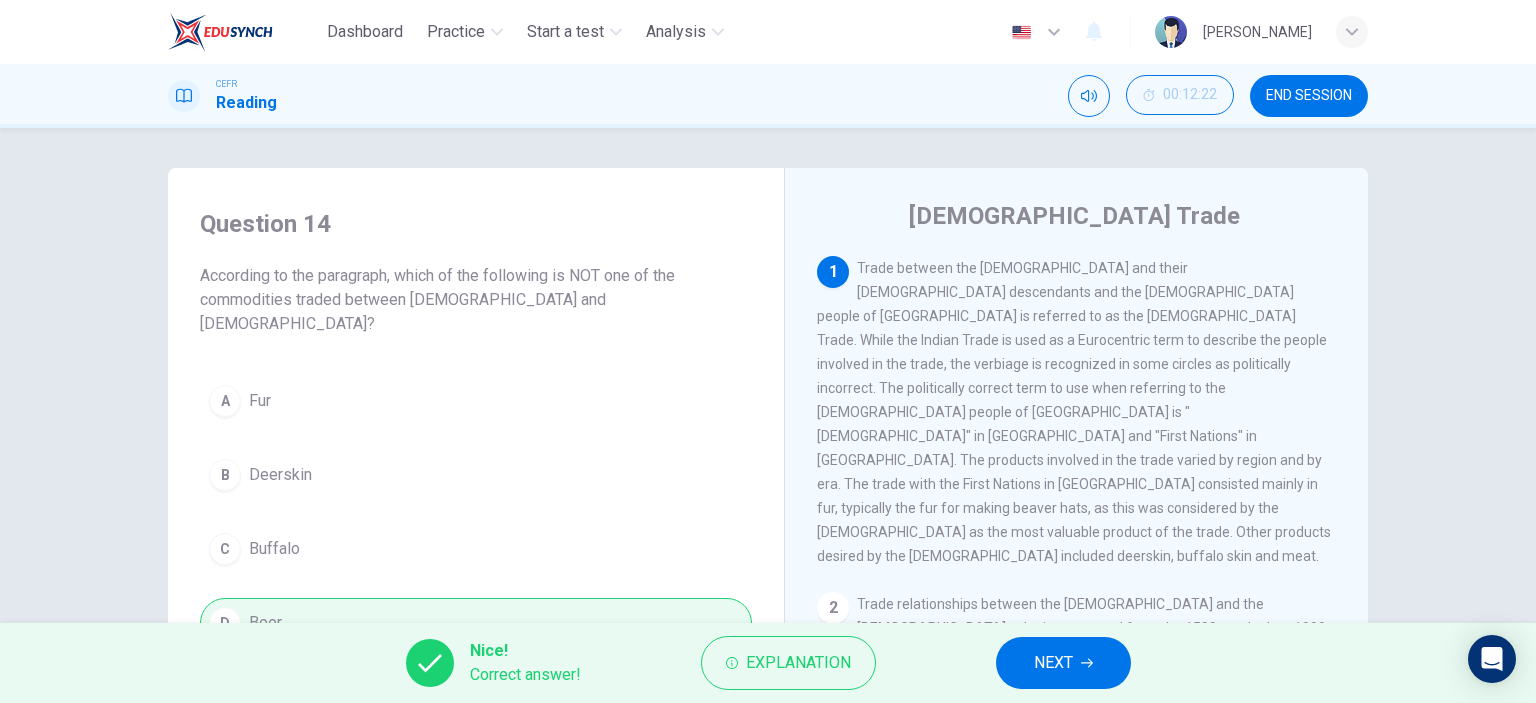 click on "NEXT" at bounding box center (1053, 663) 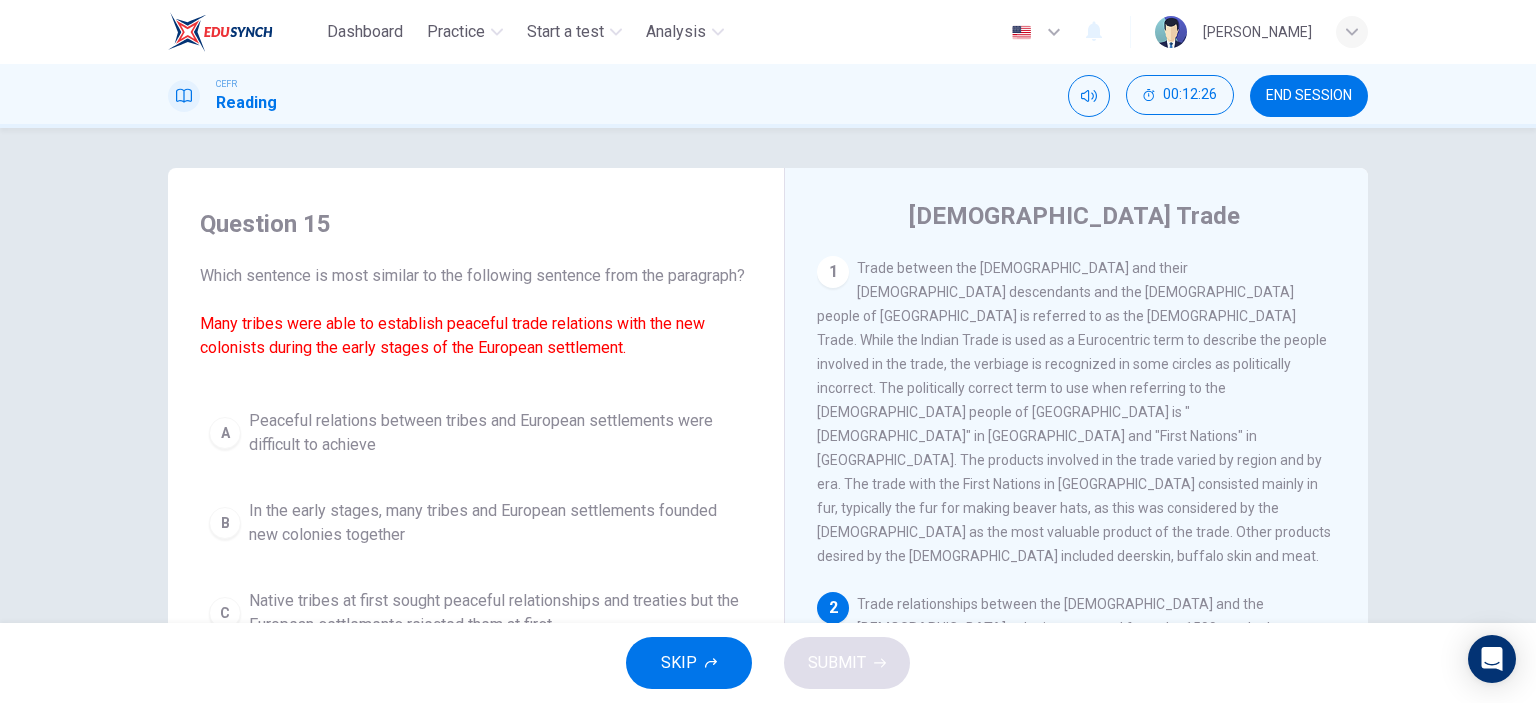 scroll, scrollTop: 100, scrollLeft: 0, axis: vertical 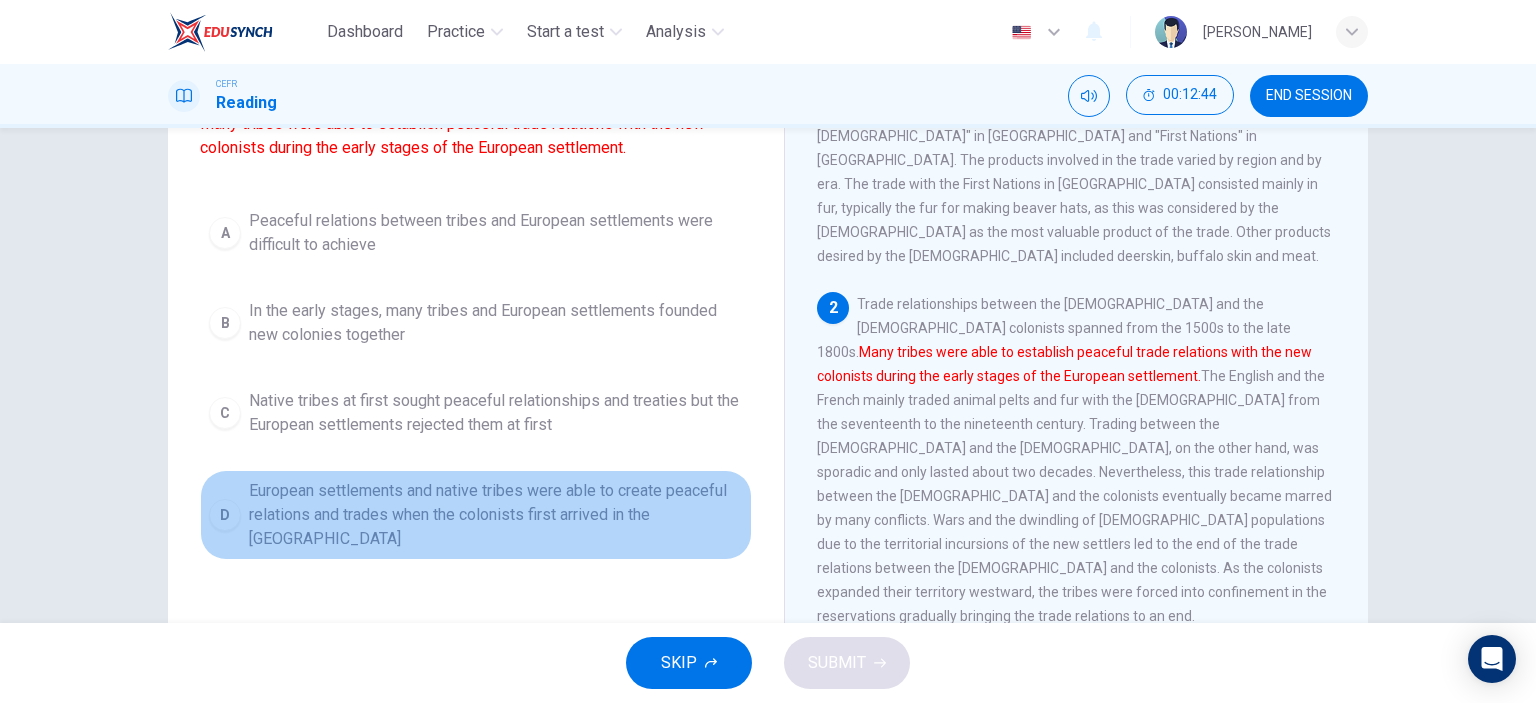 click on "European settlements and native tribes were able to create peaceful relations and trades when the colonists first arrived in the [GEOGRAPHIC_DATA]" at bounding box center (496, 515) 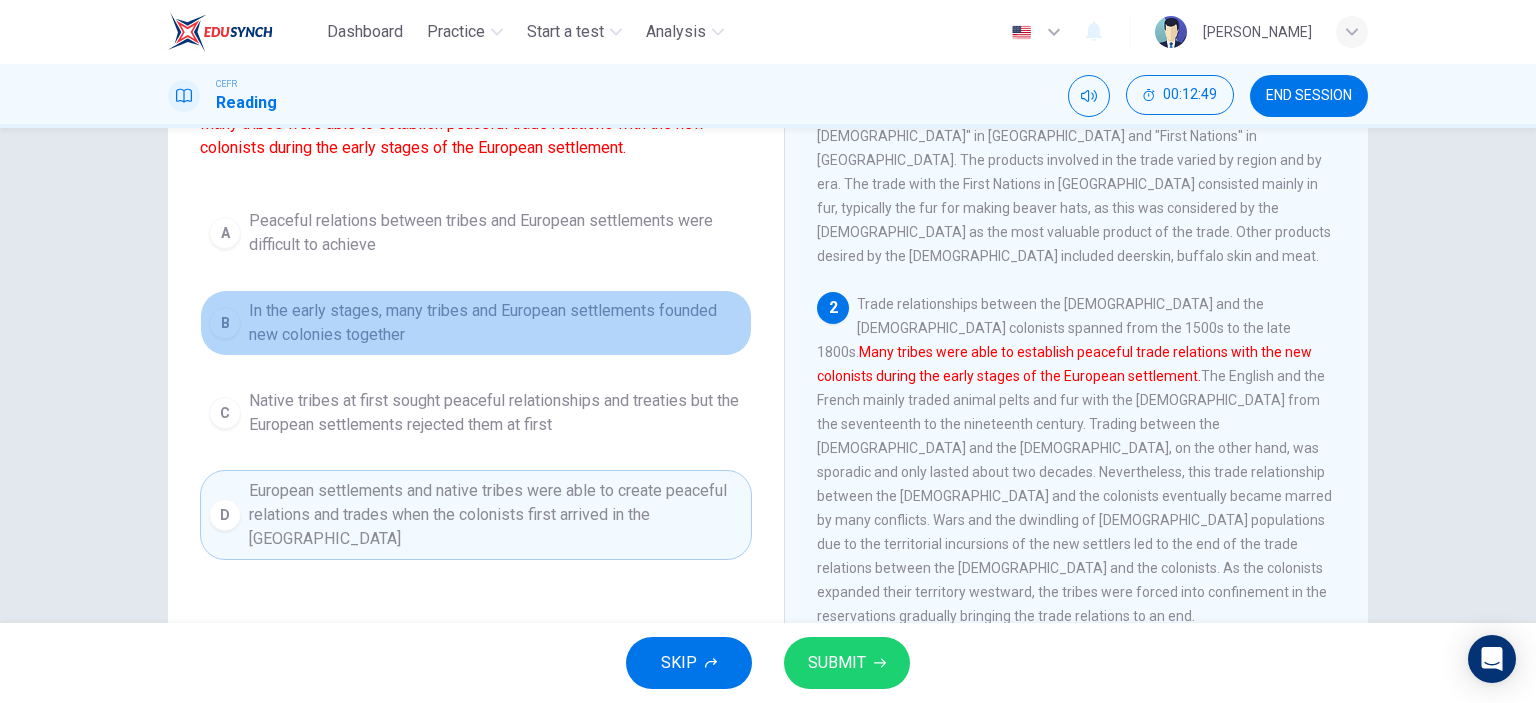 click on "In the early stages, many tribes and European settlements founded new colonies together" at bounding box center [496, 323] 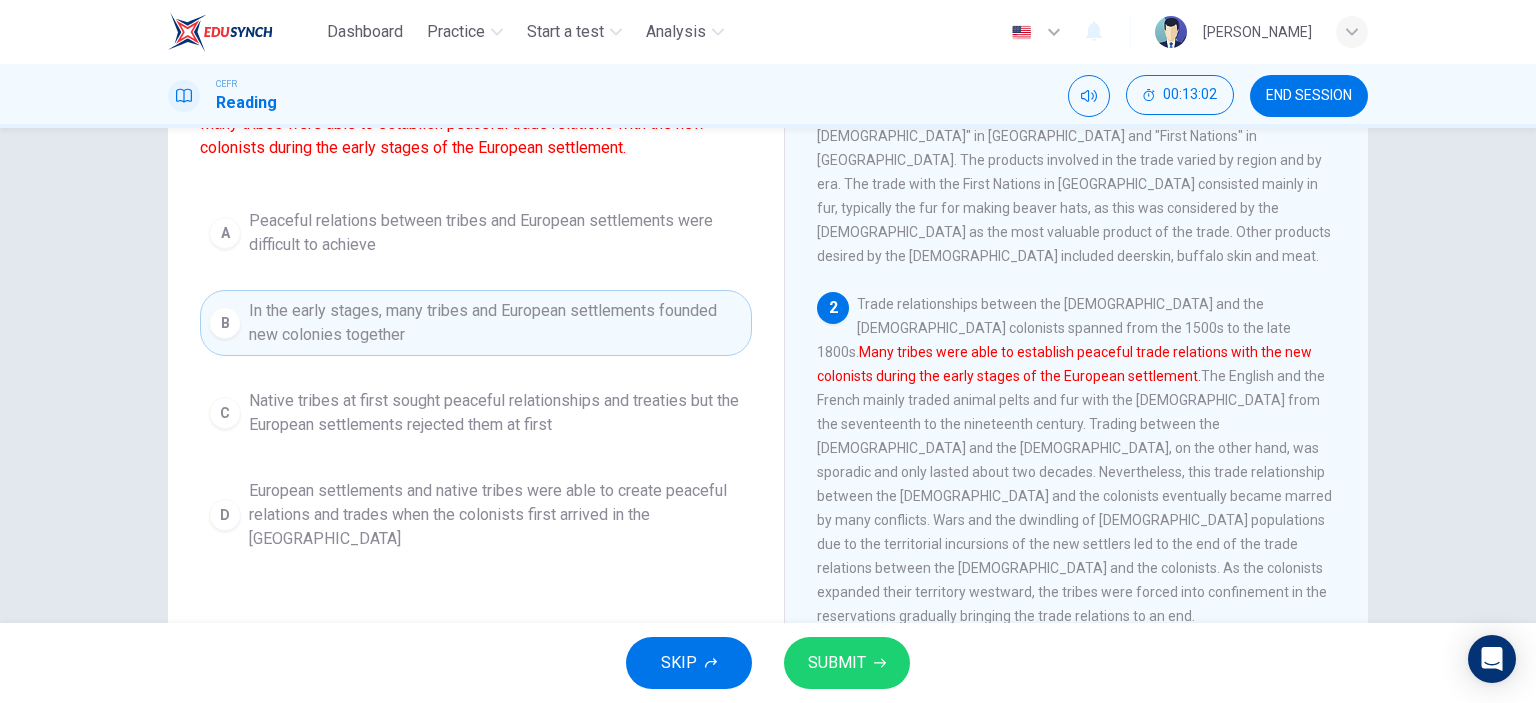 click on "SUBMIT" at bounding box center [837, 663] 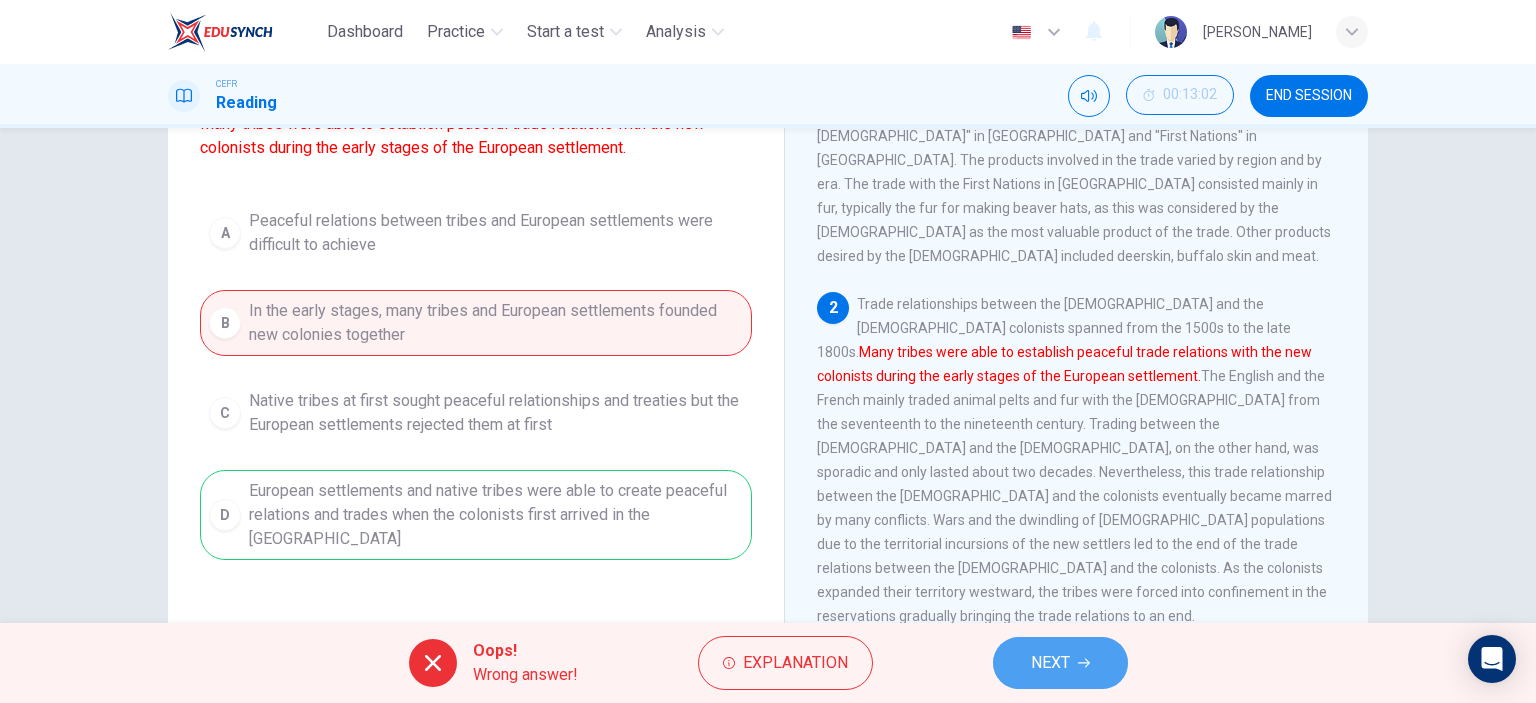 click on "NEXT" at bounding box center [1050, 663] 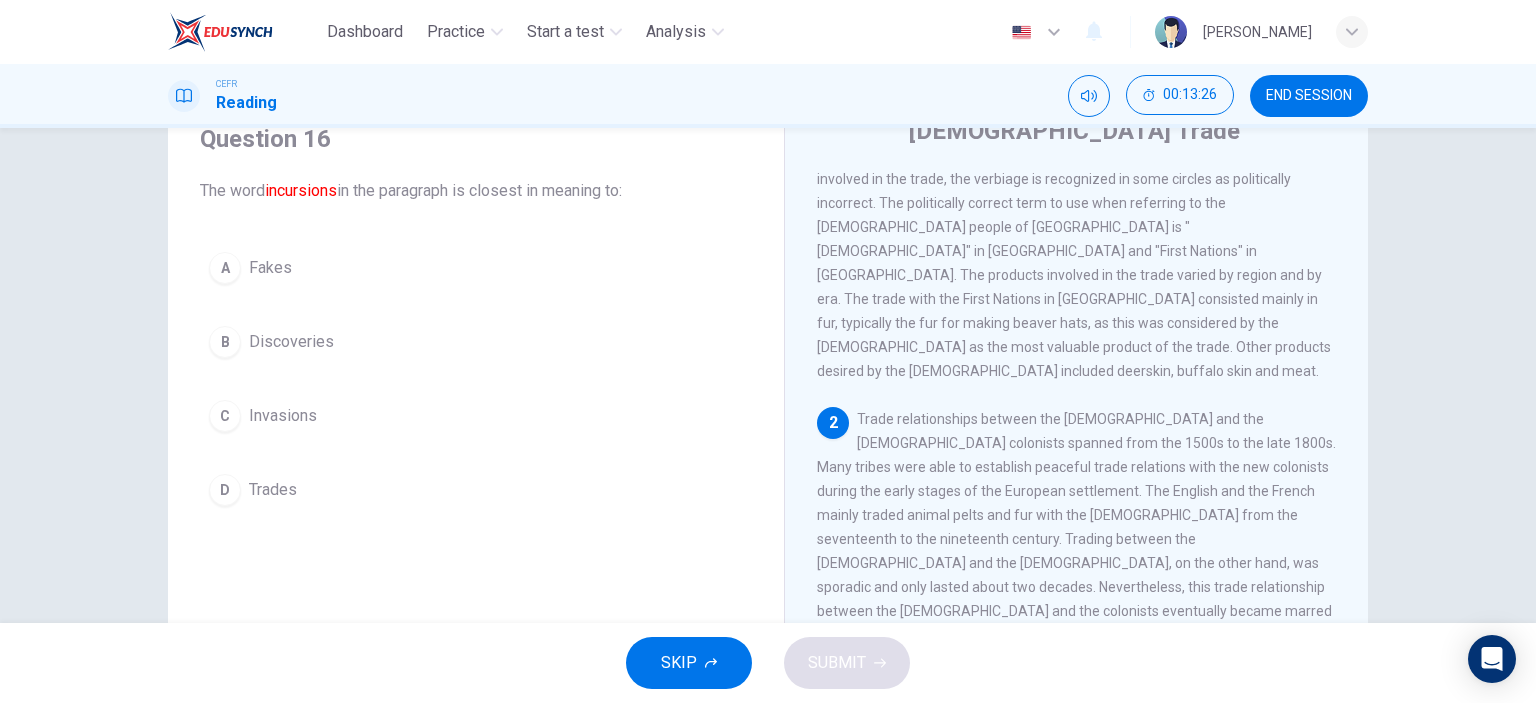 scroll, scrollTop: 200, scrollLeft: 0, axis: vertical 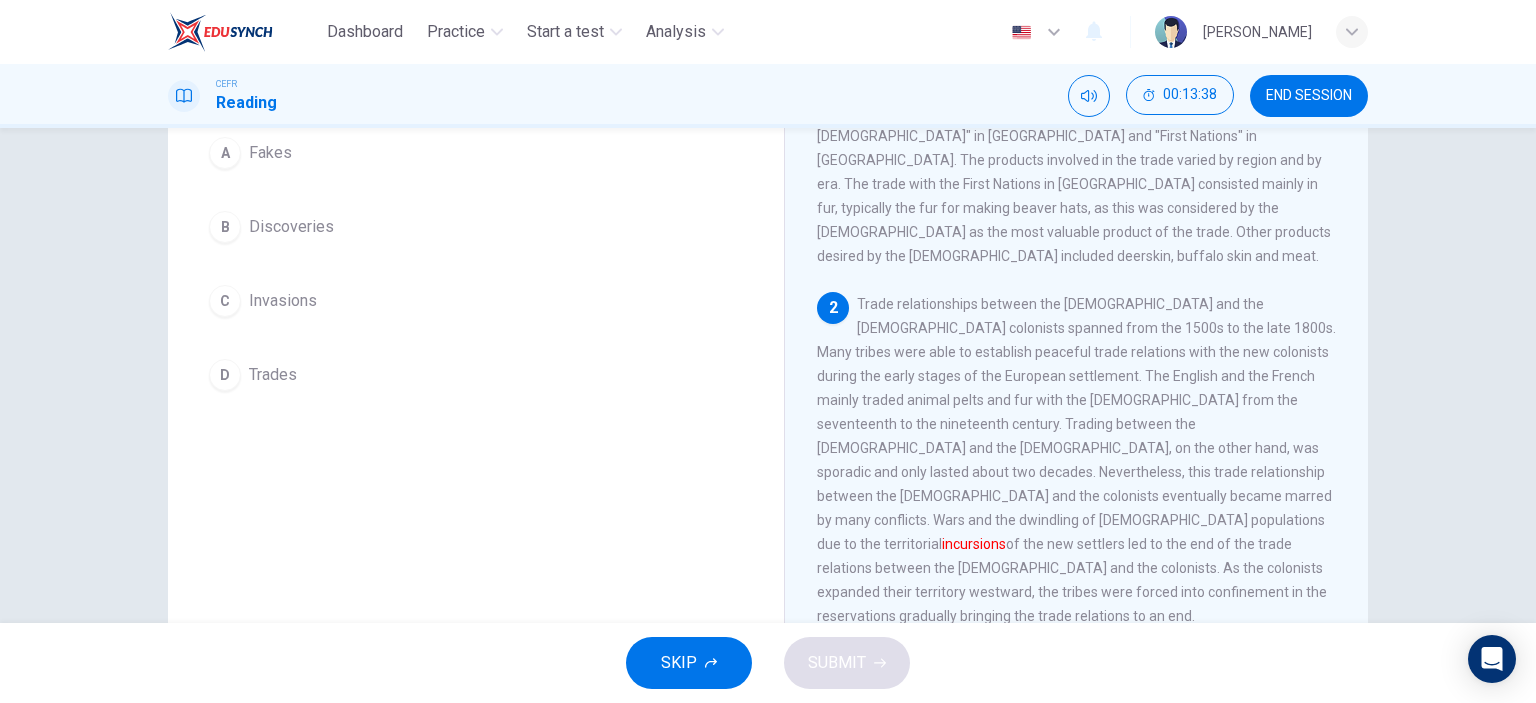 click on "Invasions" at bounding box center [283, 301] 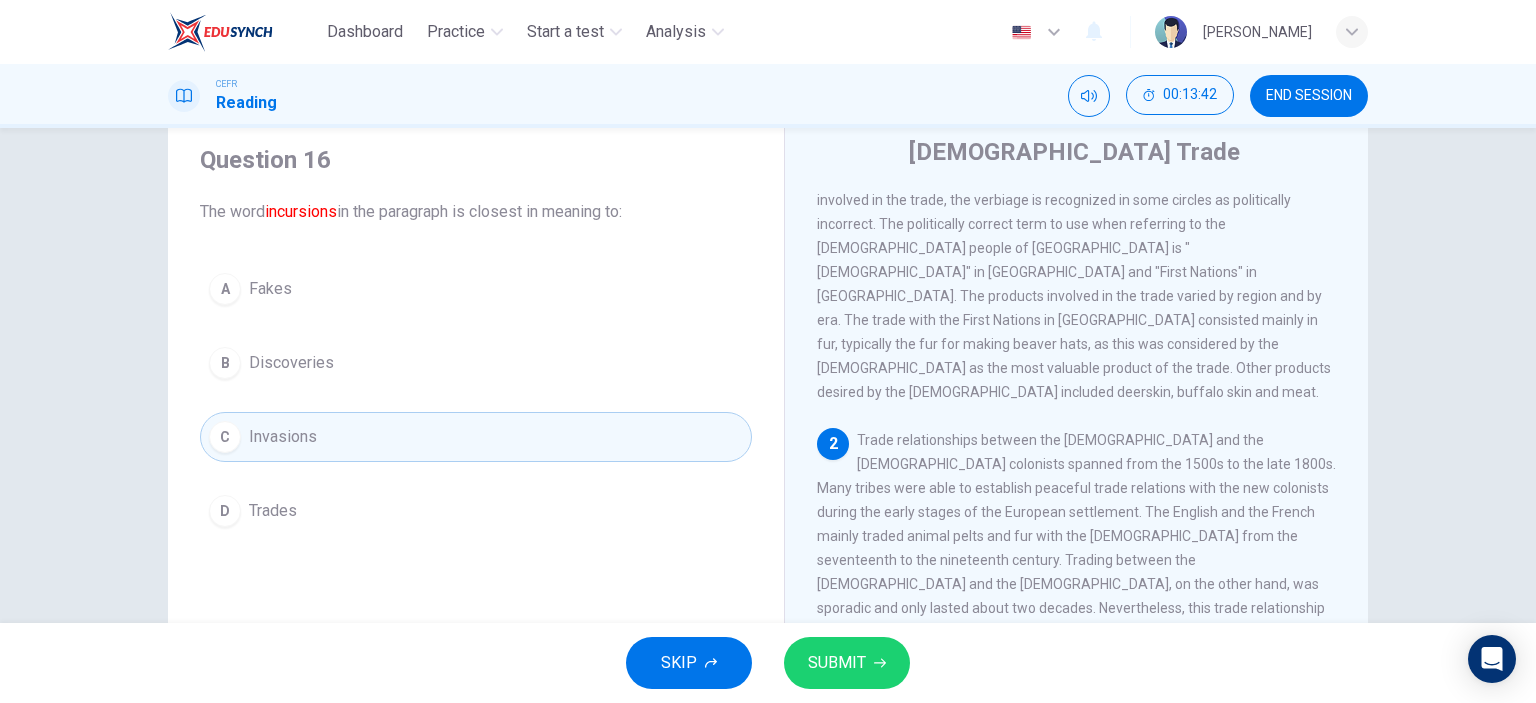 scroll, scrollTop: 100, scrollLeft: 0, axis: vertical 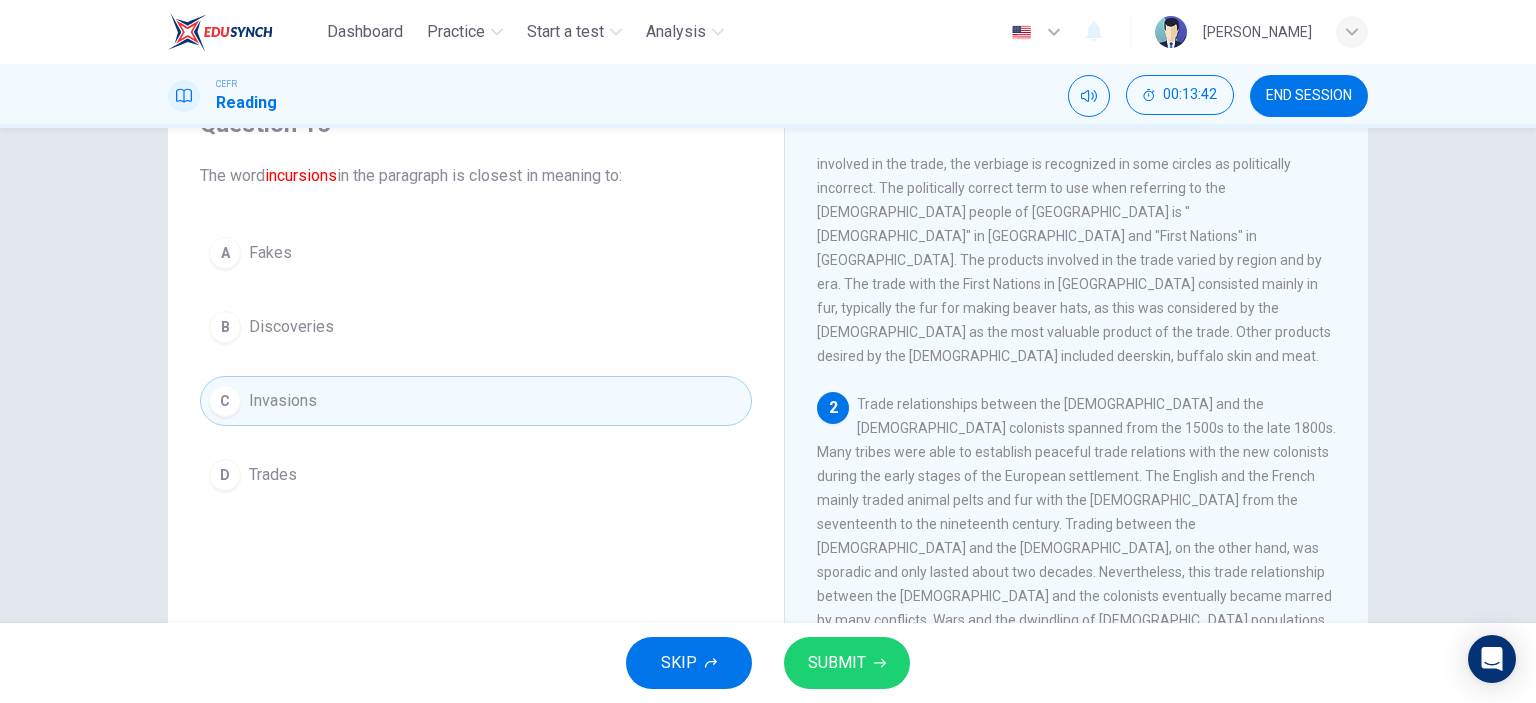 click on "SUBMIT" at bounding box center (837, 663) 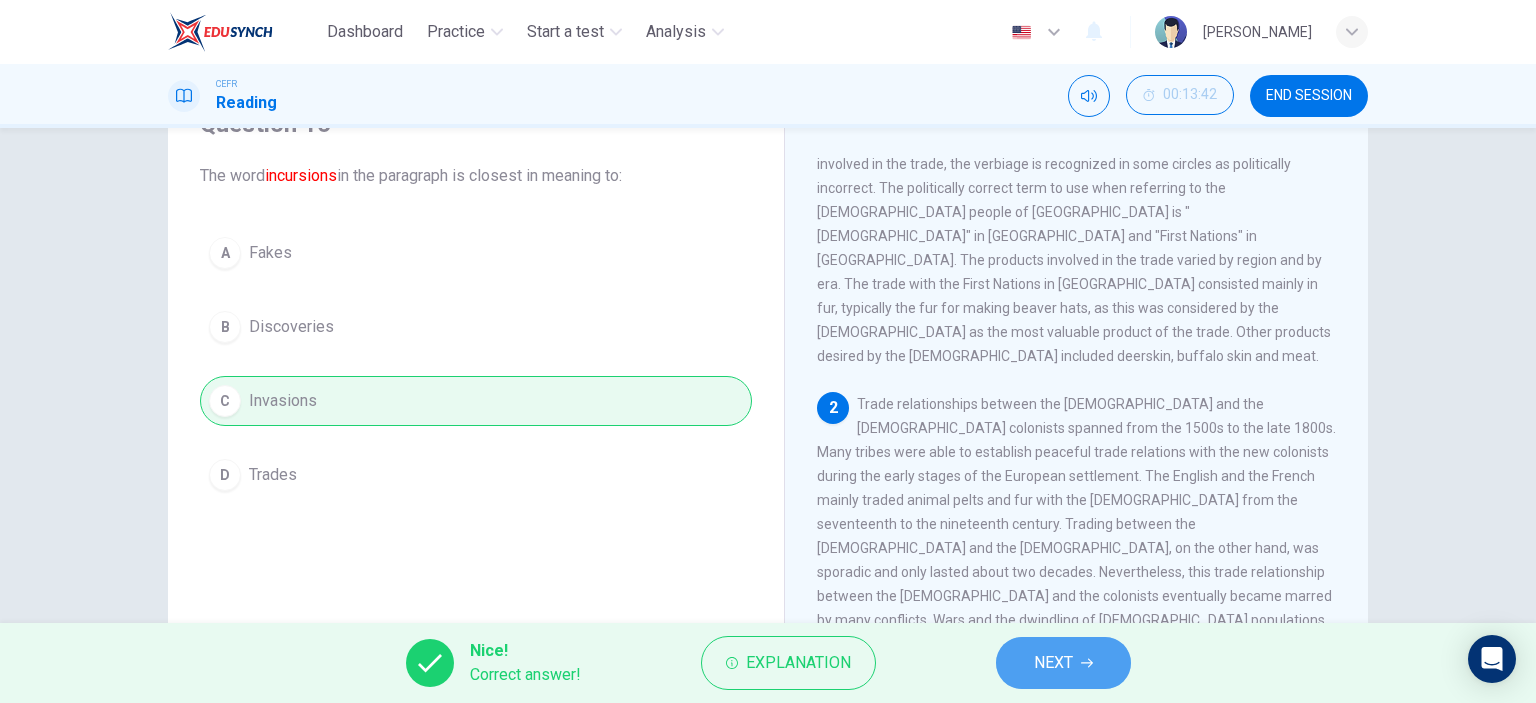 click on "NEXT" at bounding box center [1053, 663] 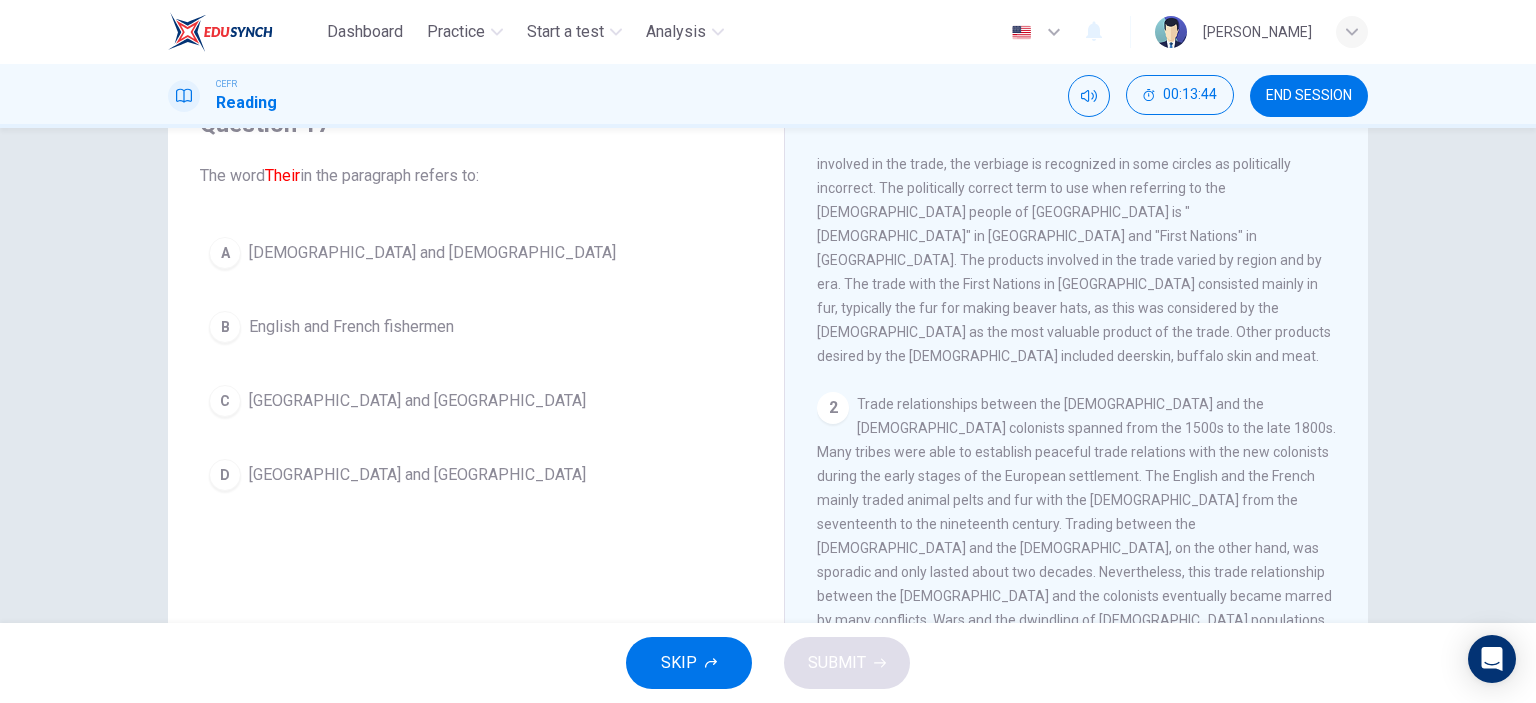 scroll, scrollTop: 500, scrollLeft: 0, axis: vertical 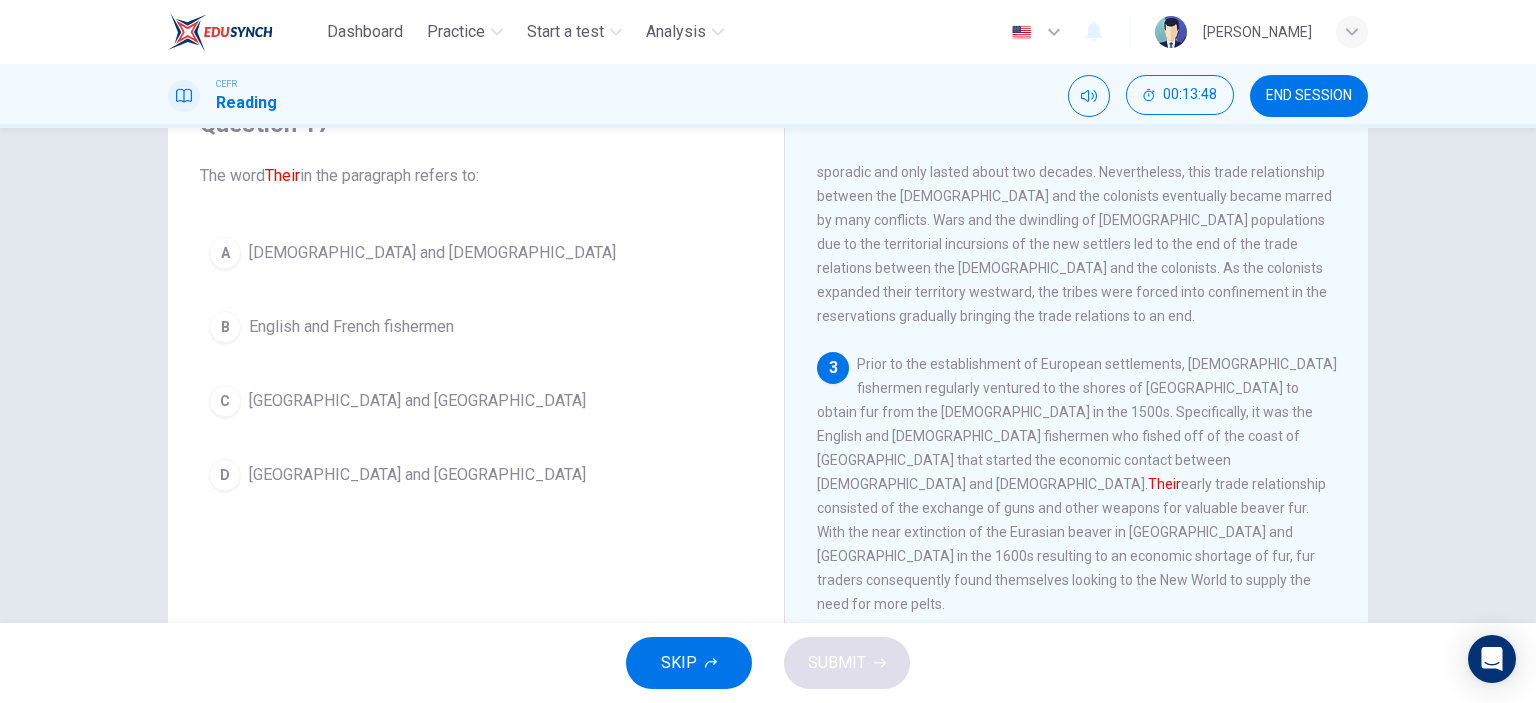 click on "[DEMOGRAPHIC_DATA] and [DEMOGRAPHIC_DATA]" at bounding box center [432, 253] 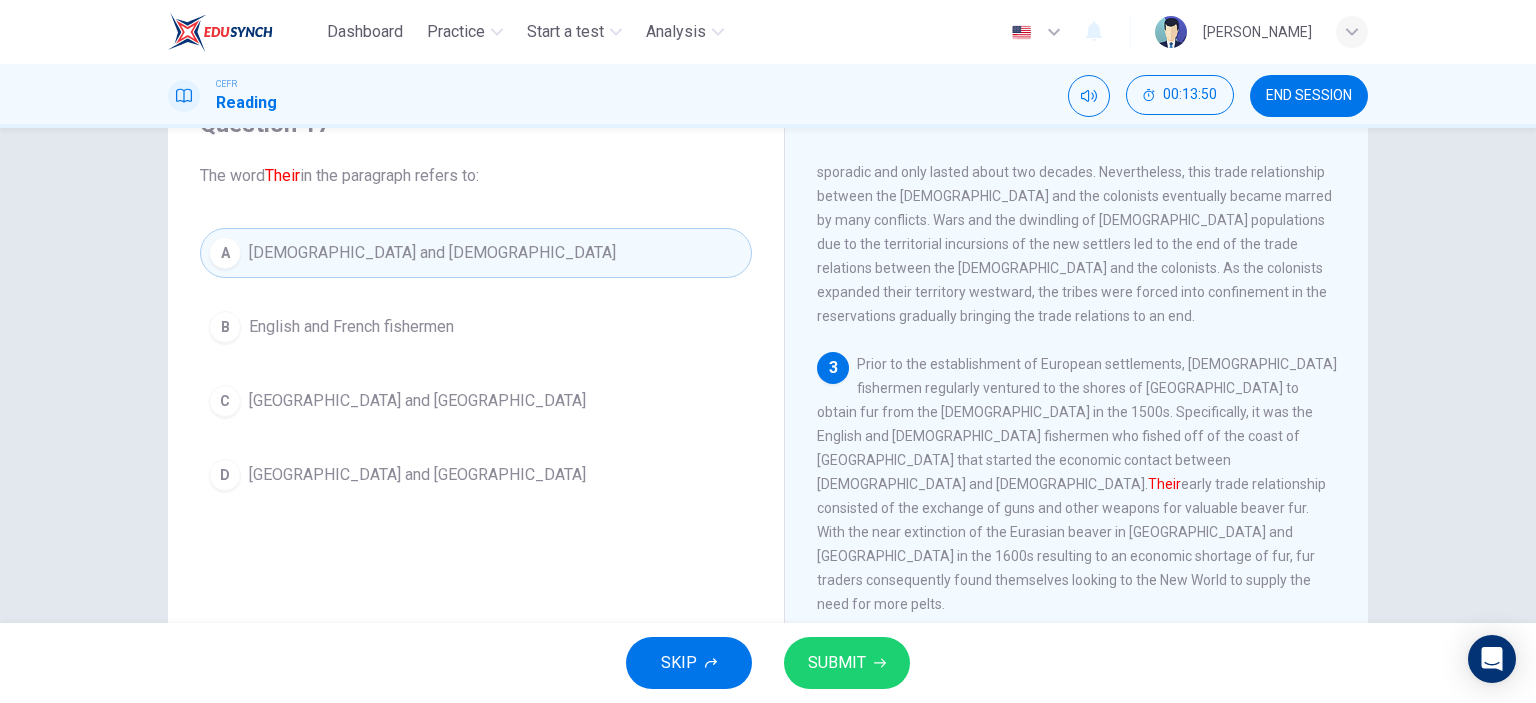 click on "SUBMIT" at bounding box center (847, 663) 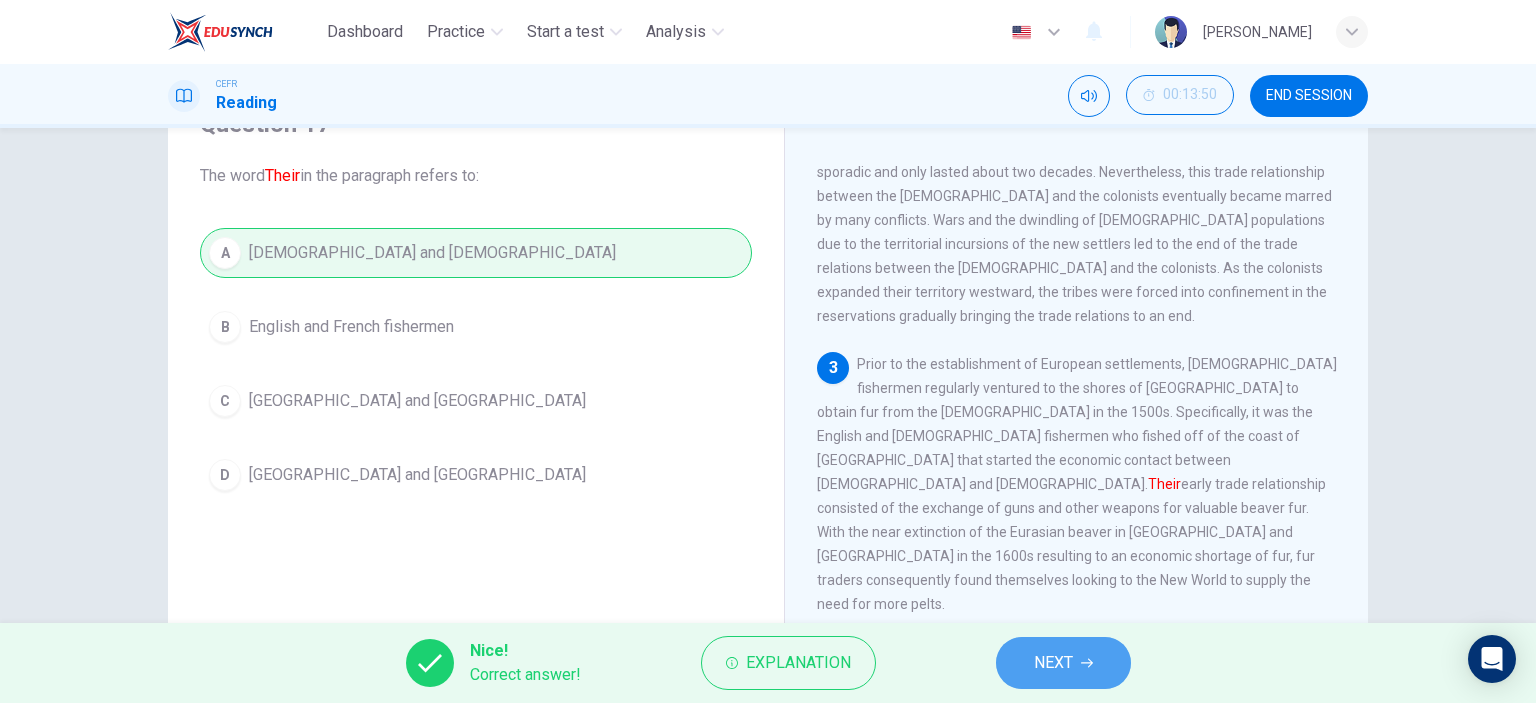 click on "NEXT" at bounding box center [1063, 663] 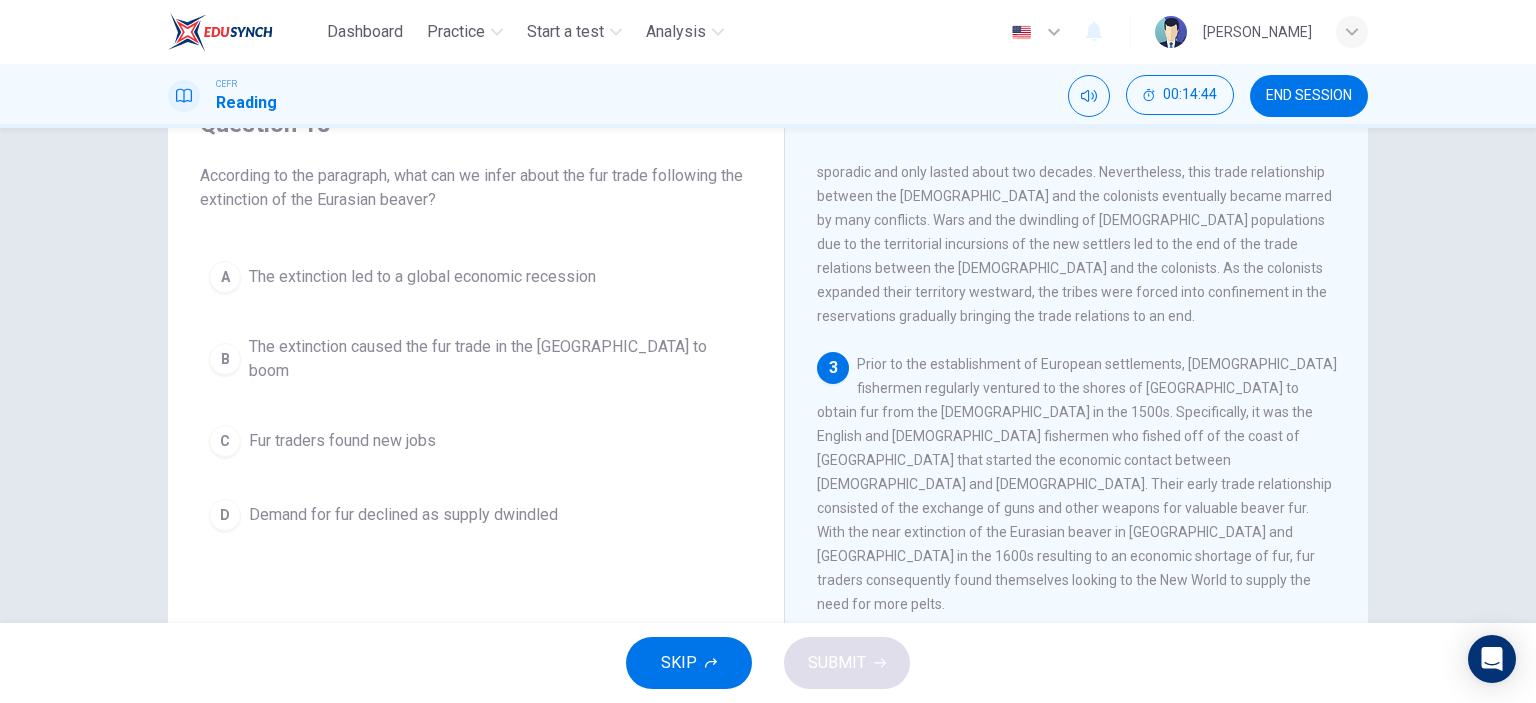 click on "The extinction caused the fur trade in the [GEOGRAPHIC_DATA] to boom" at bounding box center (496, 359) 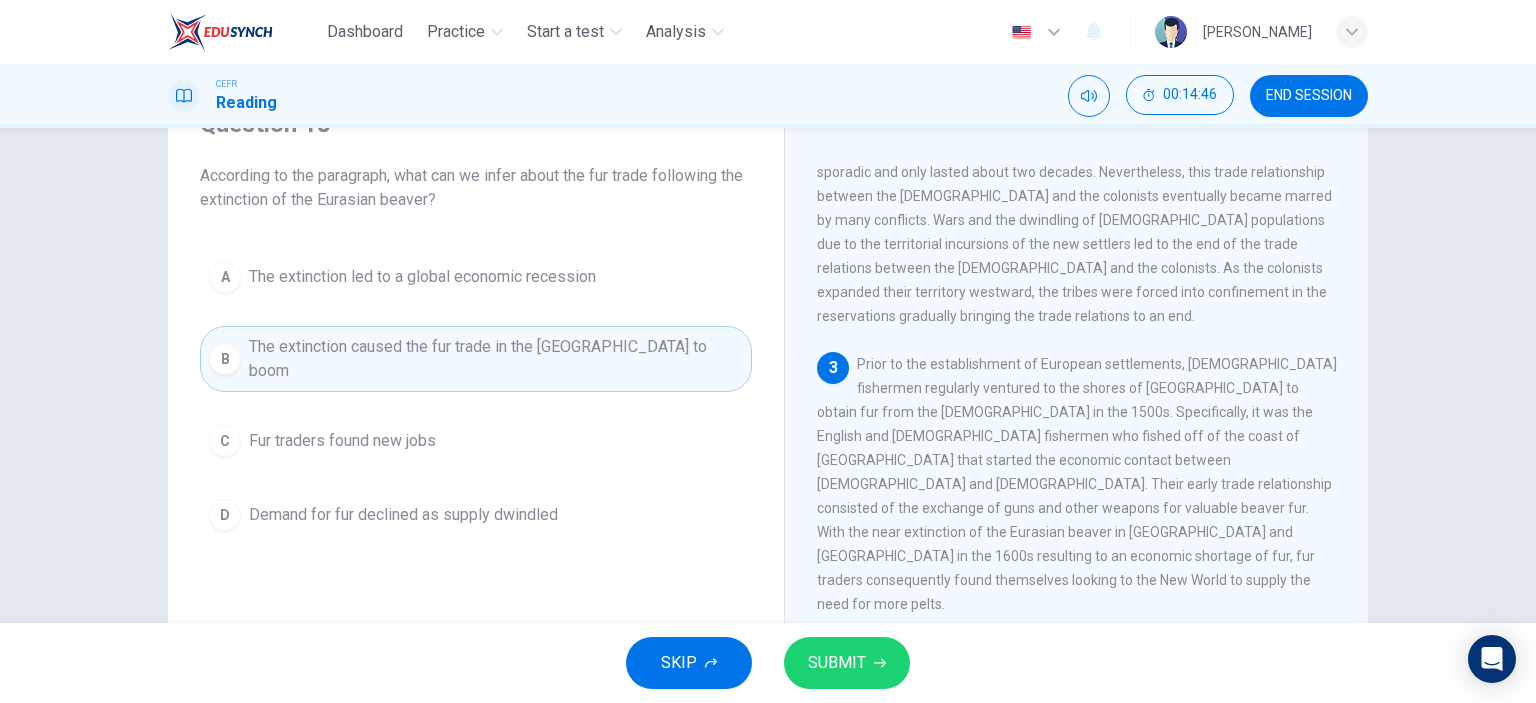 click on "SUBMIT" at bounding box center [837, 663] 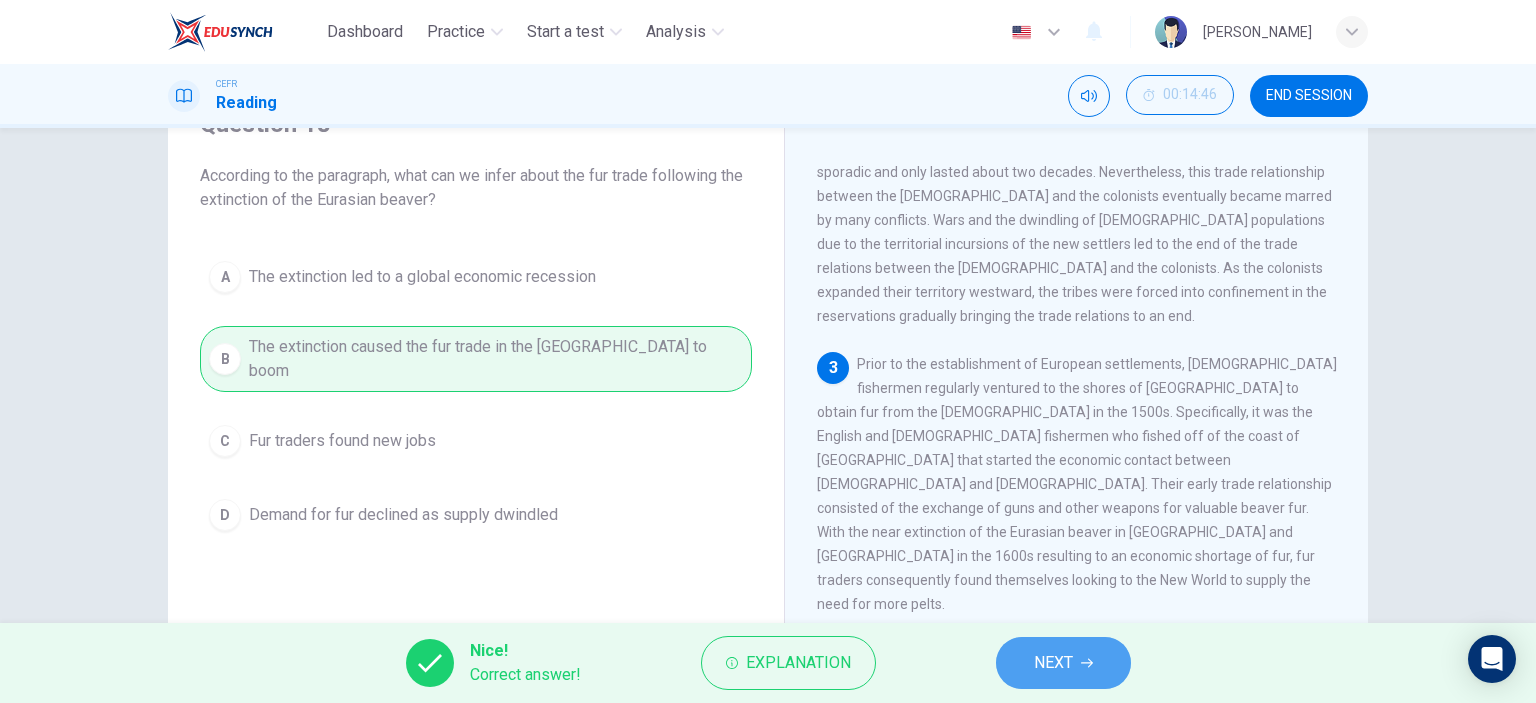 click on "NEXT" at bounding box center (1053, 663) 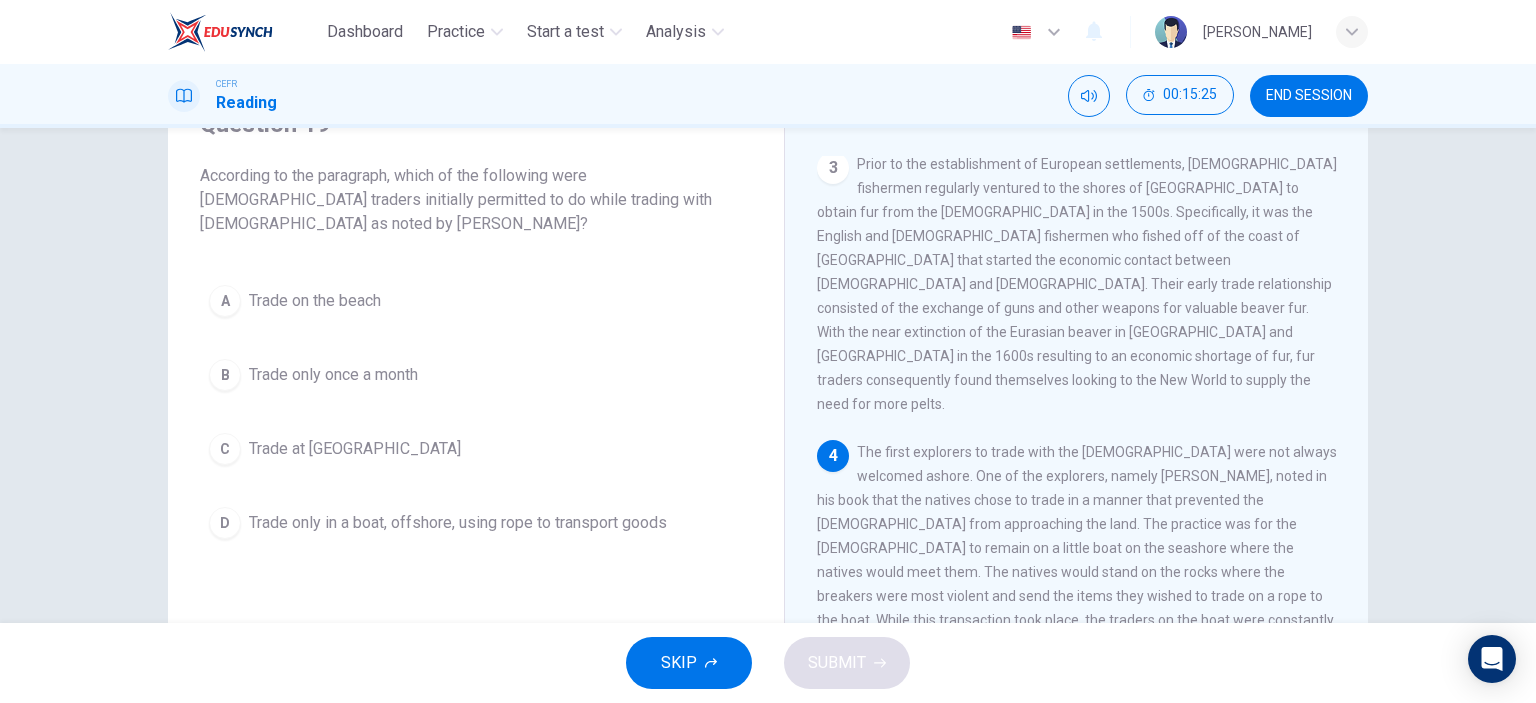 scroll, scrollTop: 800, scrollLeft: 0, axis: vertical 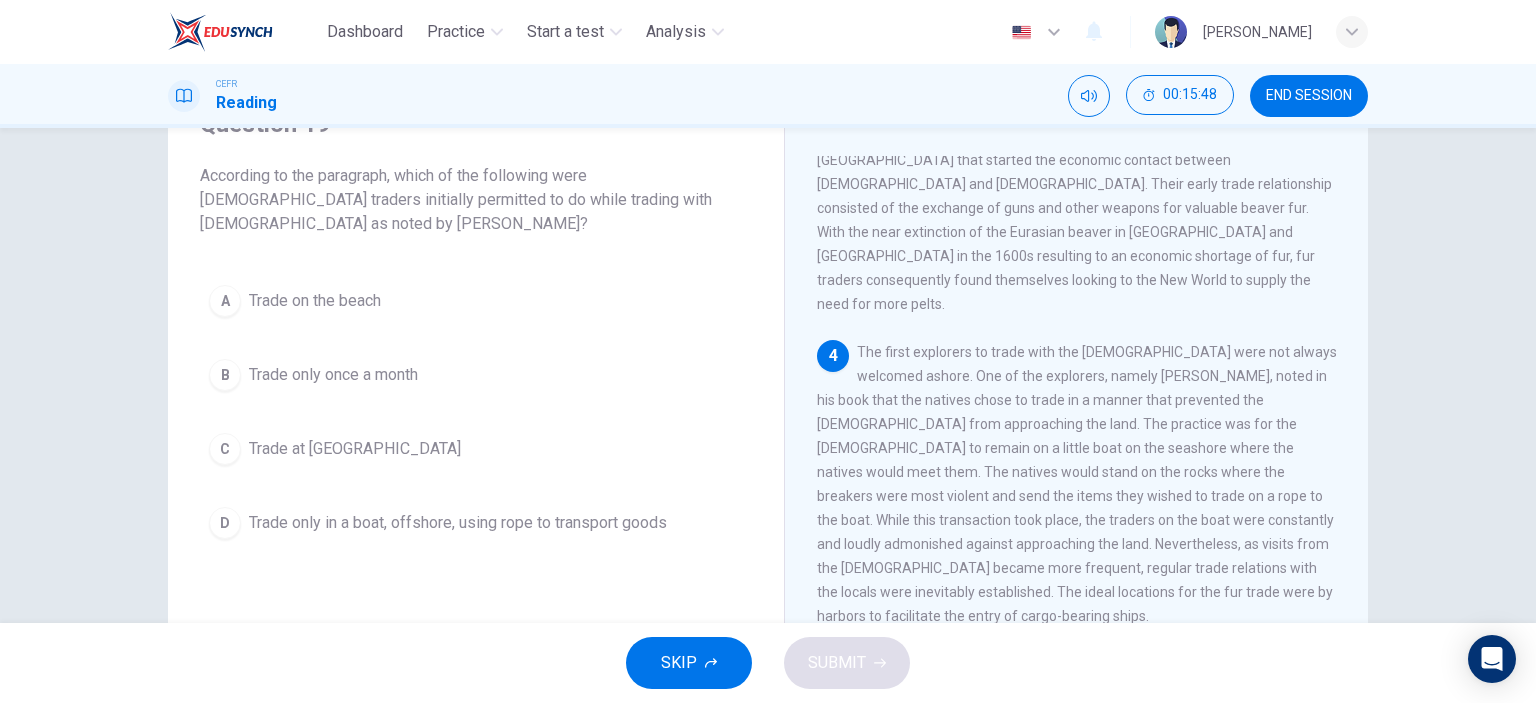 click on "Trade only in a boat, offshore, using rope to transport goods" at bounding box center (458, 523) 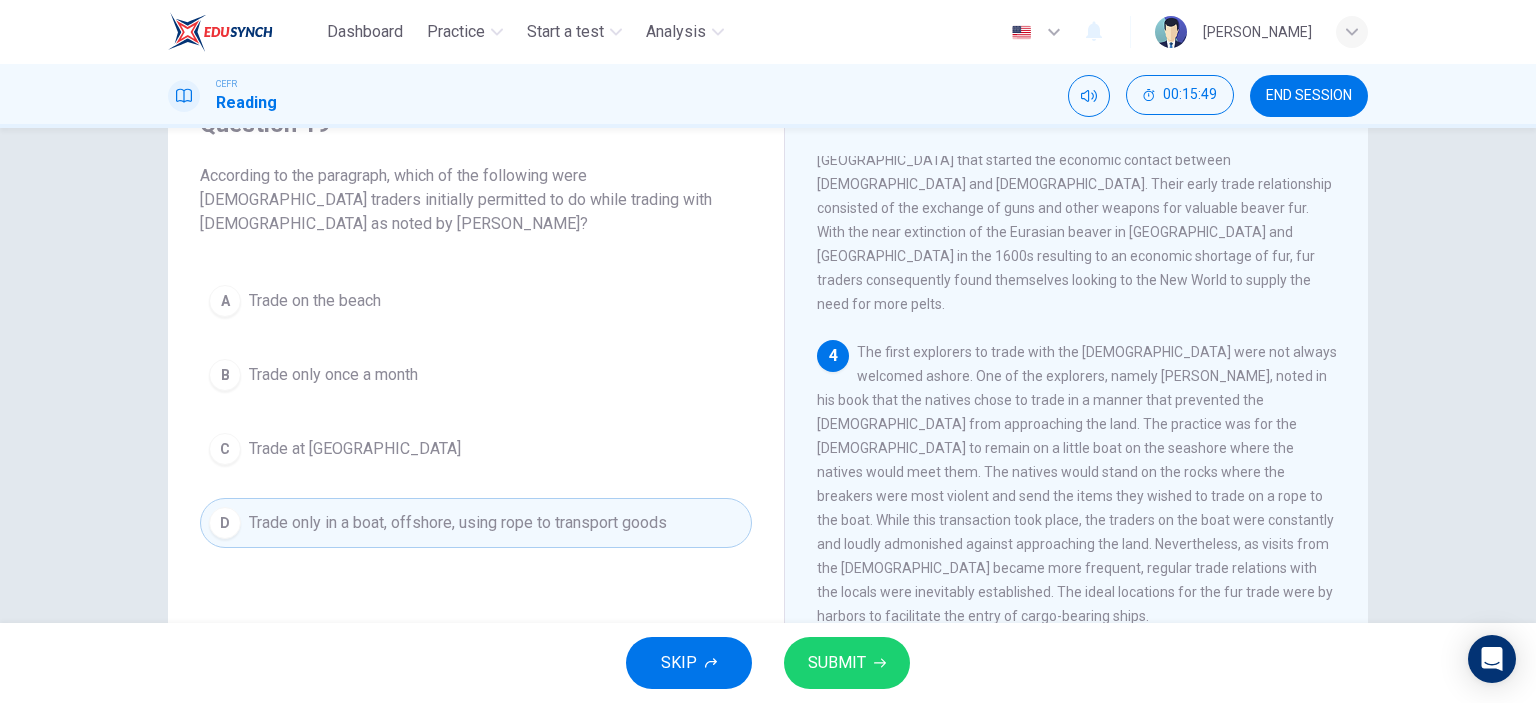 click on "SUBMIT" at bounding box center (847, 663) 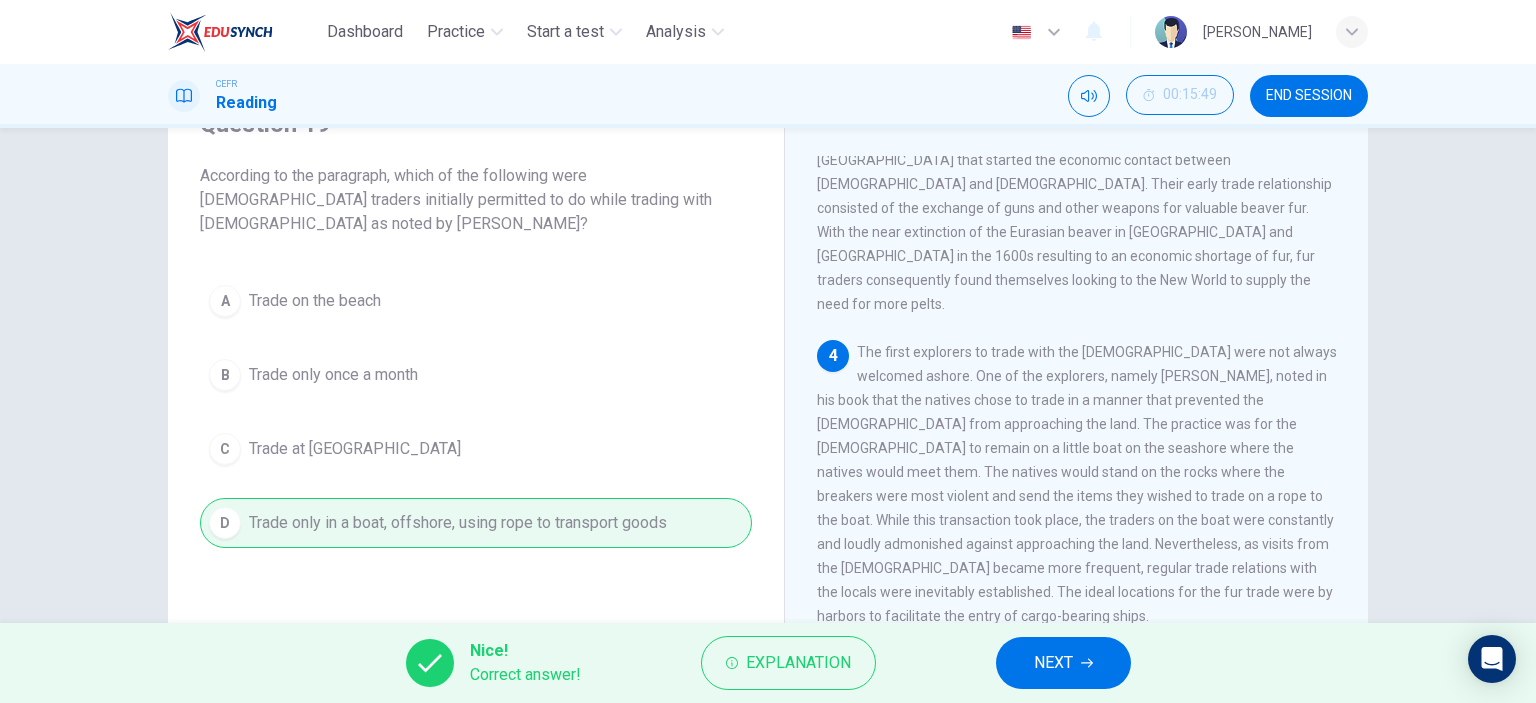 click on "NEXT" at bounding box center [1063, 663] 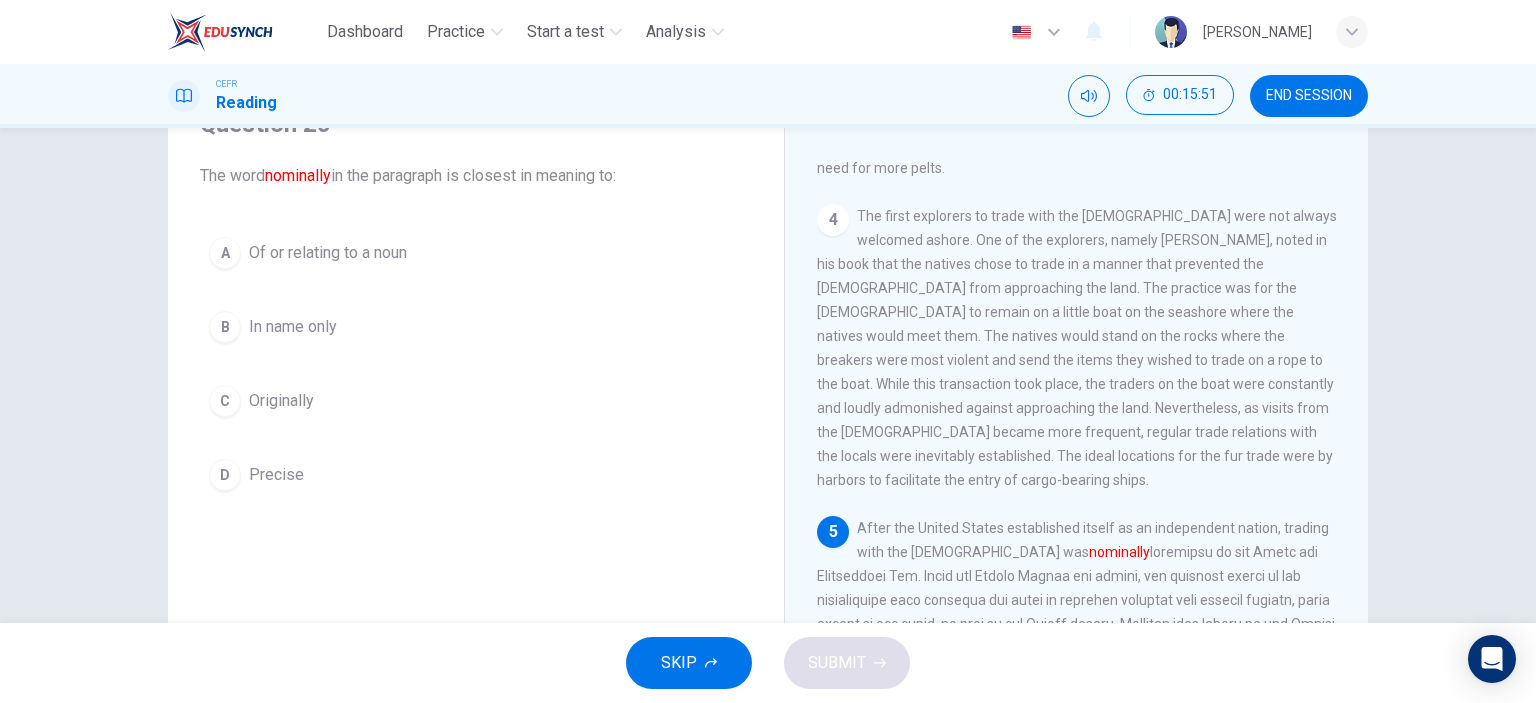 scroll, scrollTop: 1000, scrollLeft: 0, axis: vertical 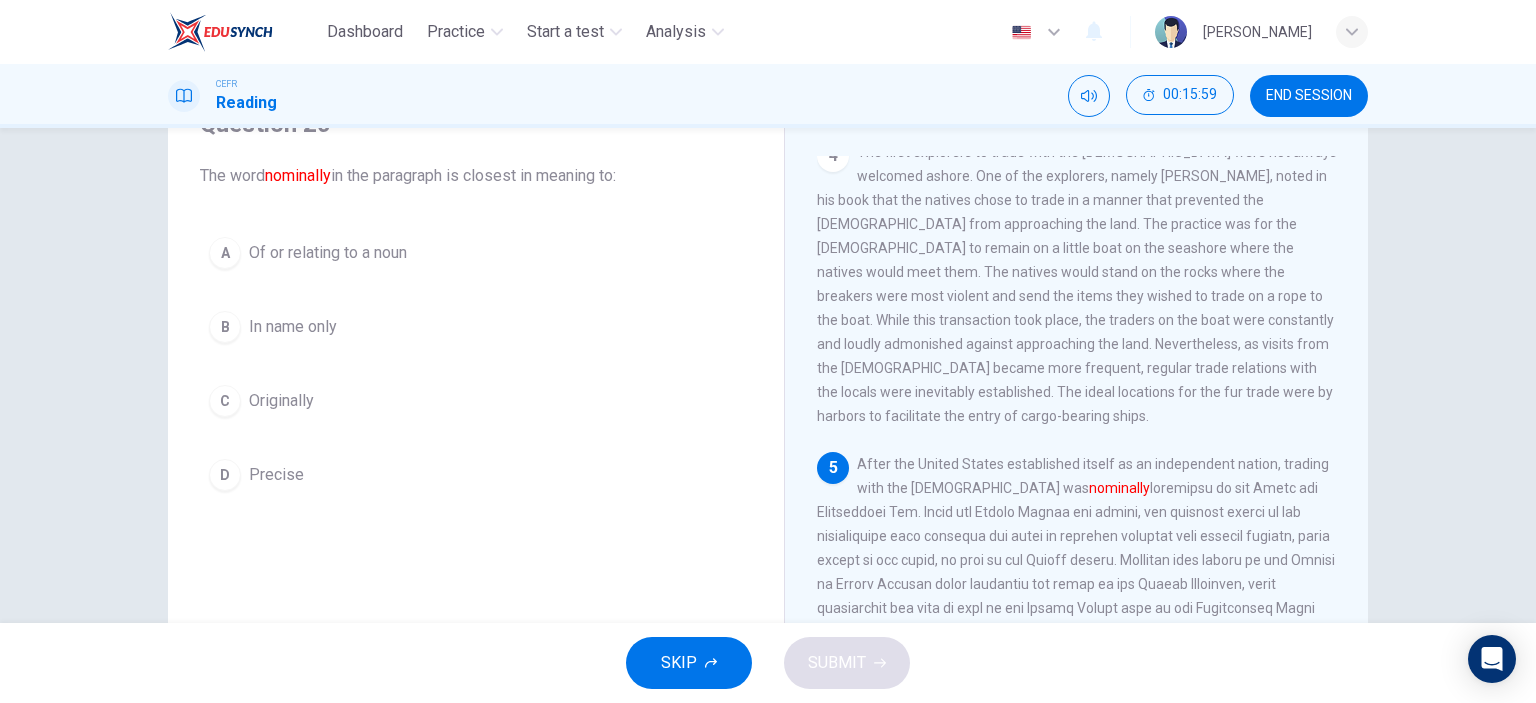 click on "In name only" at bounding box center (293, 327) 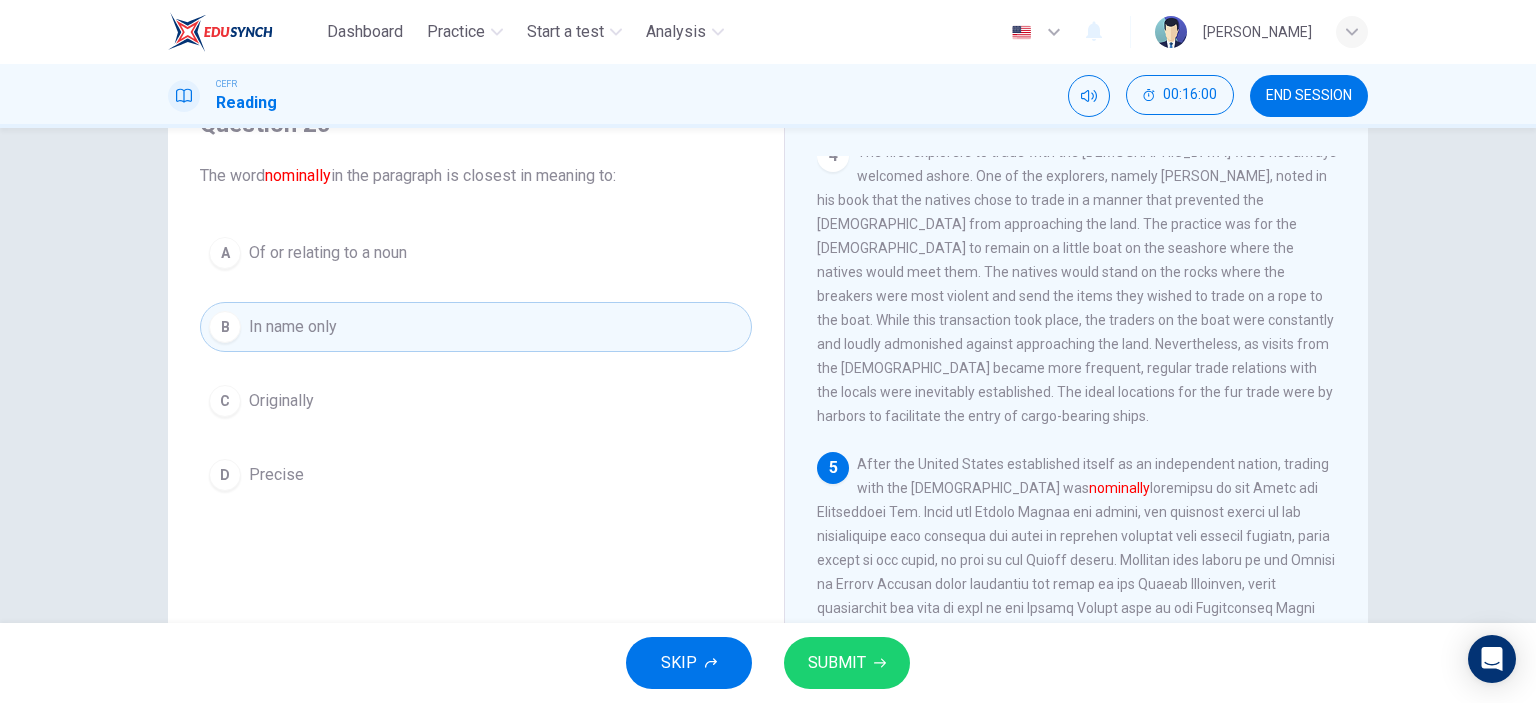 click on "SUBMIT" at bounding box center [837, 663] 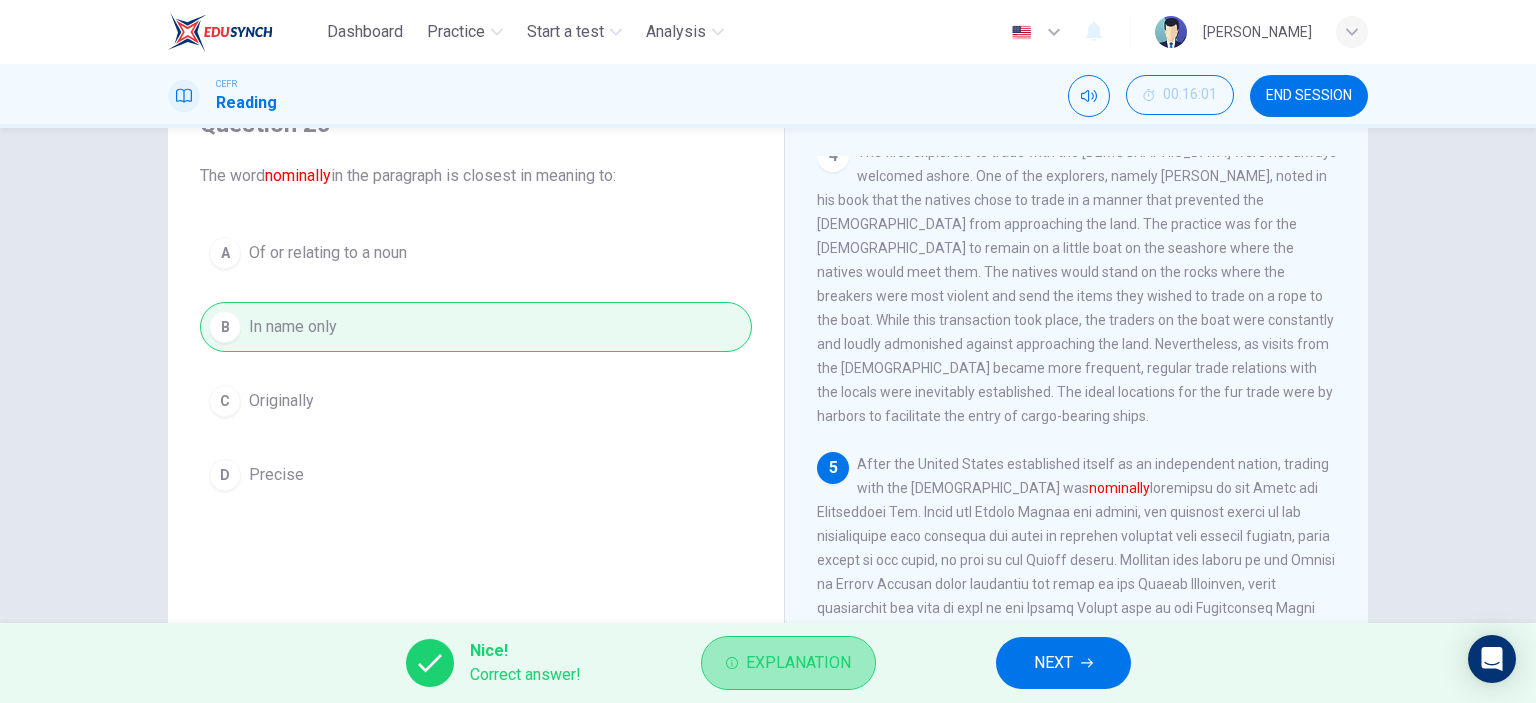 click on "Explanation" at bounding box center (798, 663) 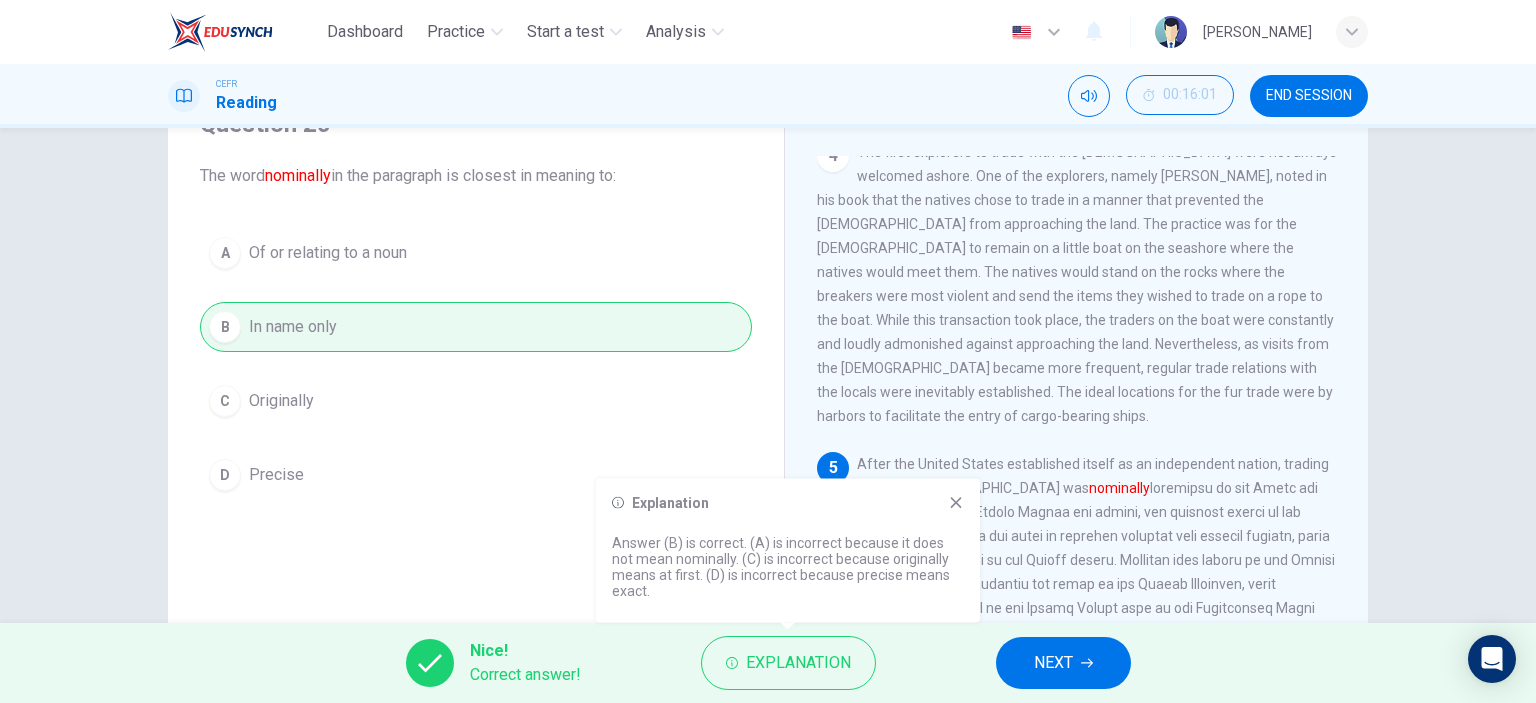 click on "NEXT" at bounding box center [1063, 663] 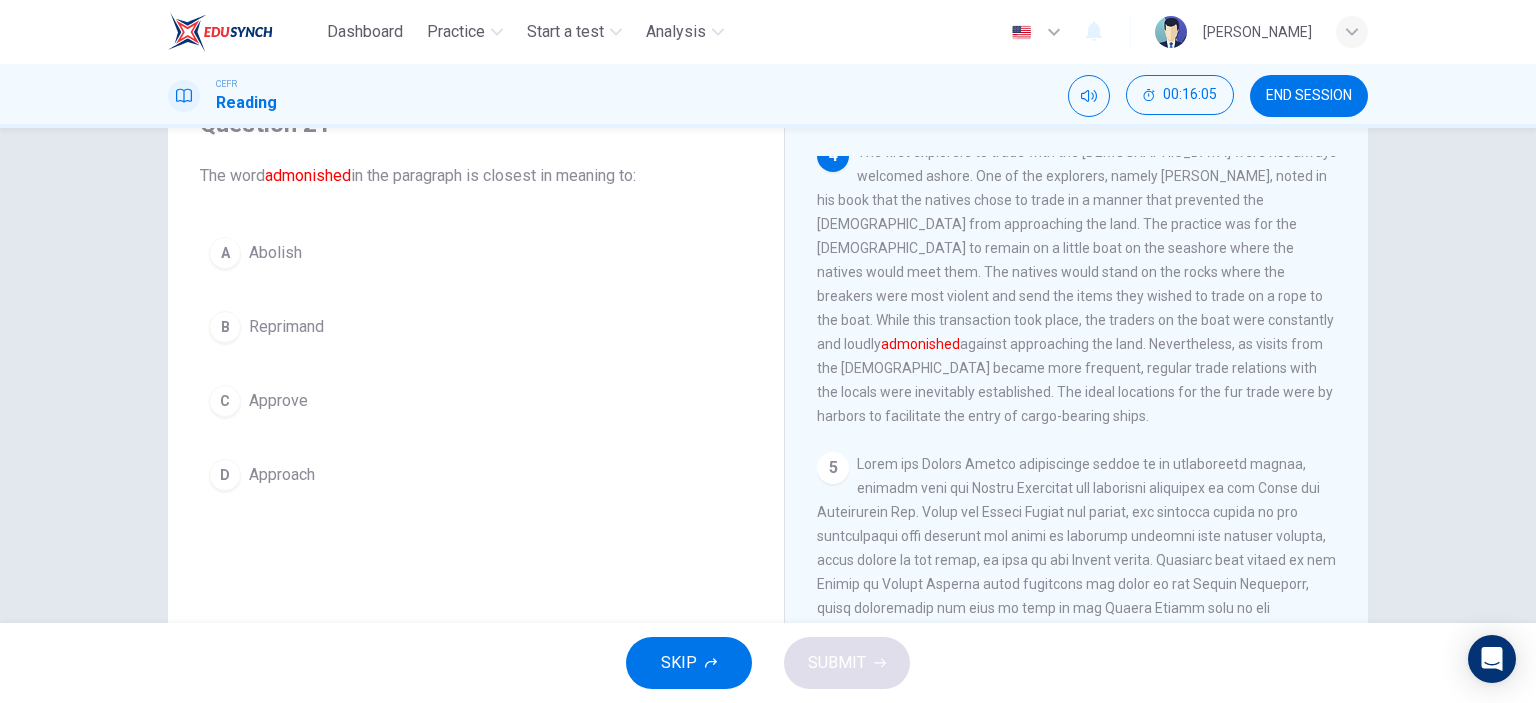 click on "Reprimand" at bounding box center (286, 327) 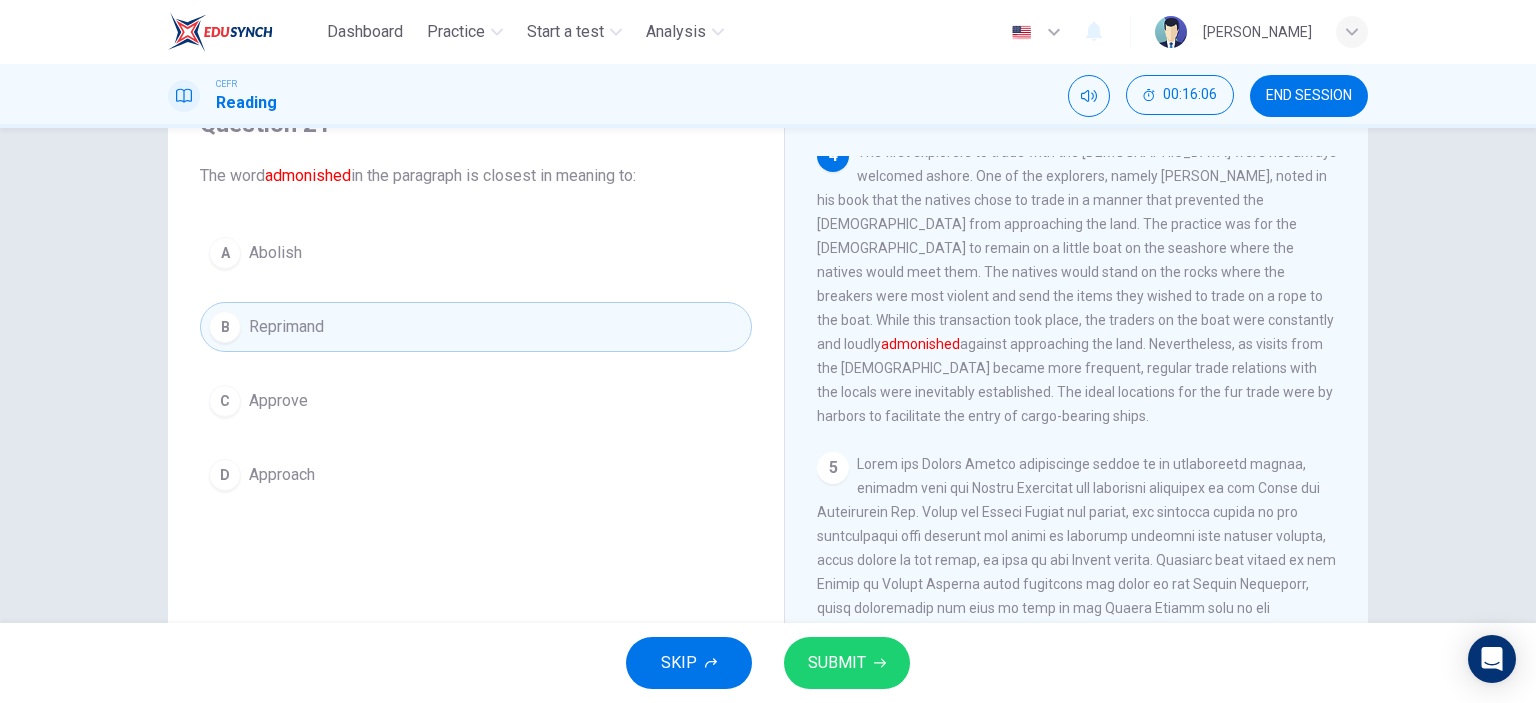click on "SUBMIT" at bounding box center (837, 663) 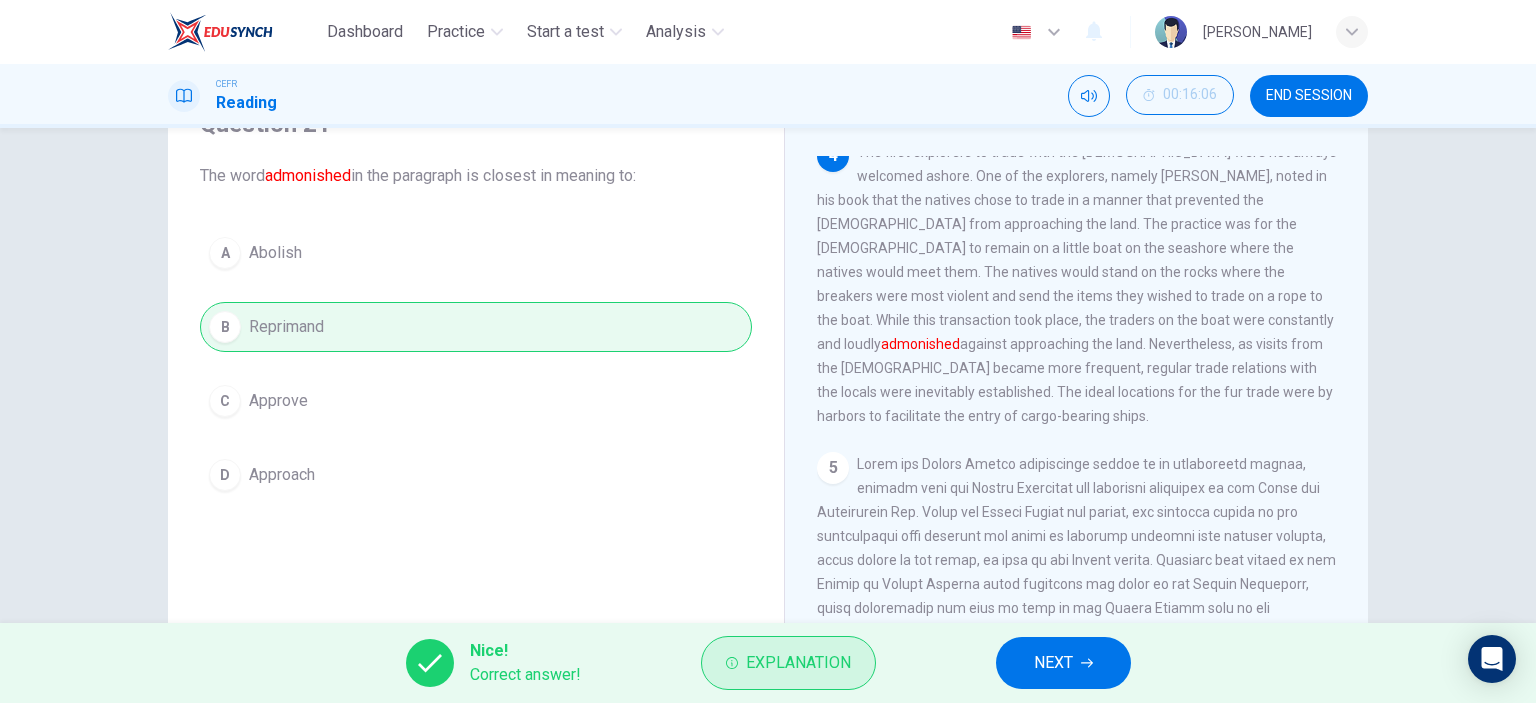 click on "Explanation" at bounding box center [788, 663] 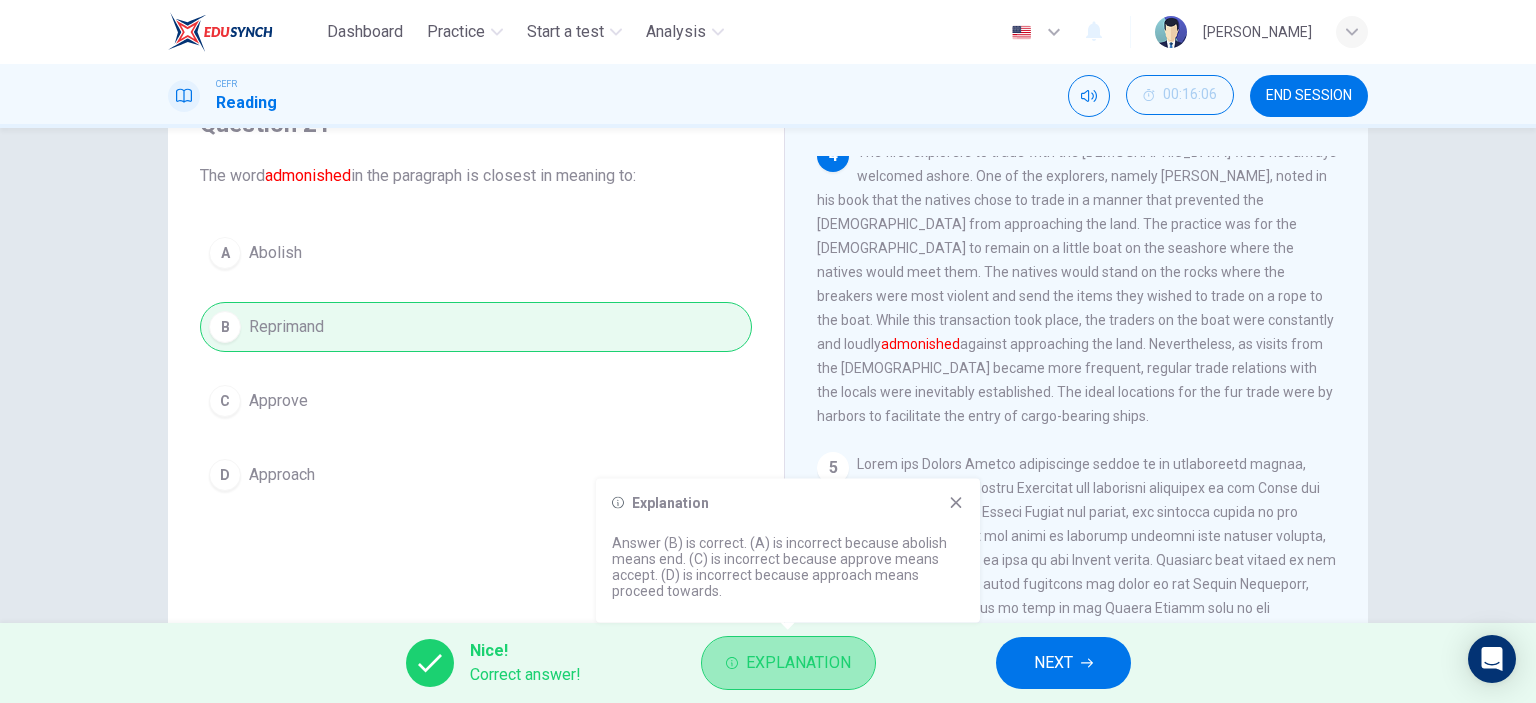 click on "Explanation" at bounding box center [788, 663] 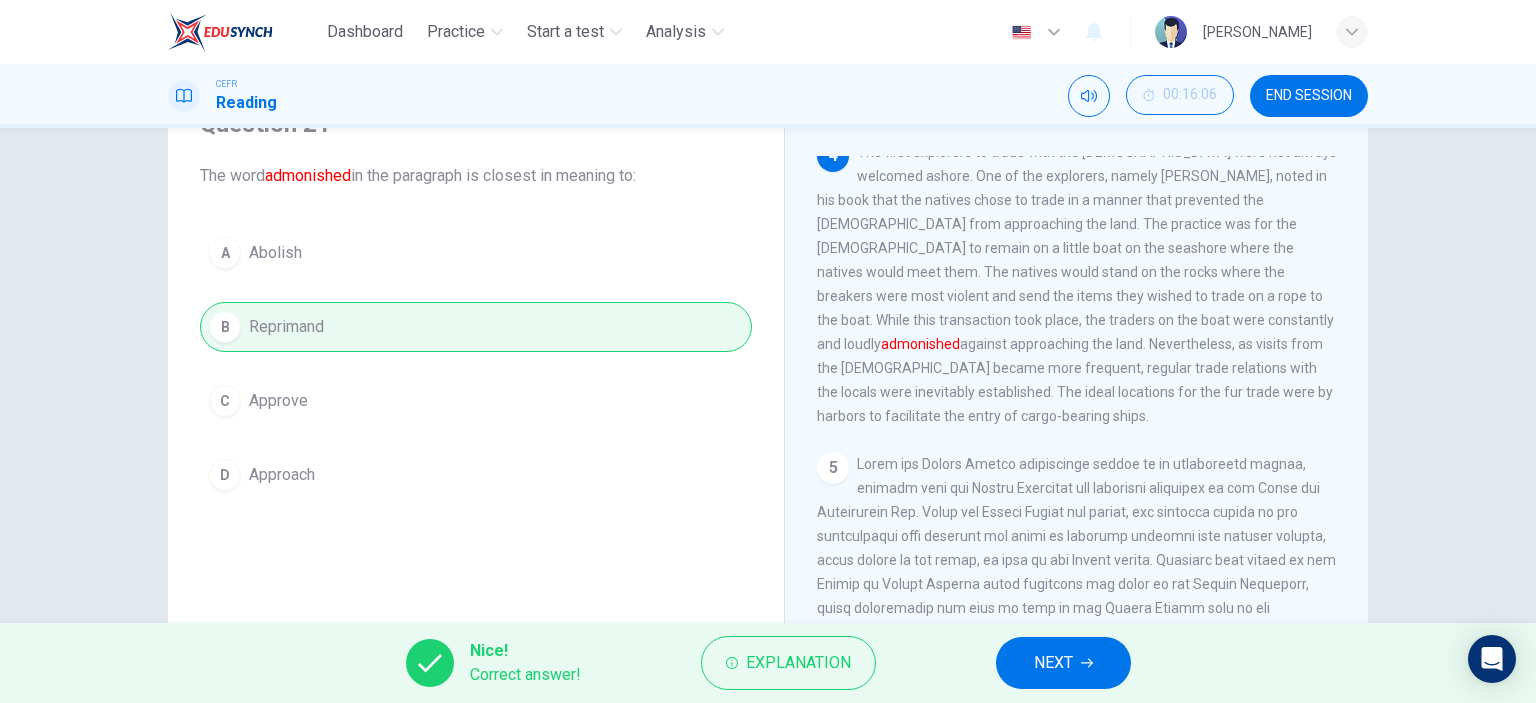 click on "NEXT" at bounding box center [1063, 663] 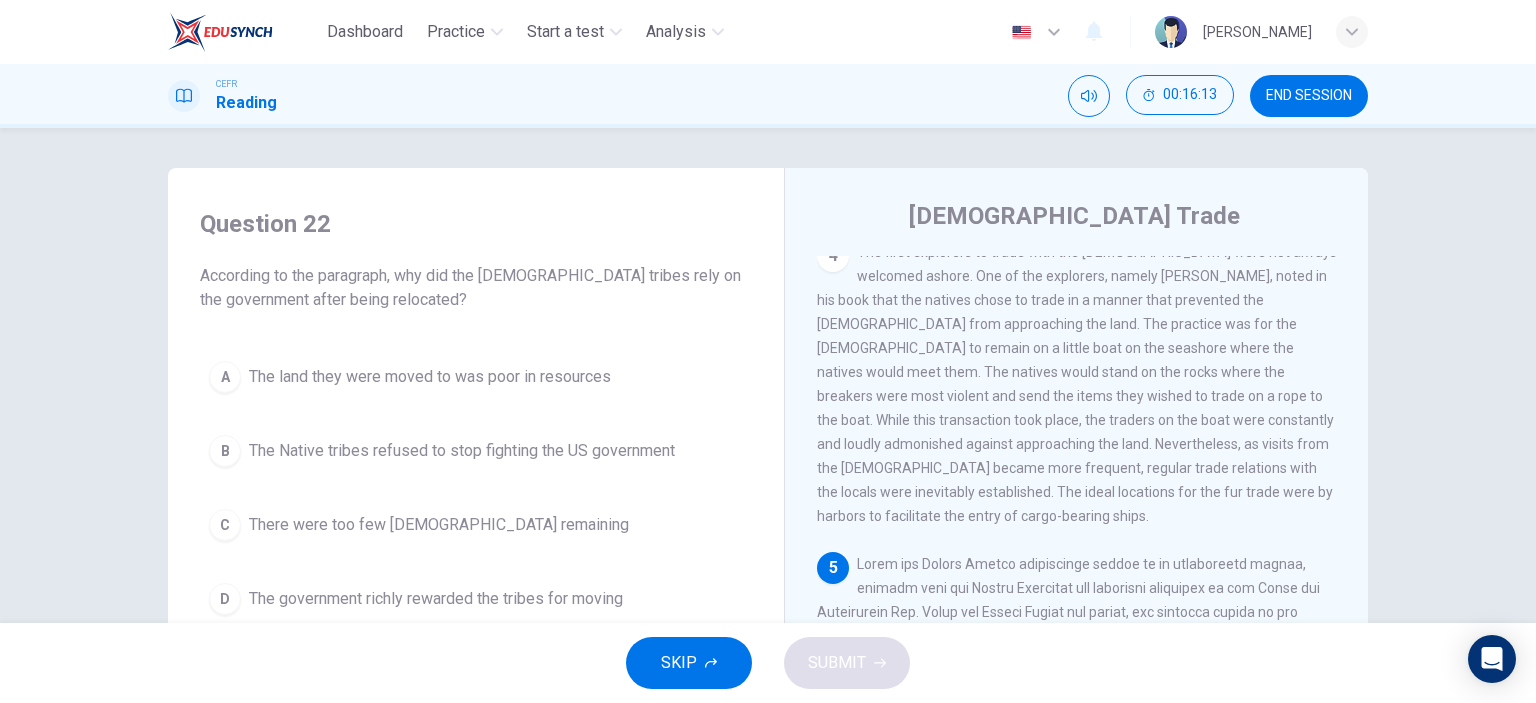 scroll, scrollTop: 200, scrollLeft: 0, axis: vertical 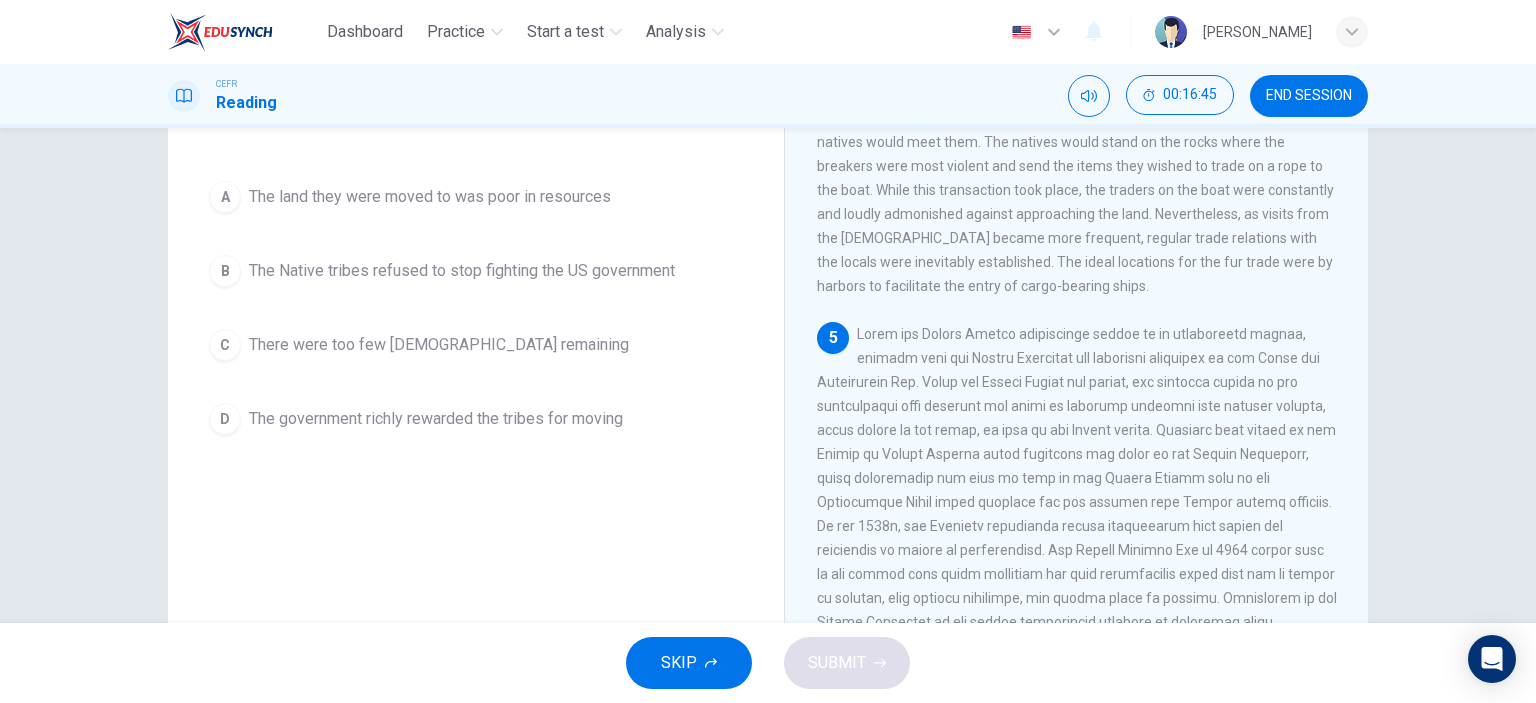 click on "The land they were moved to was poor in resources" at bounding box center (430, 197) 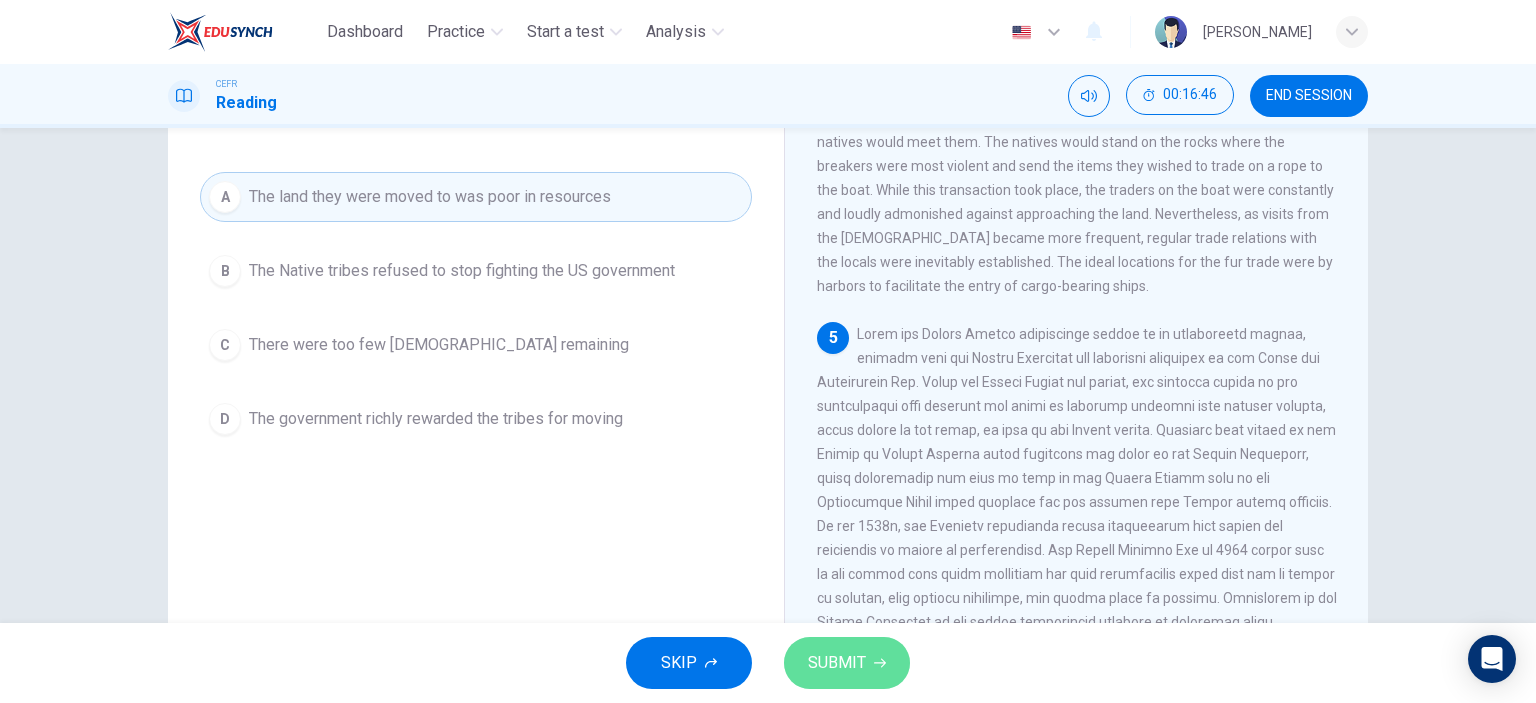 click on "SUBMIT" at bounding box center [837, 663] 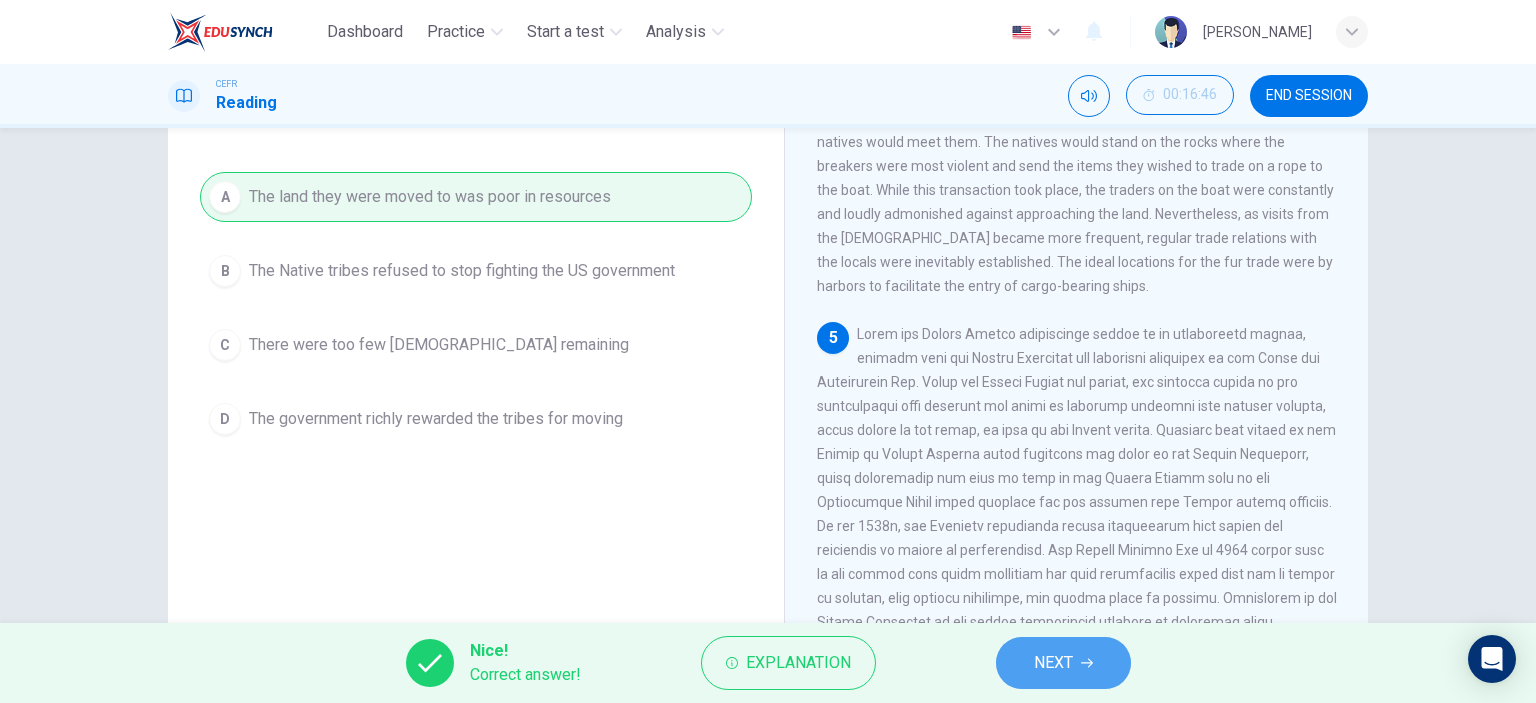 click on "NEXT" at bounding box center (1053, 663) 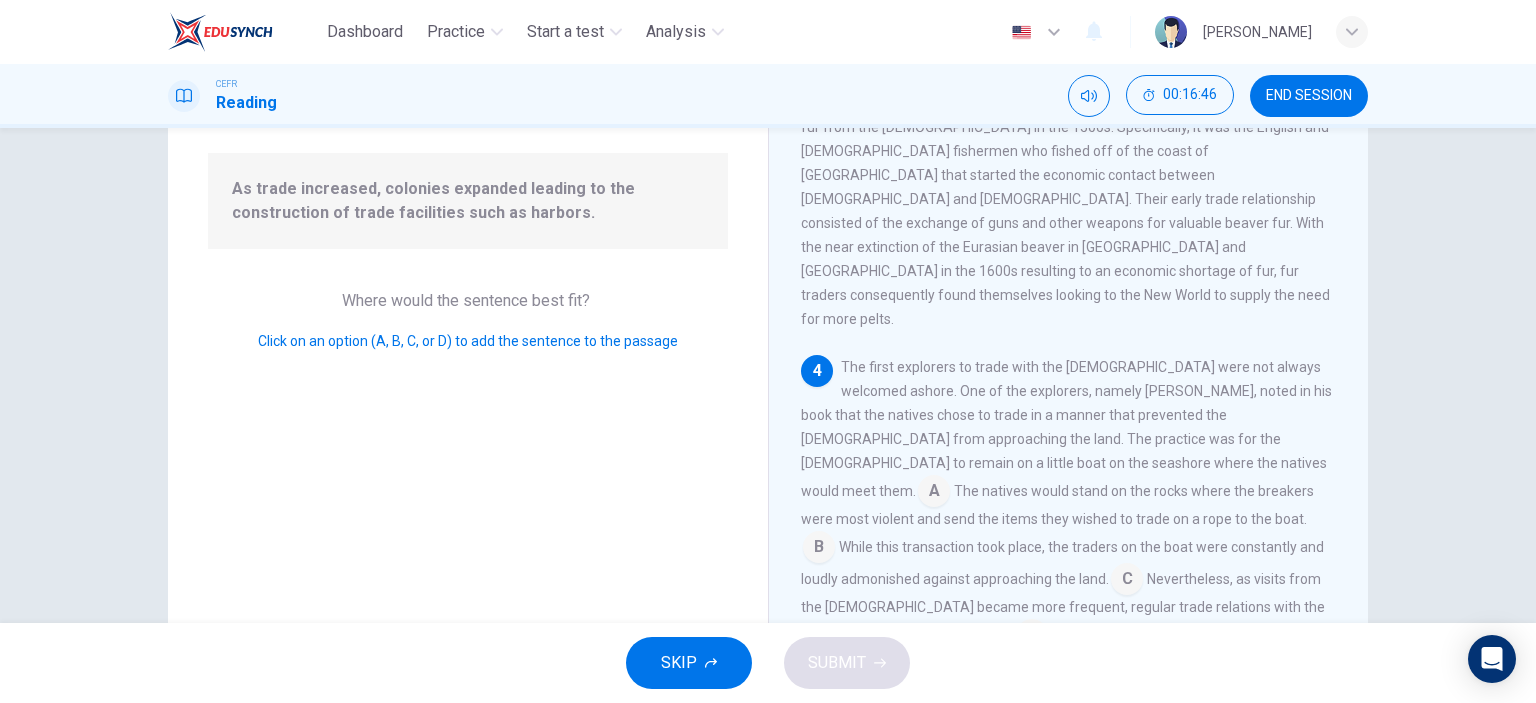 scroll, scrollTop: 810, scrollLeft: 0, axis: vertical 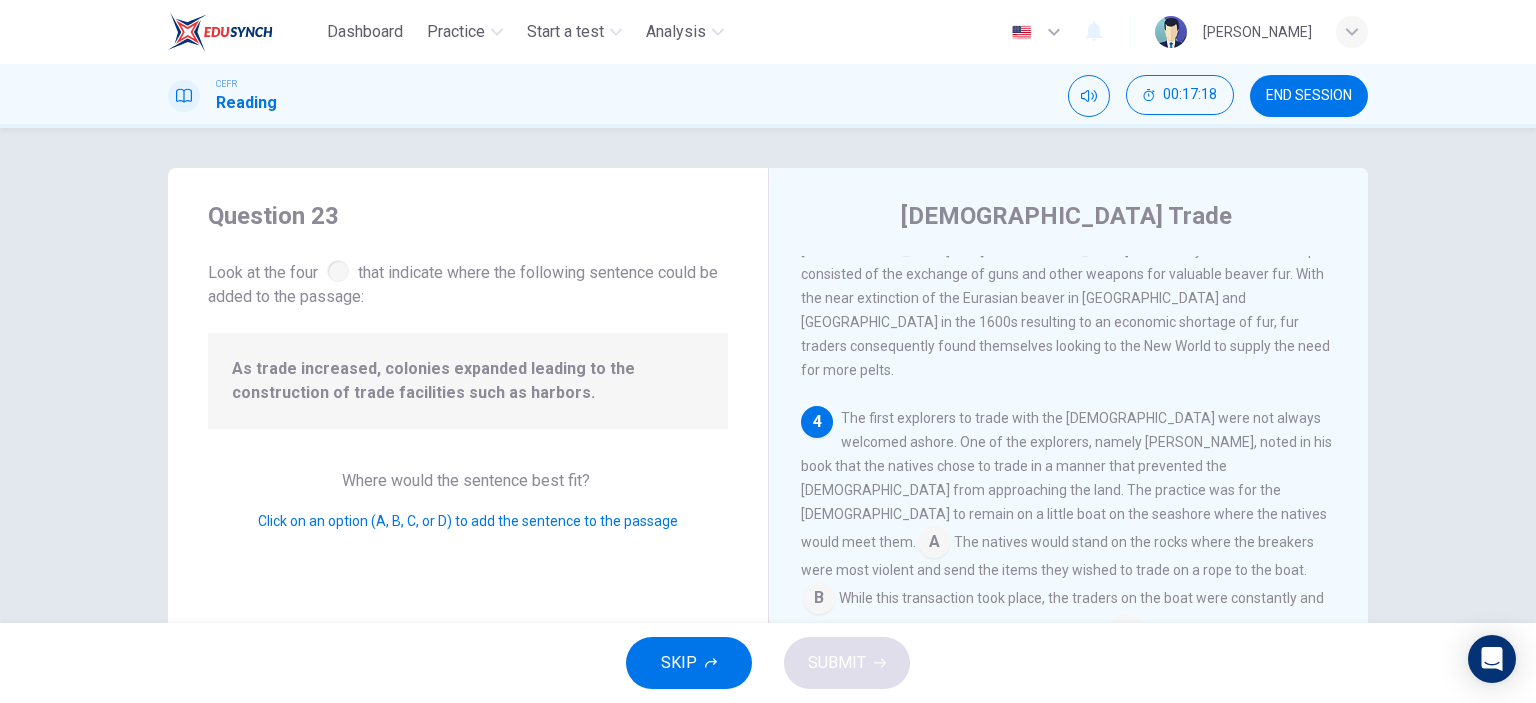 click at bounding box center (1032, 688) 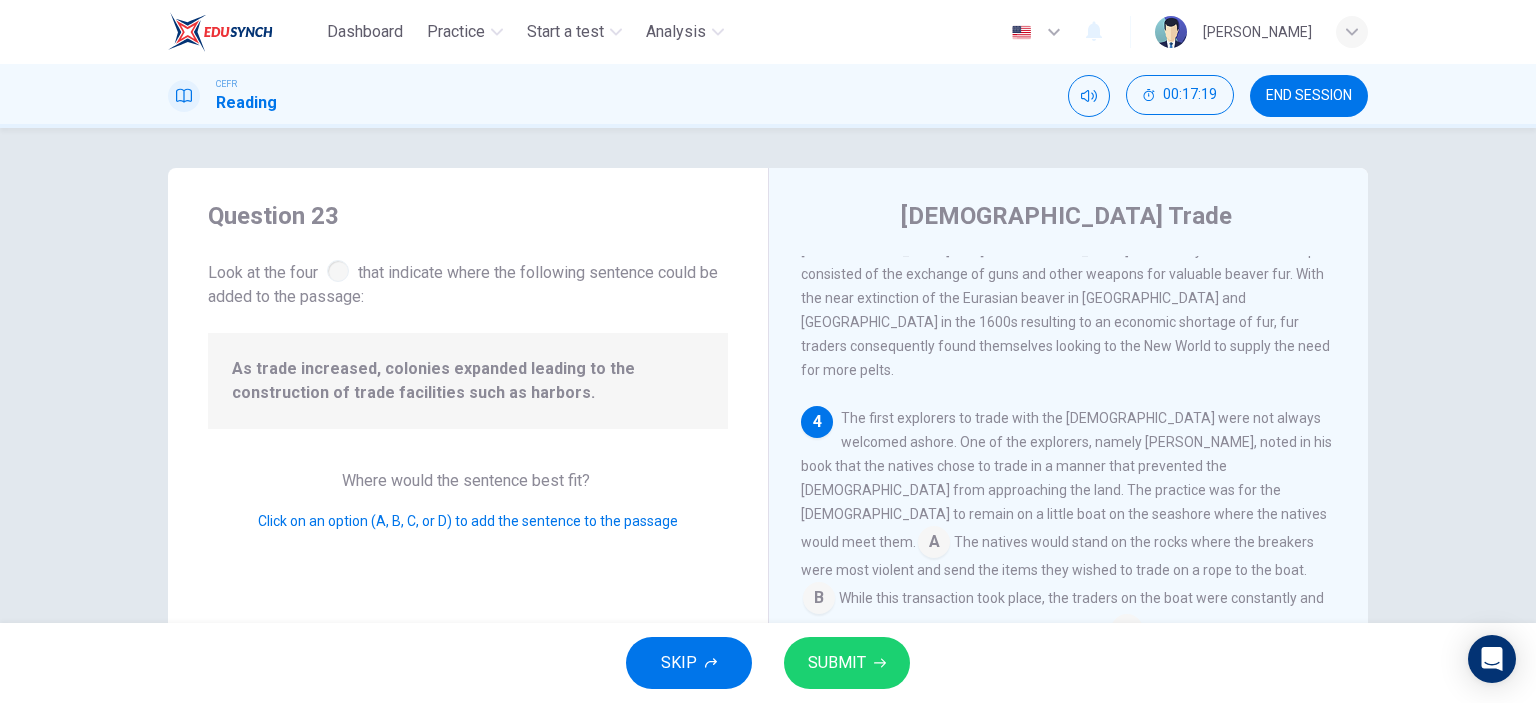 click on "SUBMIT" at bounding box center [837, 663] 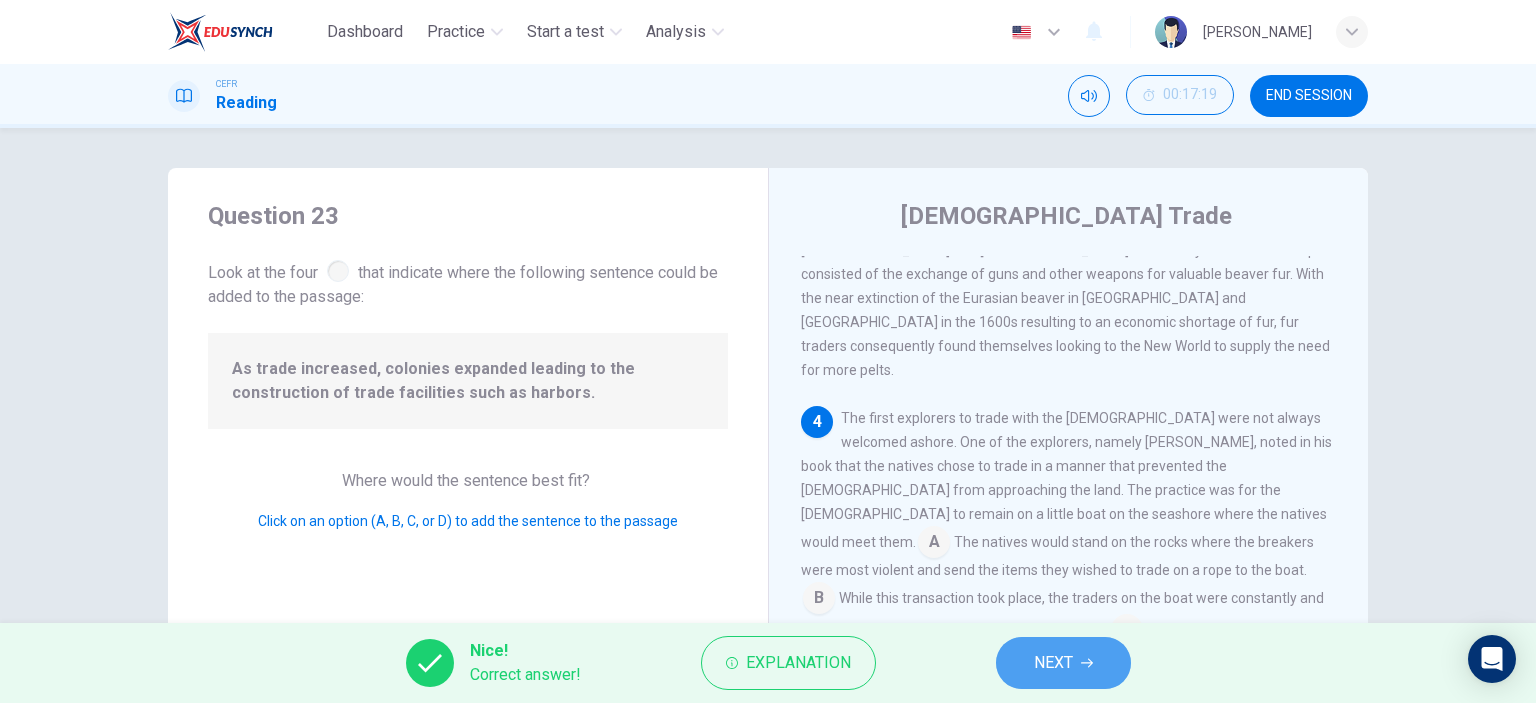 click on "NEXT" at bounding box center [1053, 663] 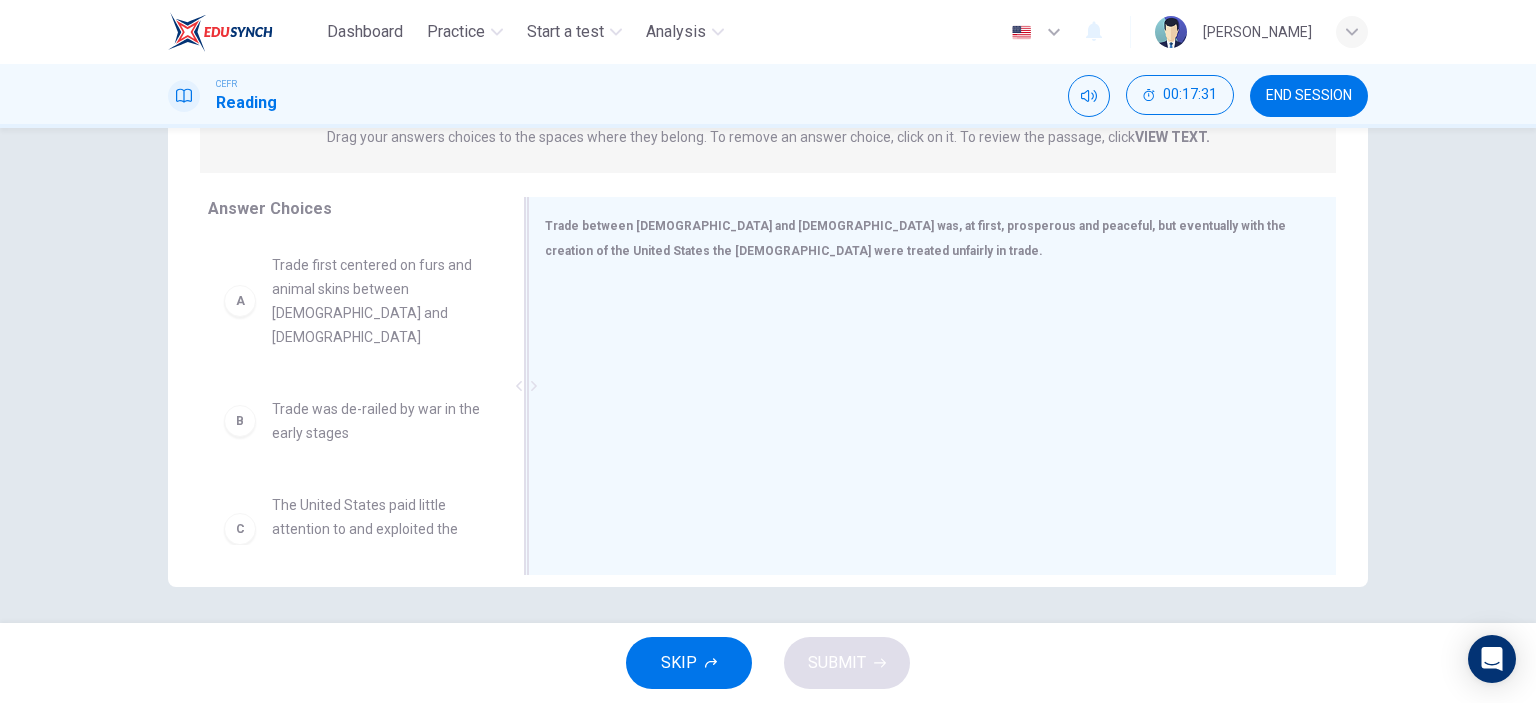 scroll, scrollTop: 280, scrollLeft: 0, axis: vertical 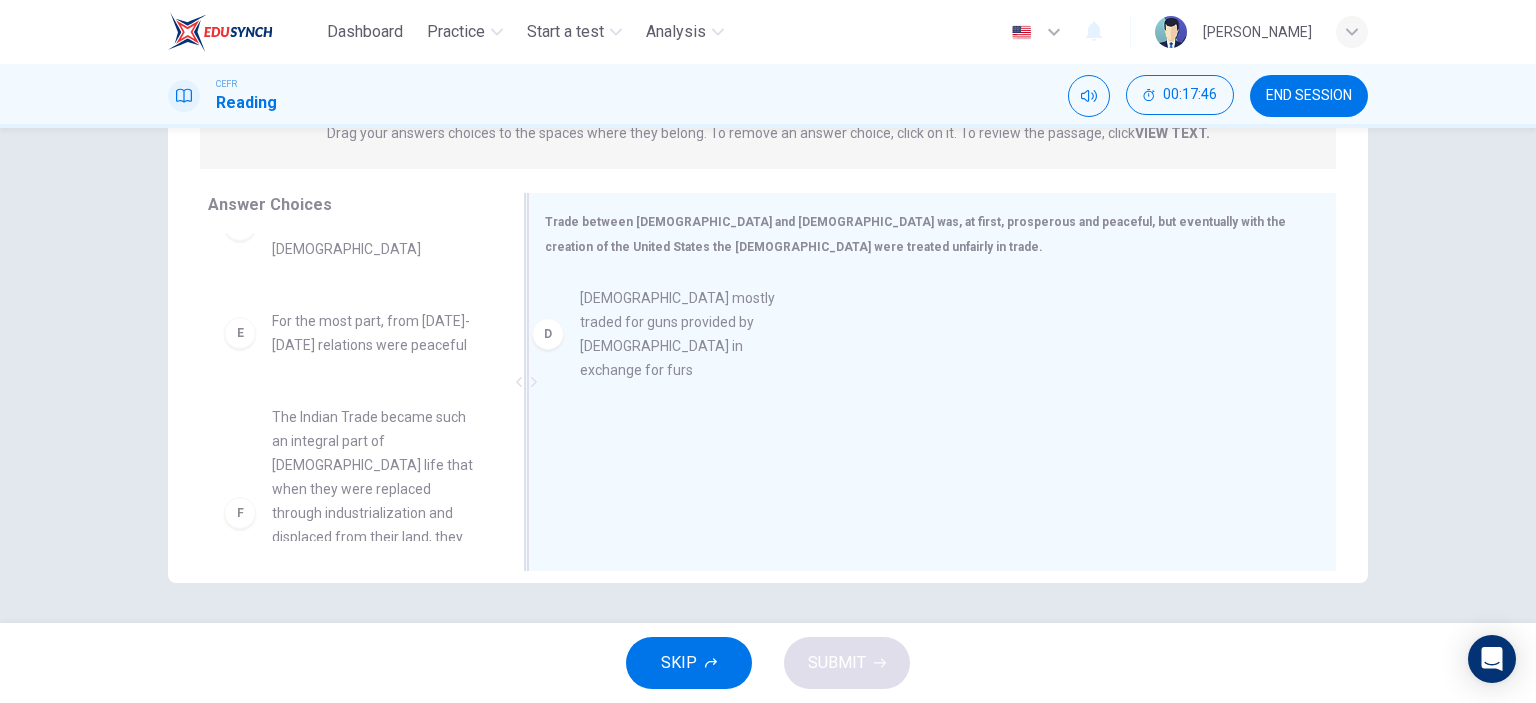 drag, startPoint x: 392, startPoint y: 331, endPoint x: 712, endPoint y: 332, distance: 320.00156 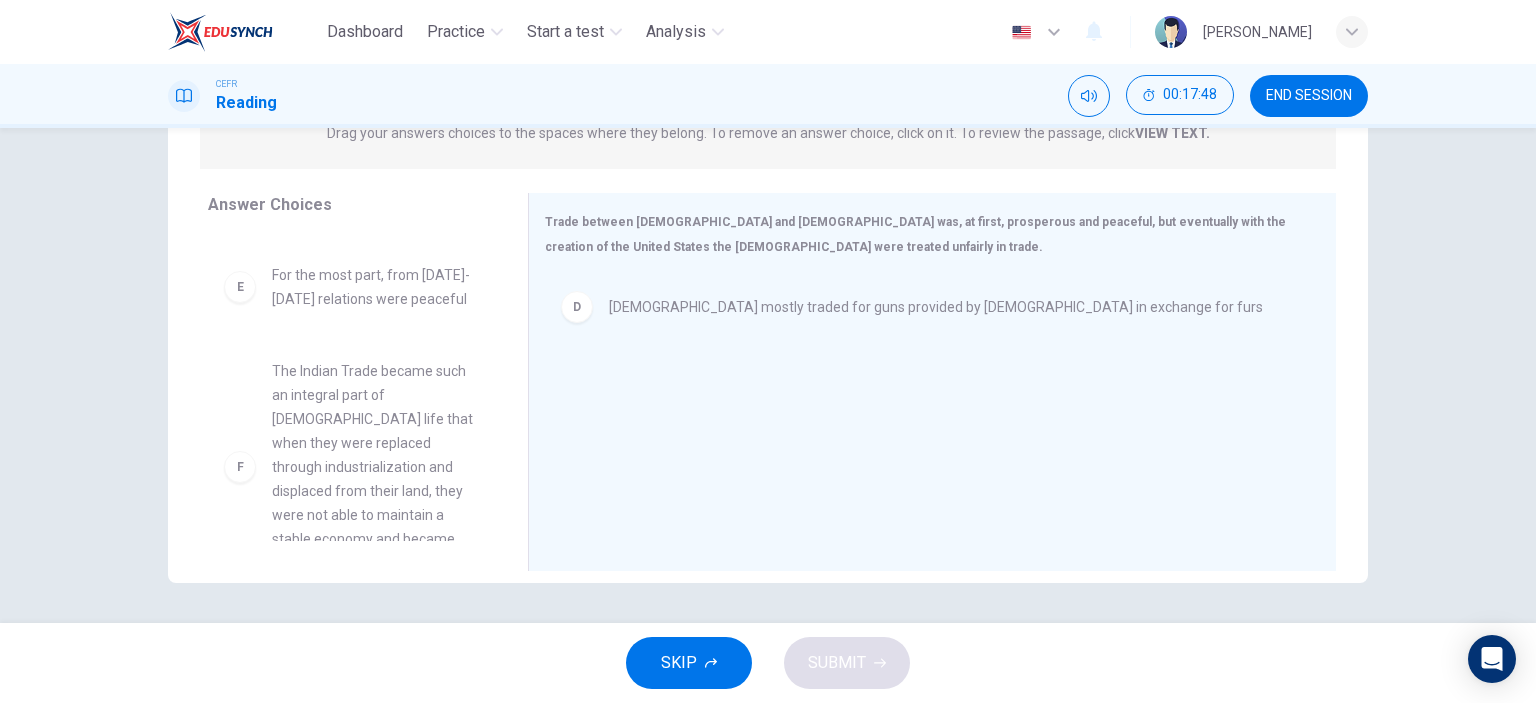 scroll, scrollTop: 372, scrollLeft: 0, axis: vertical 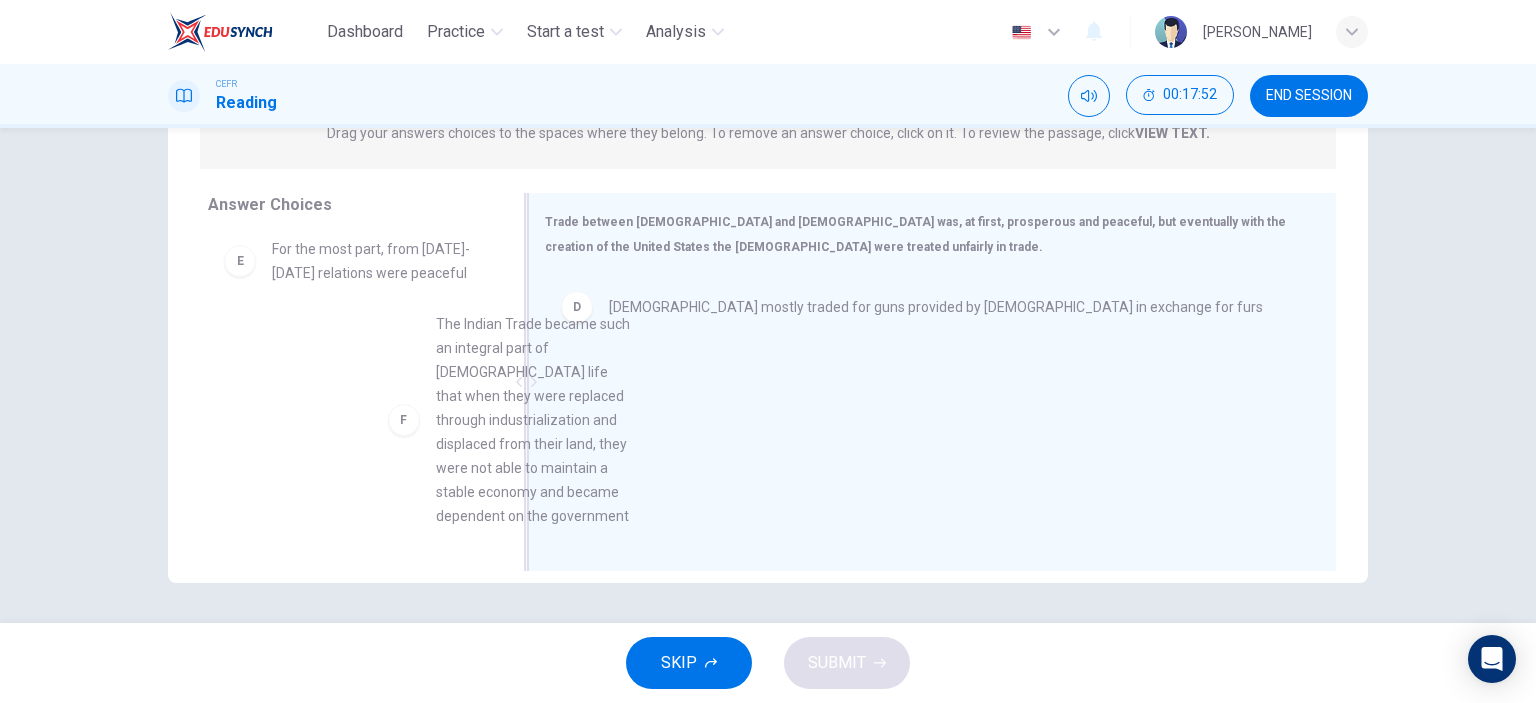 drag, startPoint x: 376, startPoint y: 398, endPoint x: 846, endPoint y: 407, distance: 470.08615 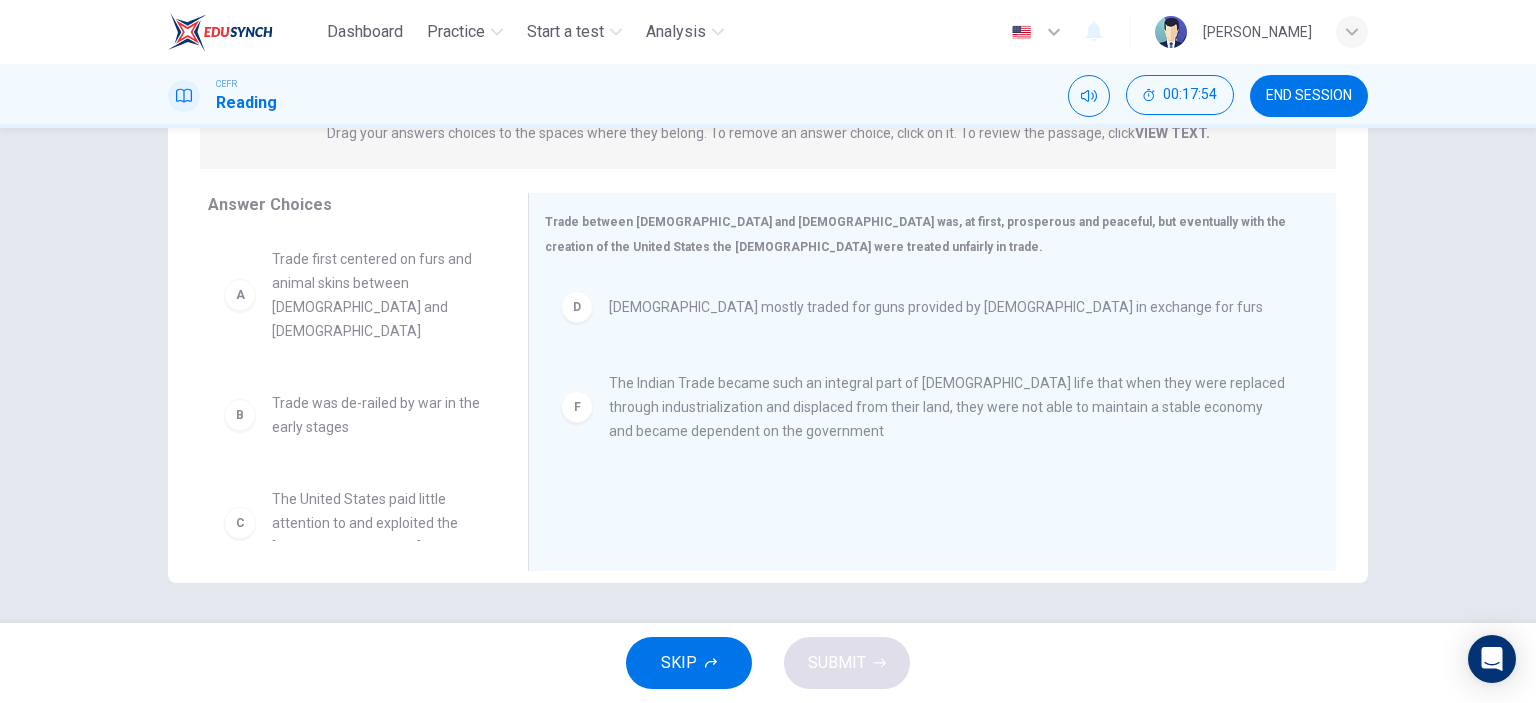 scroll, scrollTop: 0, scrollLeft: 0, axis: both 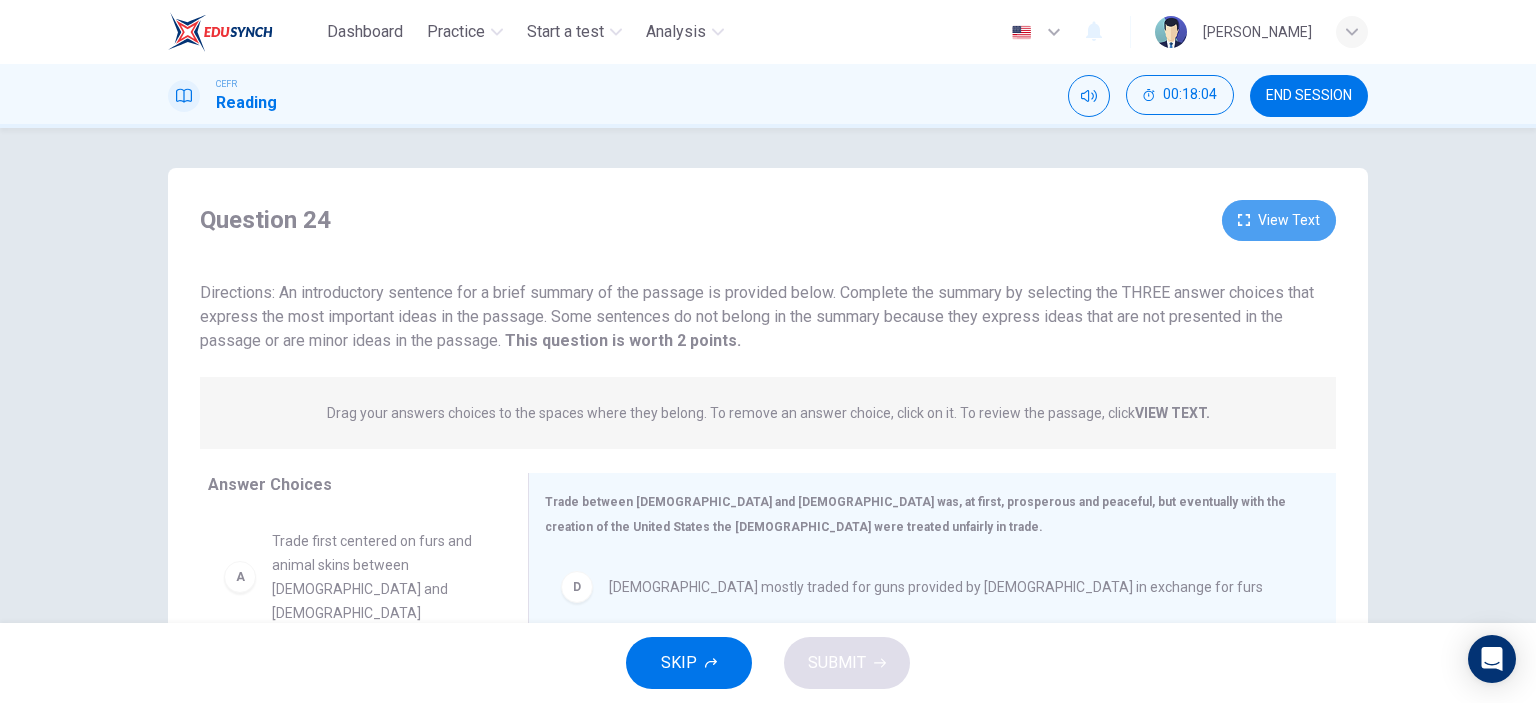 click on "View Text" at bounding box center [1279, 220] 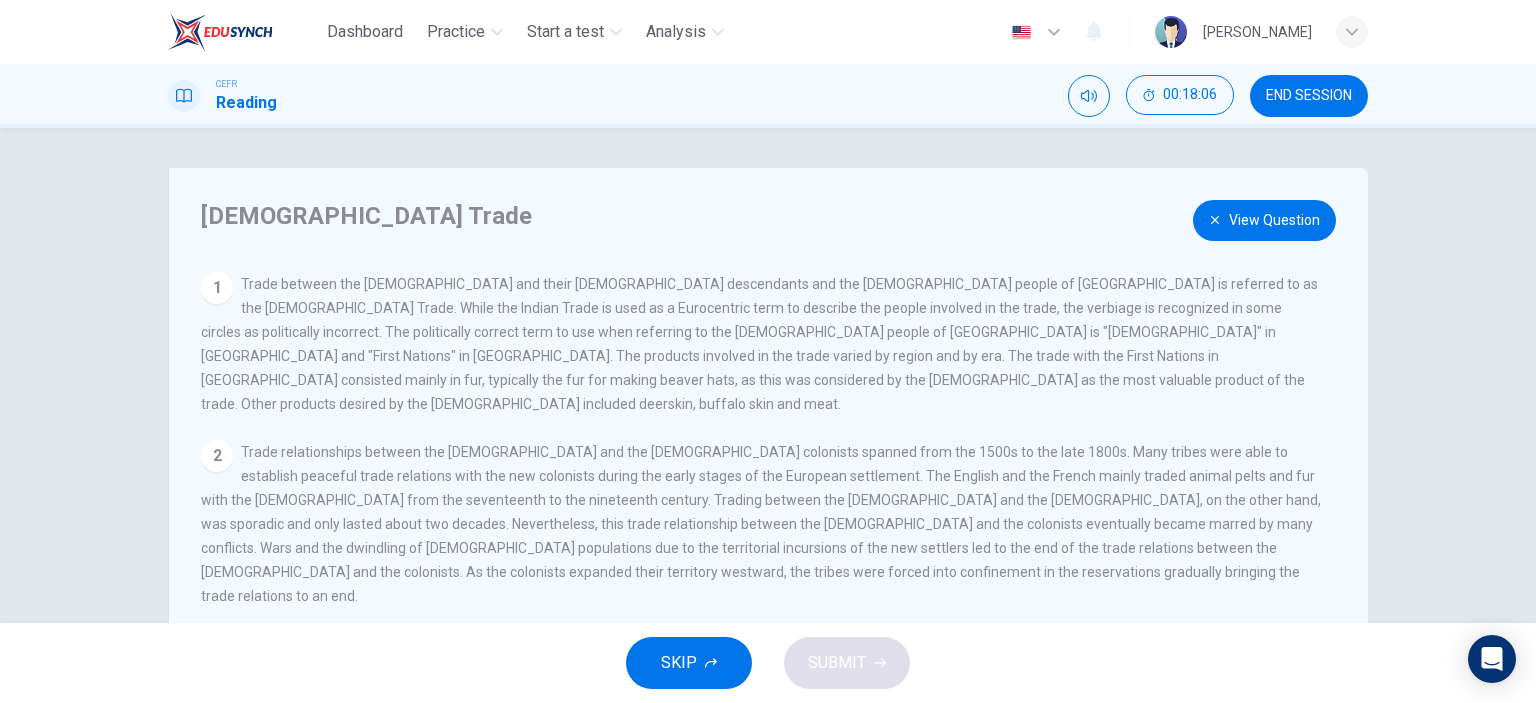 click on "View Question" at bounding box center [1264, 220] 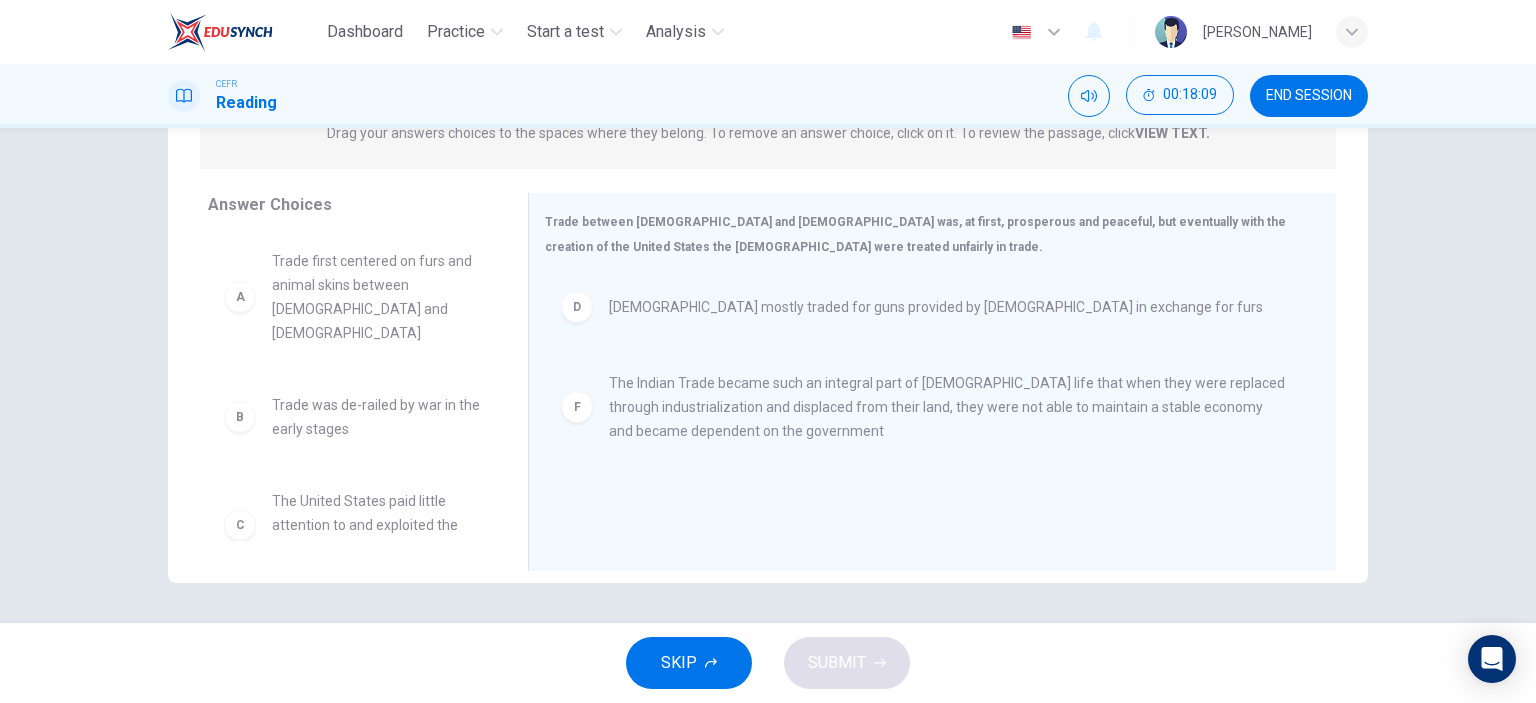 scroll, scrollTop: 180, scrollLeft: 0, axis: vertical 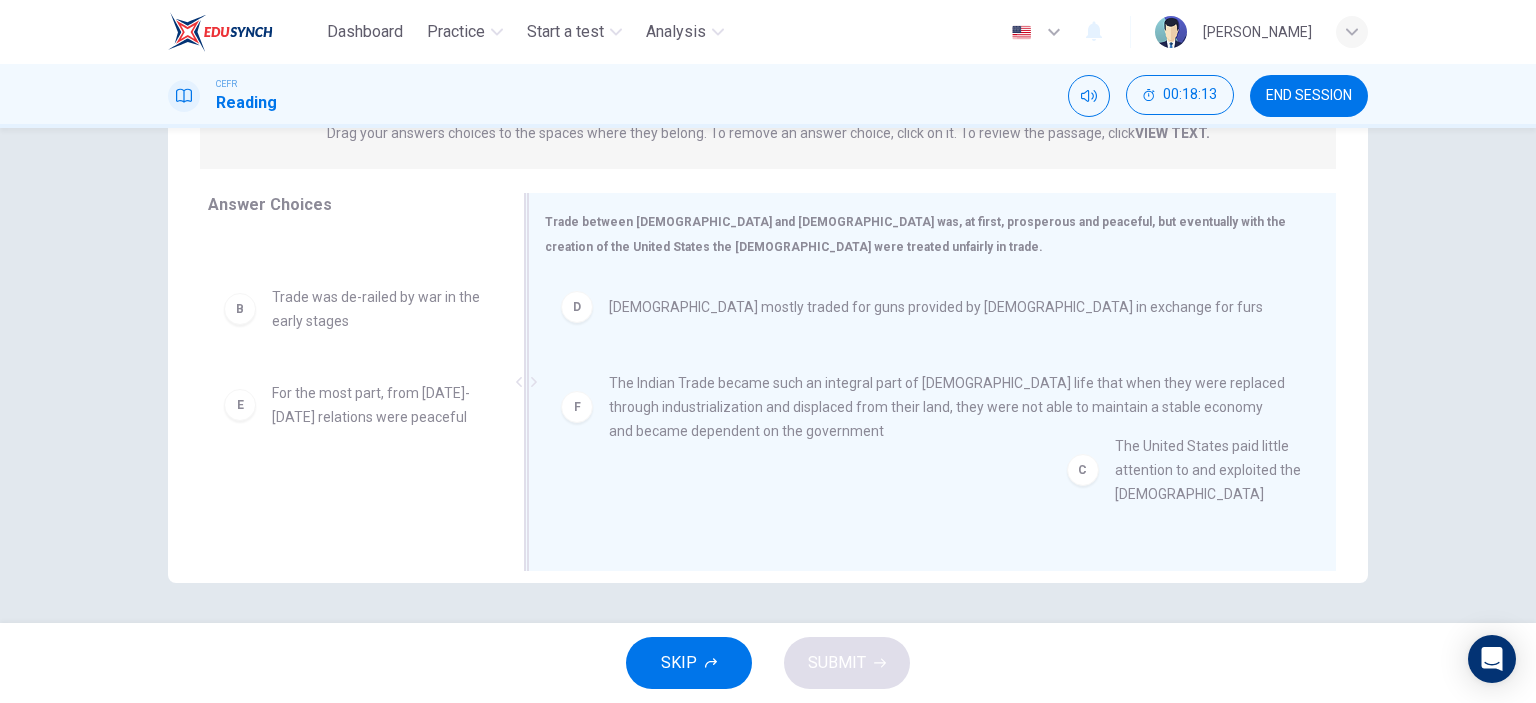 drag, startPoint x: 324, startPoint y: 415, endPoint x: 1180, endPoint y: 496, distance: 859.8238 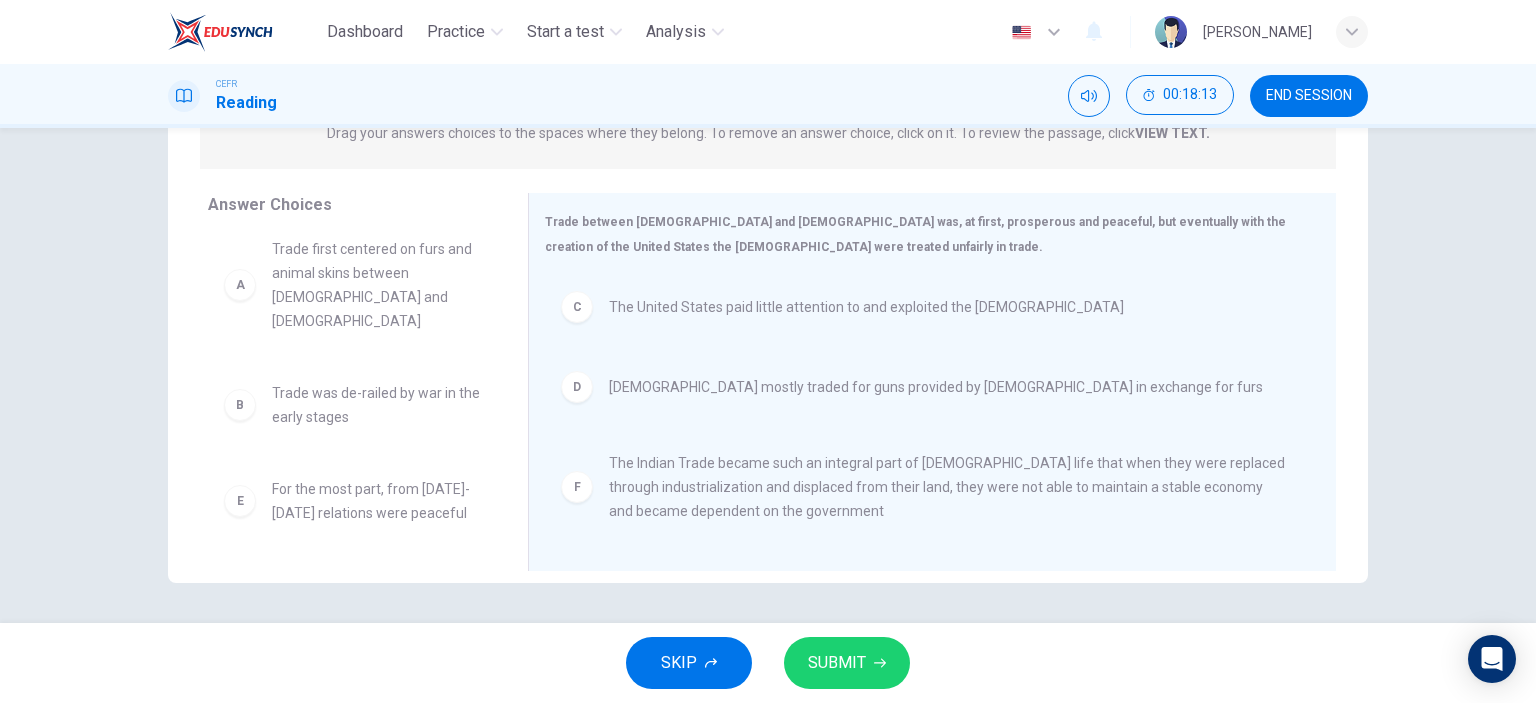 scroll, scrollTop: 0, scrollLeft: 0, axis: both 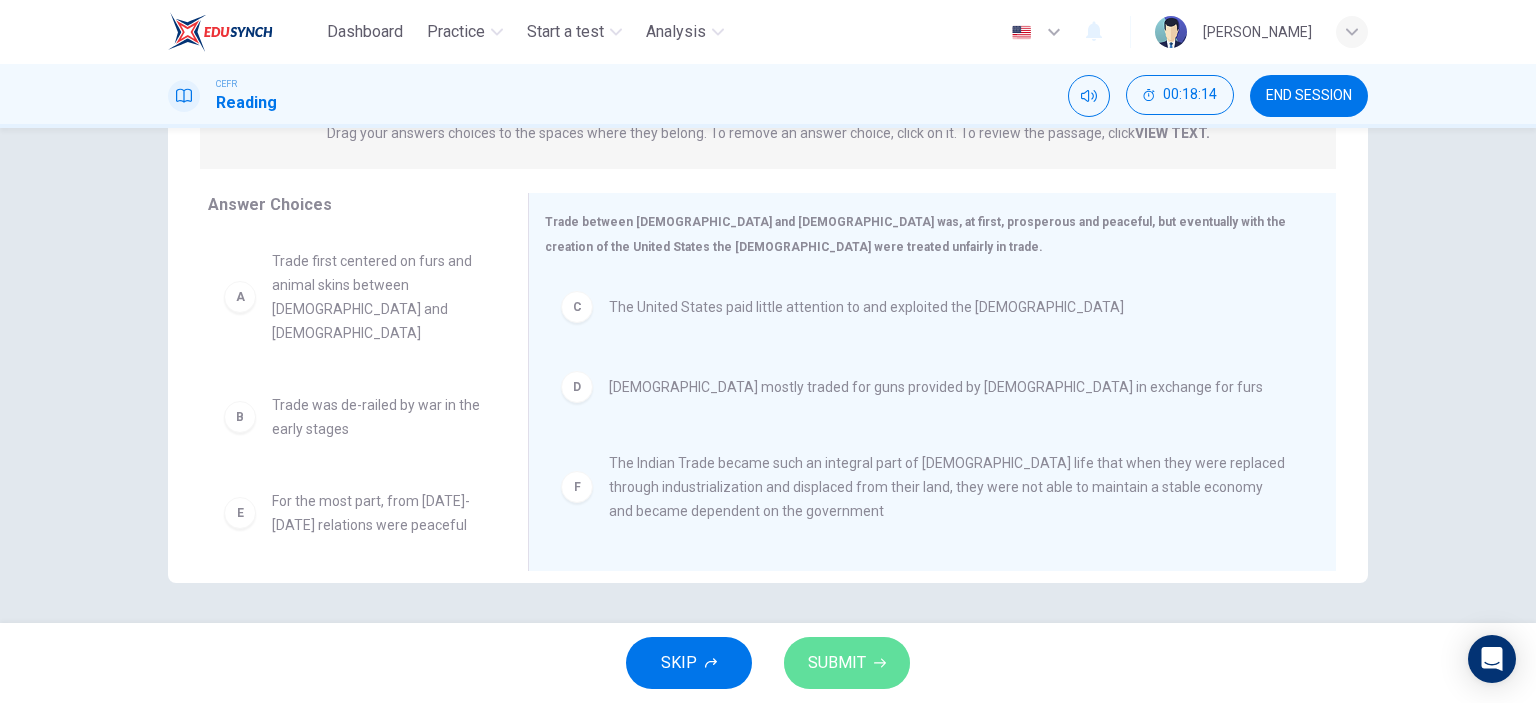 click on "SUBMIT" at bounding box center [837, 663] 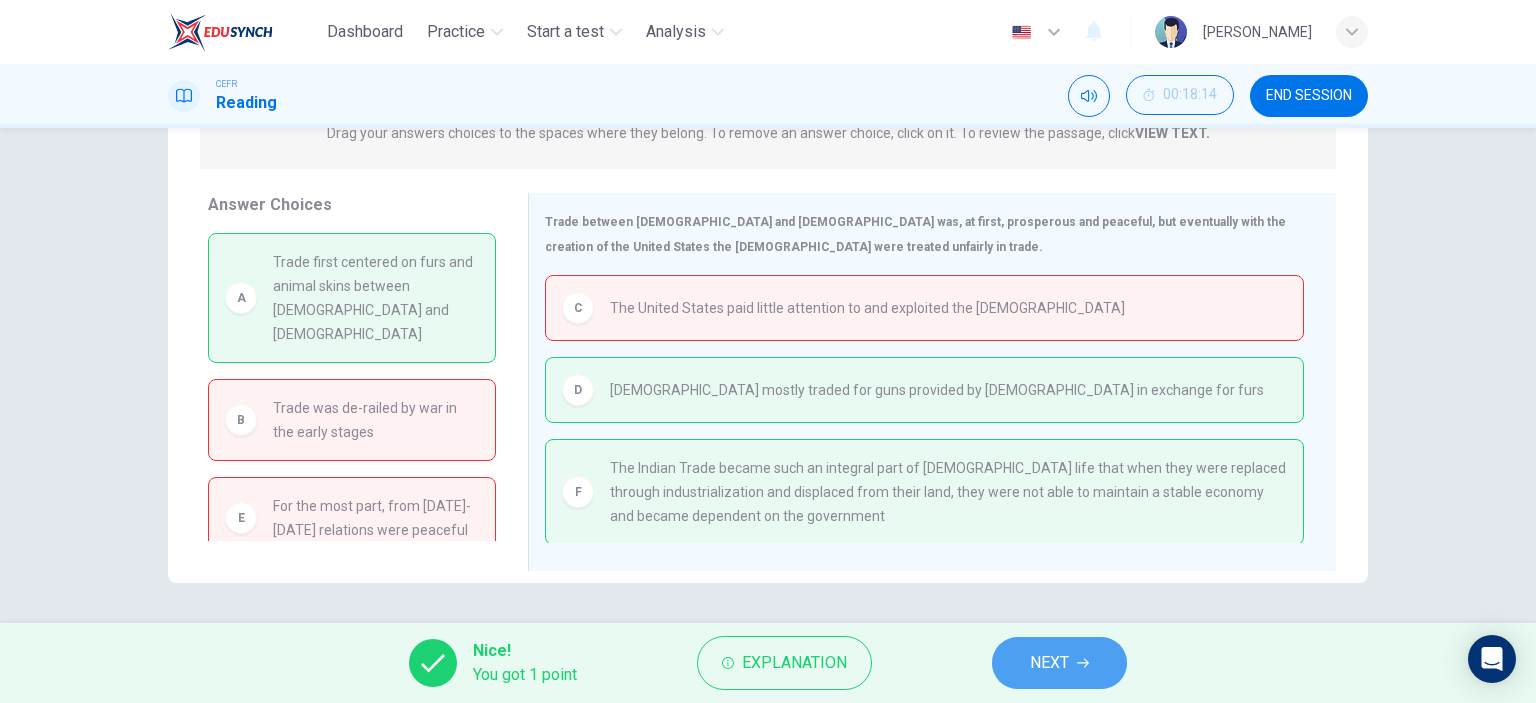 click on "NEXT" at bounding box center [1049, 663] 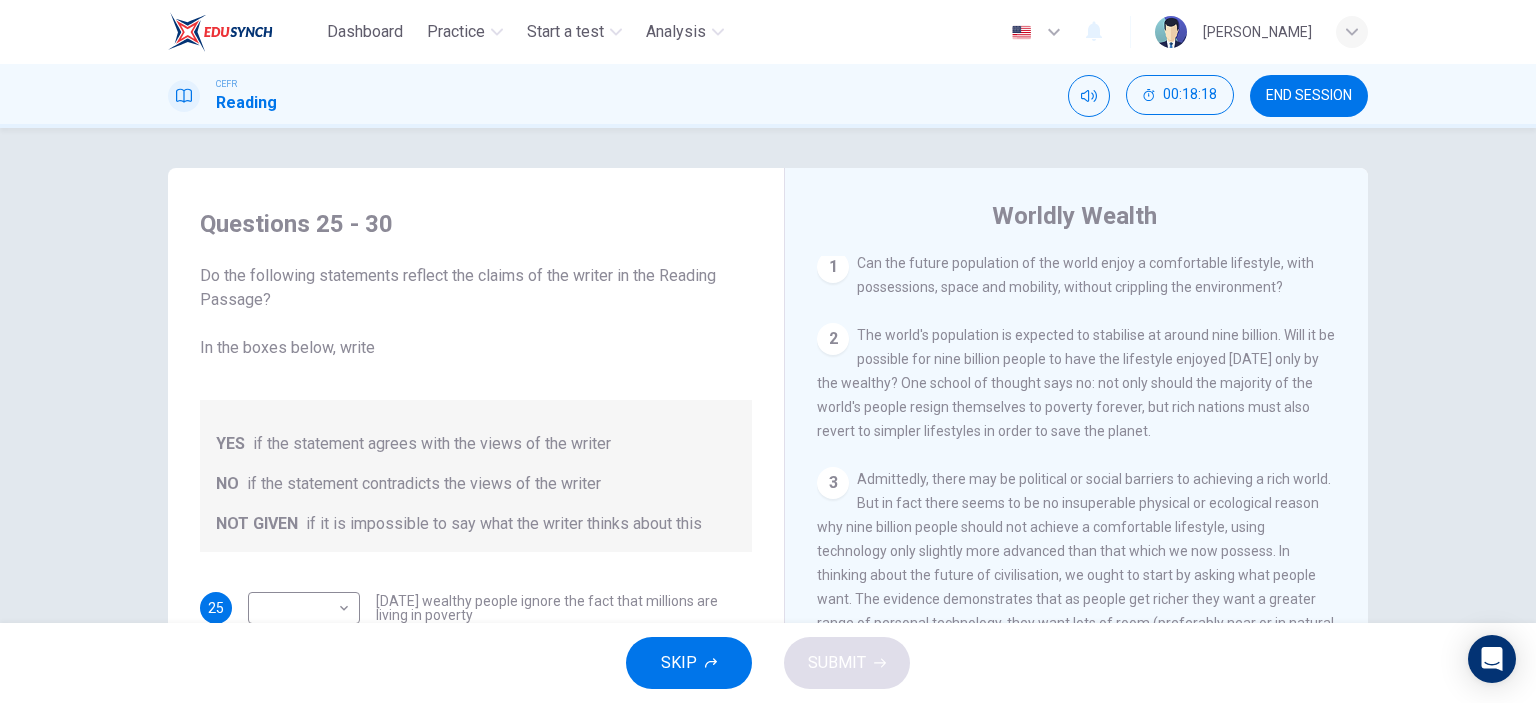 scroll, scrollTop: 500, scrollLeft: 0, axis: vertical 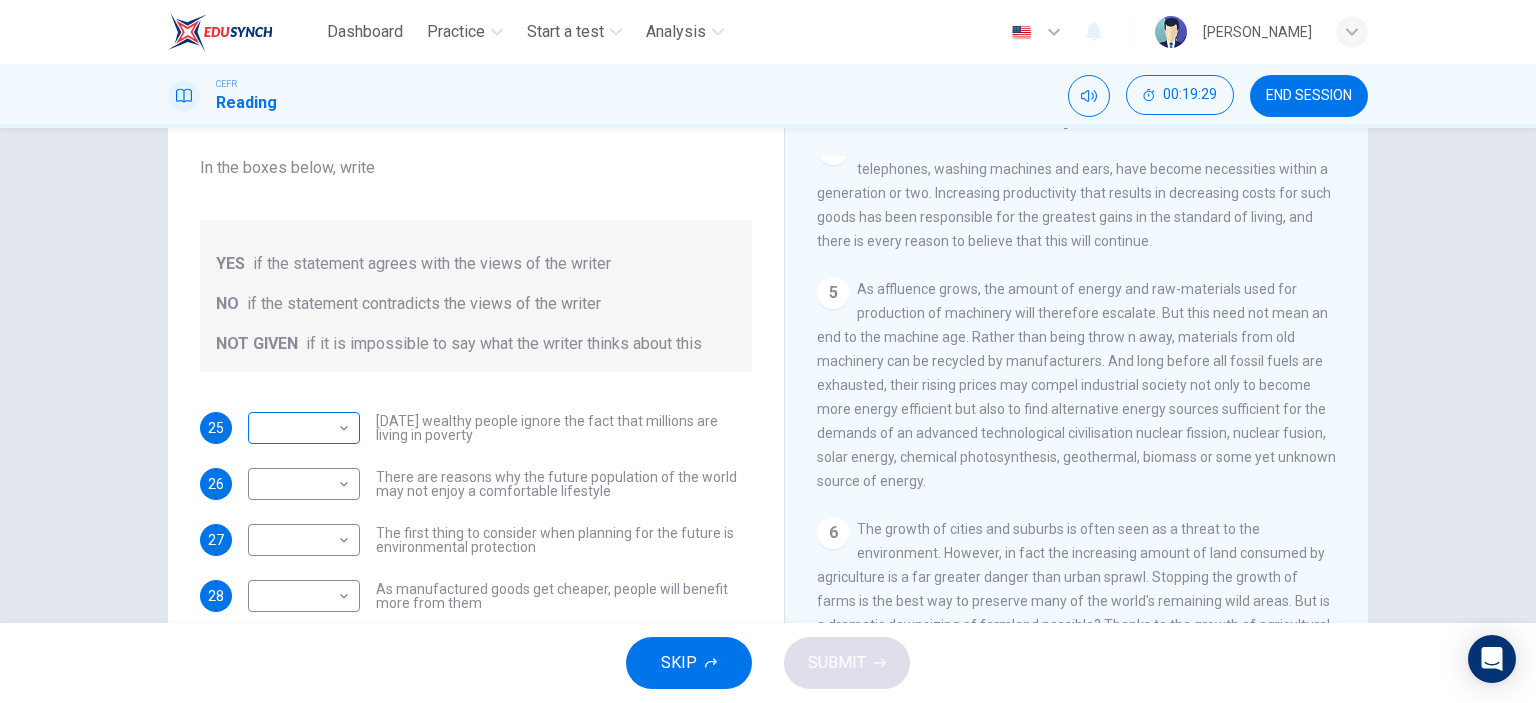 click on "Dashboard Practice Start a test Analysis English en ​ [PERSON_NAME] CEFR Reading 00:19:29 END SESSION Questions 25 - 30 Do the following statements reflect the claims of the writer in the [GEOGRAPHIC_DATA]?
In the boxes below, write YES if the statement agrees with the views of the writer NO if the statement contradicts the views of the writer NOT GIVEN if it is impossible to say what the writer thinks about this 25 ​ ​ [DATE] wealthy people ignore the fact that millions are living in poverty 26 ​ ​ There are reasons why the future population of the world may not enjoy a comfortable lifestyle 27 ​ ​ The first thing to consider when planning for the future is environmental protection 28 ​ ​ As manufactured goods get cheaper, people will benefit more from them 29 ​ ​ It may be possible to find new types of raw materials for use in the production of machinery 30 ​ ​ The rising prices of fossil fuels may bring some benefits Worldly Wealth CLICK TO ZOOM Click to Zoom 1 2 3 4 5 6 7" at bounding box center (768, 351) 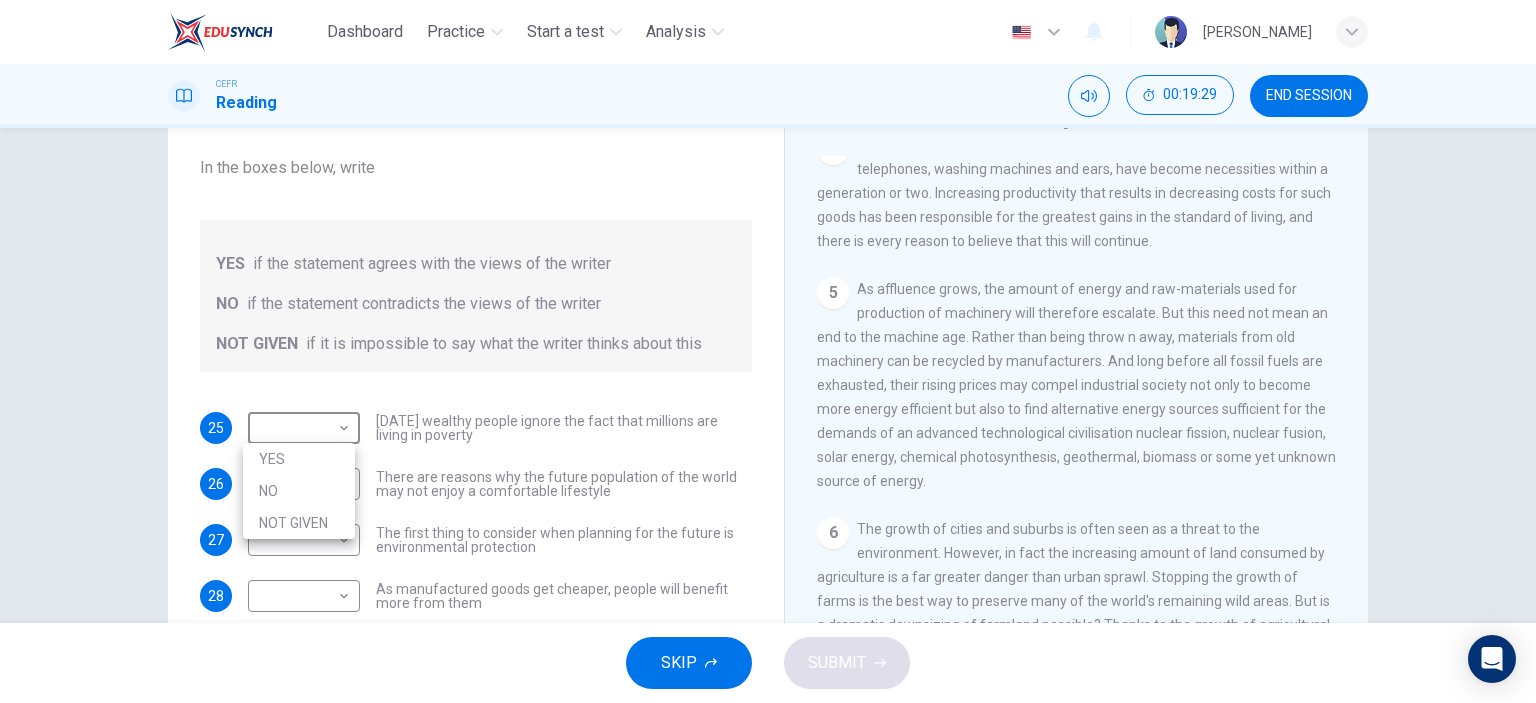 click on "NOT GIVEN" at bounding box center (299, 523) 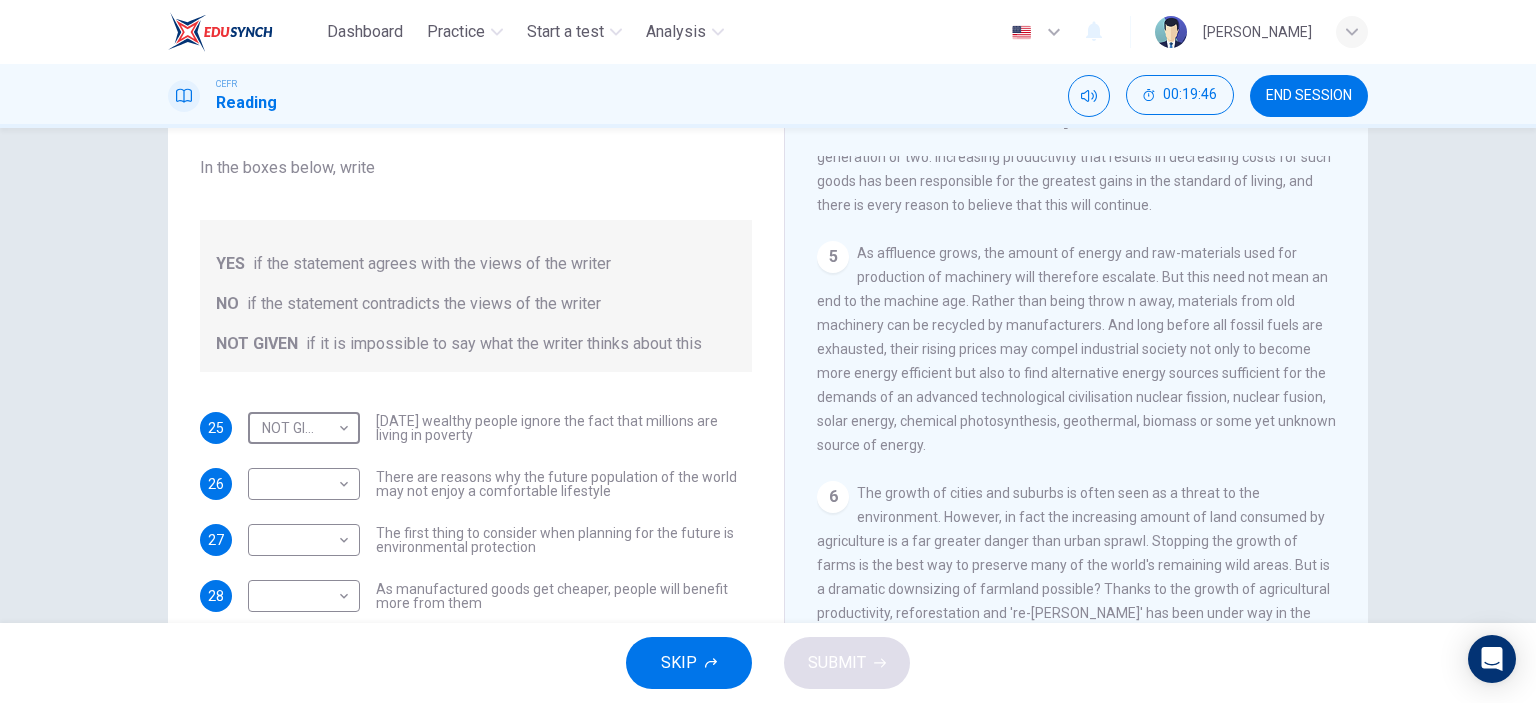 scroll, scrollTop: 1000, scrollLeft: 0, axis: vertical 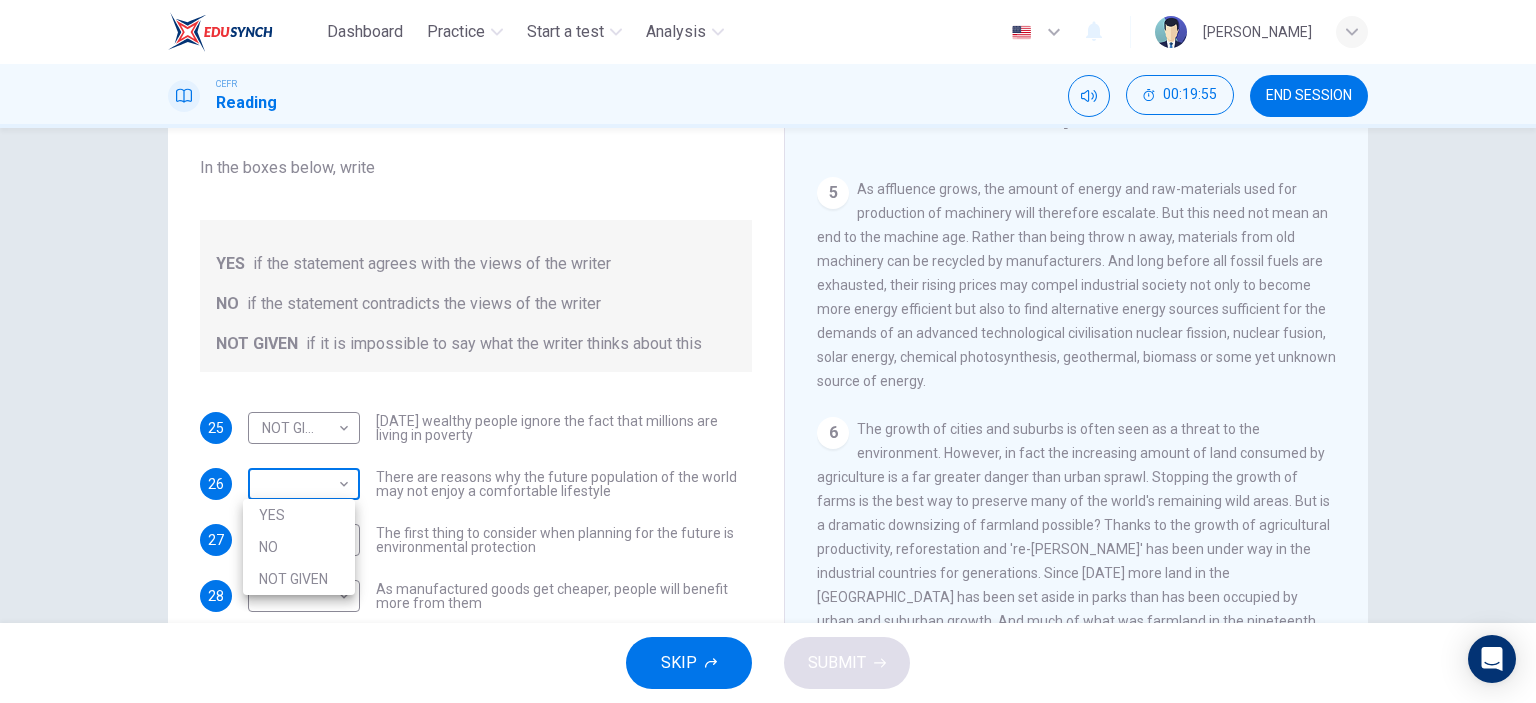 click on "Dashboard Practice Start a test Analysis English en ​ [PERSON_NAME] CEFR Reading 00:19:55 END SESSION Questions 25 - 30 Do the following statements reflect the claims of the writer in the [GEOGRAPHIC_DATA]?
In the boxes below, write YES if the statement agrees with the views of the writer NO if the statement contradicts the views of the writer NOT GIVEN if it is impossible to say what the writer thinks about this 25 NOT GIVEN NOT GIVEN ​ [DATE] wealthy people ignore the fact that millions are living in poverty 26 ​ ​ There are reasons why the future population of the world may not enjoy a comfortable lifestyle 27 ​ ​ The first thing to consider when planning for the future is environmental protection 28 ​ ​ As manufactured goods get cheaper, people will benefit more from them 29 ​ ​ It may be possible to find new types of raw materials for use in the production of machinery 30 ​ ​ The rising prices of fossil fuels may bring some benefits Worldly Wealth CLICK TO ZOOM 1 2 3 4 5 6" at bounding box center [768, 351] 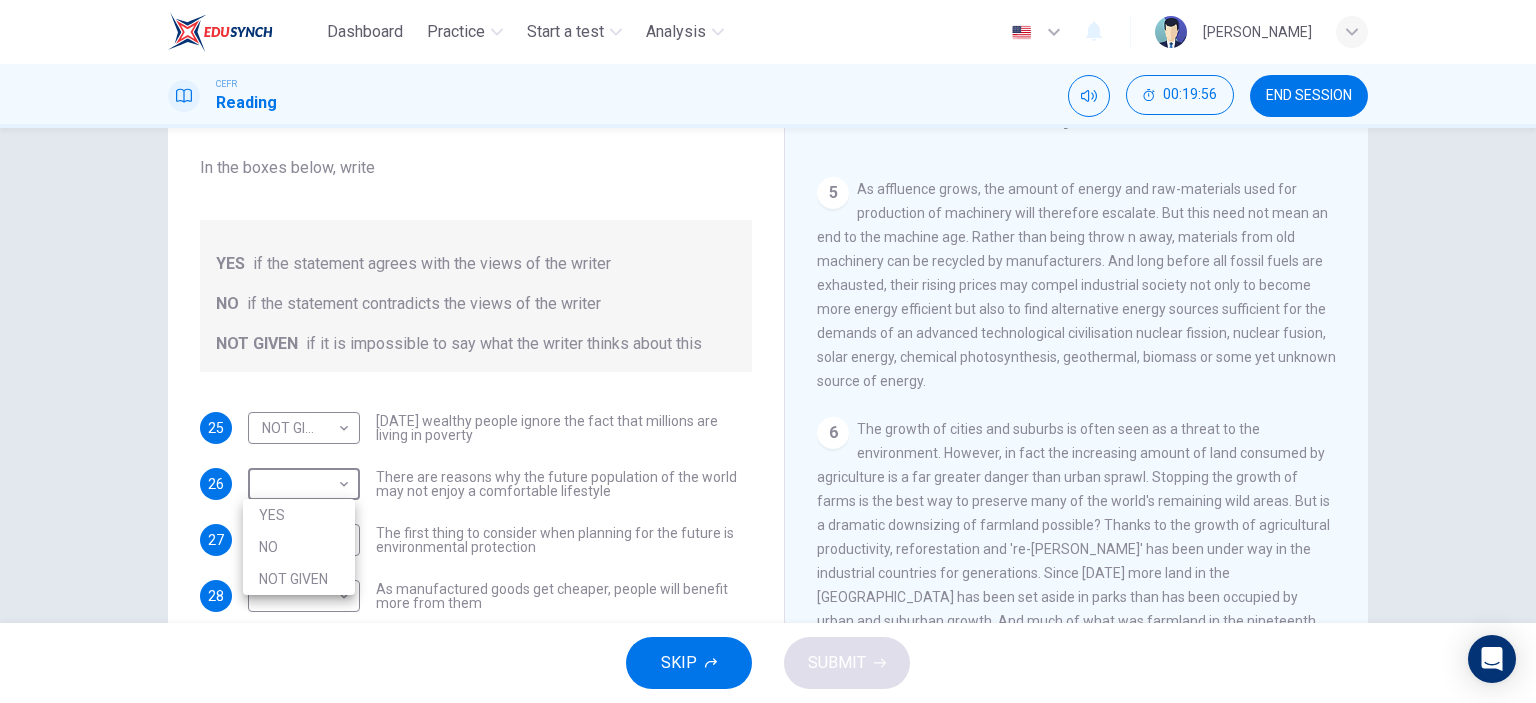 click on "YES" at bounding box center (299, 515) 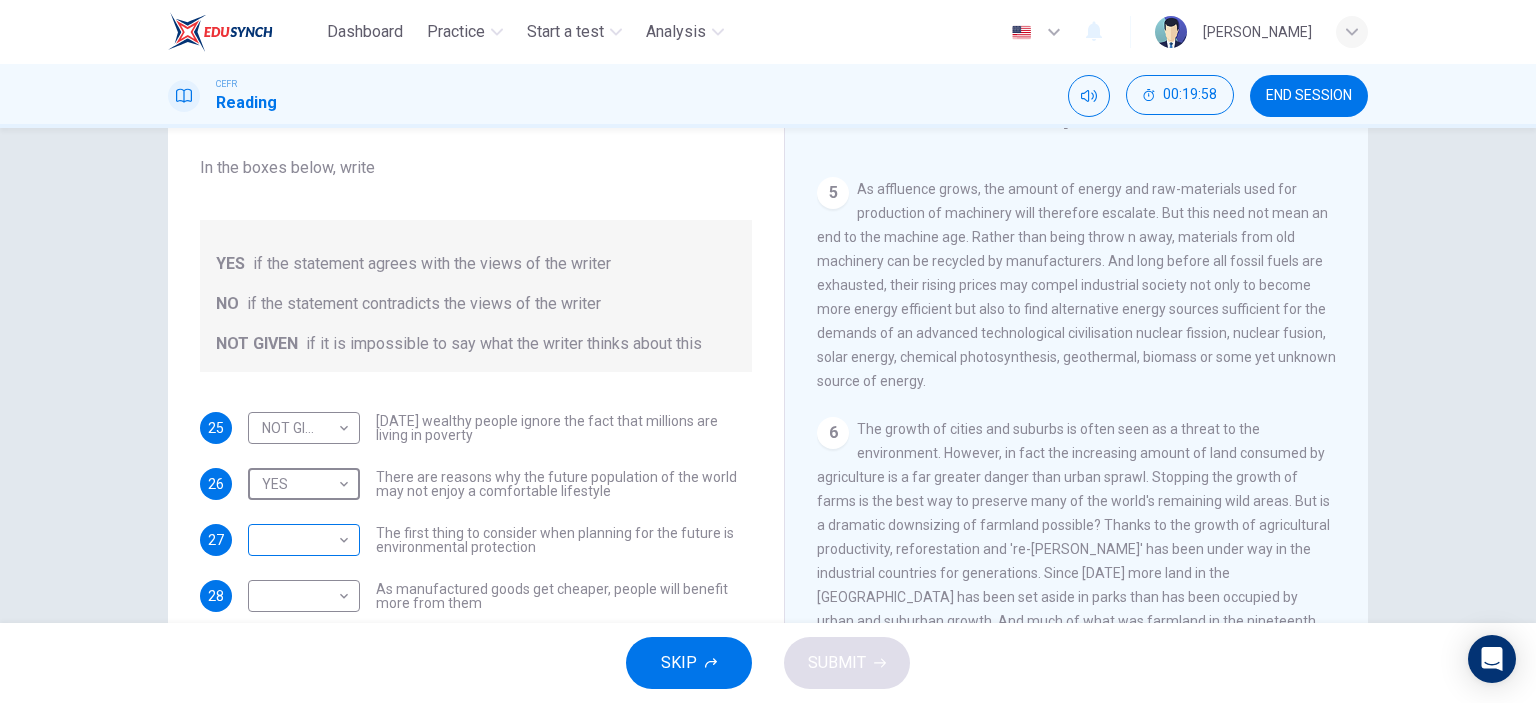 click on "Dashboard Practice Start a test Analysis English en ​ [PERSON_NAME] CEFR Reading 00:19:58 END SESSION Questions 25 - 30 Do the following statements reflect the claims of the writer in the [GEOGRAPHIC_DATA]?
In the boxes below, write YES if the statement agrees with the views of the writer NO if the statement contradicts the views of the writer NOT GIVEN if it is impossible to say what the writer thinks about this 25 NOT GIVEN NOT GIVEN ​ [DATE] wealthy people ignore the fact that millions are living in poverty 26 YES YES ​ There are reasons why the future population of the world may not enjoy a comfortable lifestyle 27 ​ ​ The first thing to consider when planning for the future is environmental protection 28 ​ ​ As manufactured goods get cheaper, people will benefit more from them 29 ​ ​ It may be possible to find new types of raw materials for use in the production of machinery 30 ​ ​ The rising prices of fossil fuels may bring some benefits Worldly Wealth CLICK TO ZOOM 1 2 3 4" at bounding box center [768, 351] 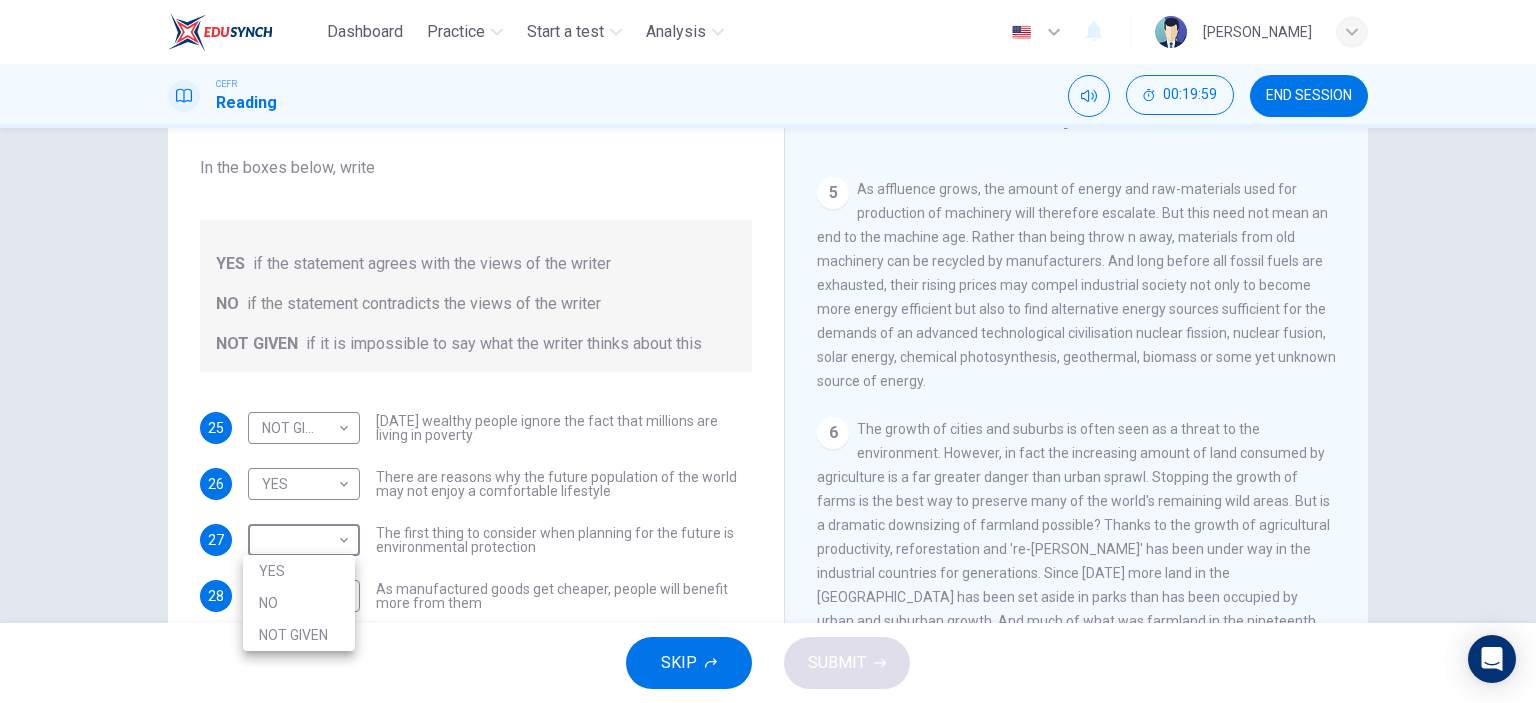 click on "YES" at bounding box center (299, 571) 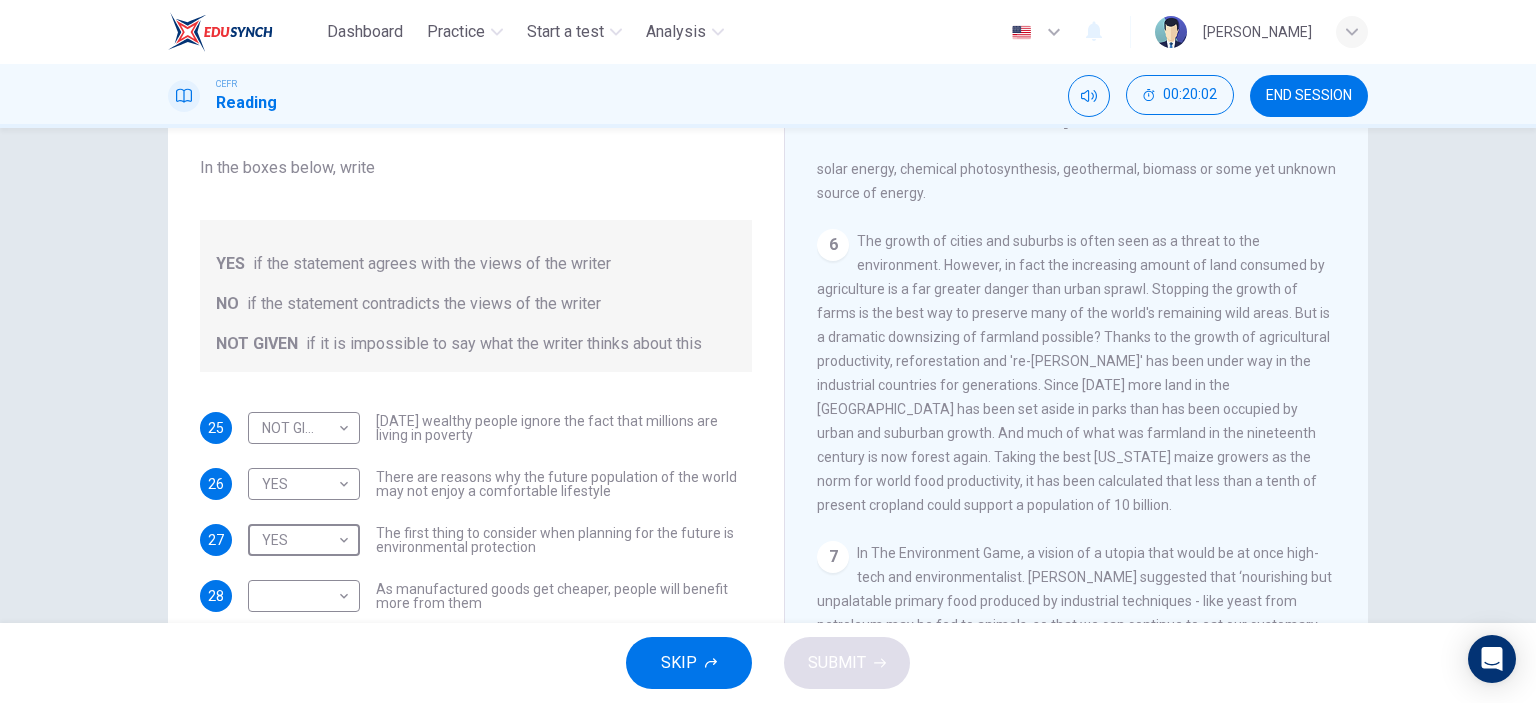 scroll, scrollTop: 1200, scrollLeft: 0, axis: vertical 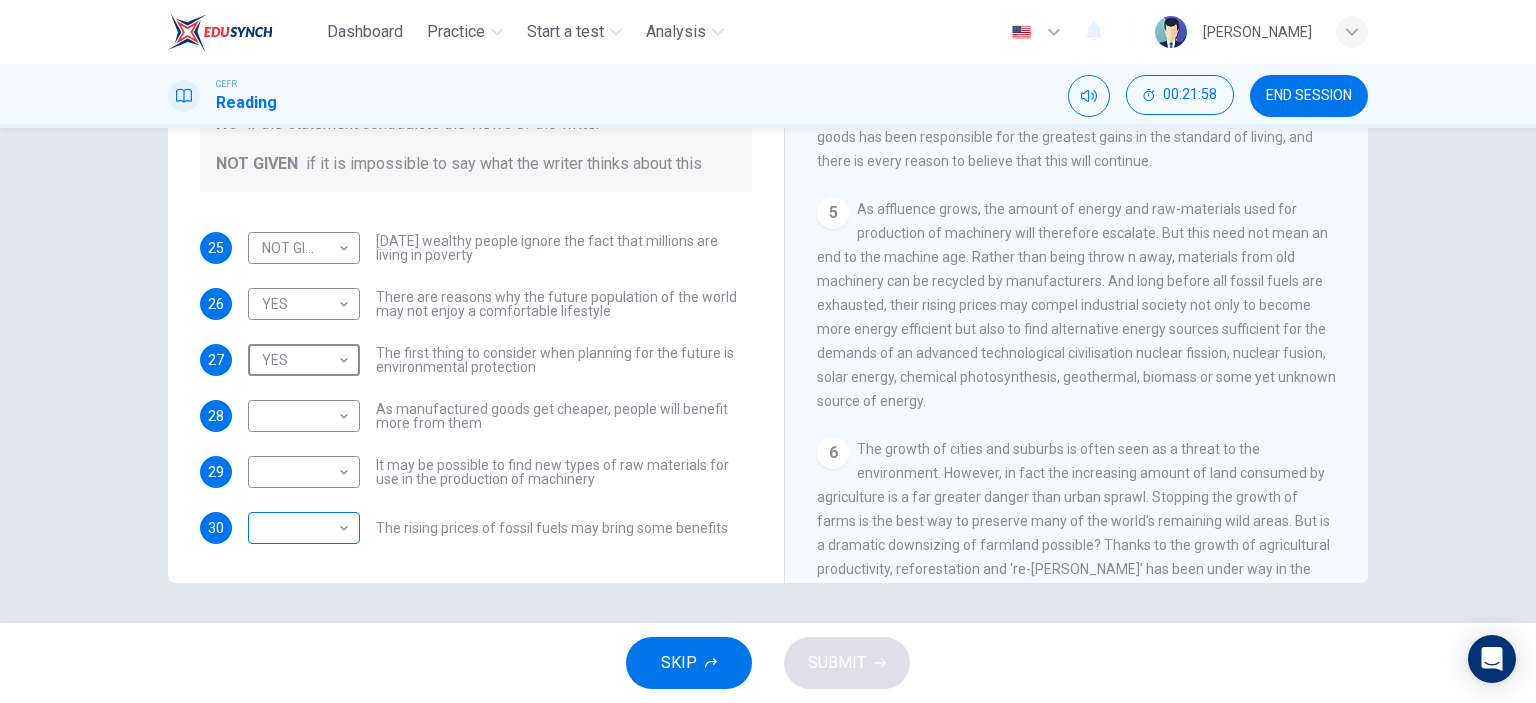 click on "Dashboard Practice Start a test Analysis English en ​ [PERSON_NAME] CEFR Reading 00:21:58 END SESSION Questions 25 - 30 Do the following statements reflect the claims of the writer in the [GEOGRAPHIC_DATA]?
In the boxes below, write YES if the statement agrees with the views of the writer NO if the statement contradicts the views of the writer NOT GIVEN if it is impossible to say what the writer thinks about this 25 NOT GIVEN NOT GIVEN ​ [DATE] wealthy people ignore the fact that millions are living in poverty 26 YES YES ​ There are reasons why the future population of the world may not enjoy a comfortable lifestyle 27 YES YES ​ The first thing to consider when planning for the future is environmental protection 28 ​ ​ As manufactured goods get cheaper, people will benefit more from them 29 ​ ​ It may be possible to find new types of raw materials for use in the production of machinery 30 ​ ​ The rising prices of fossil fuels may bring some benefits Worldly Wealth CLICK TO ZOOM 1 2" at bounding box center [768, 351] 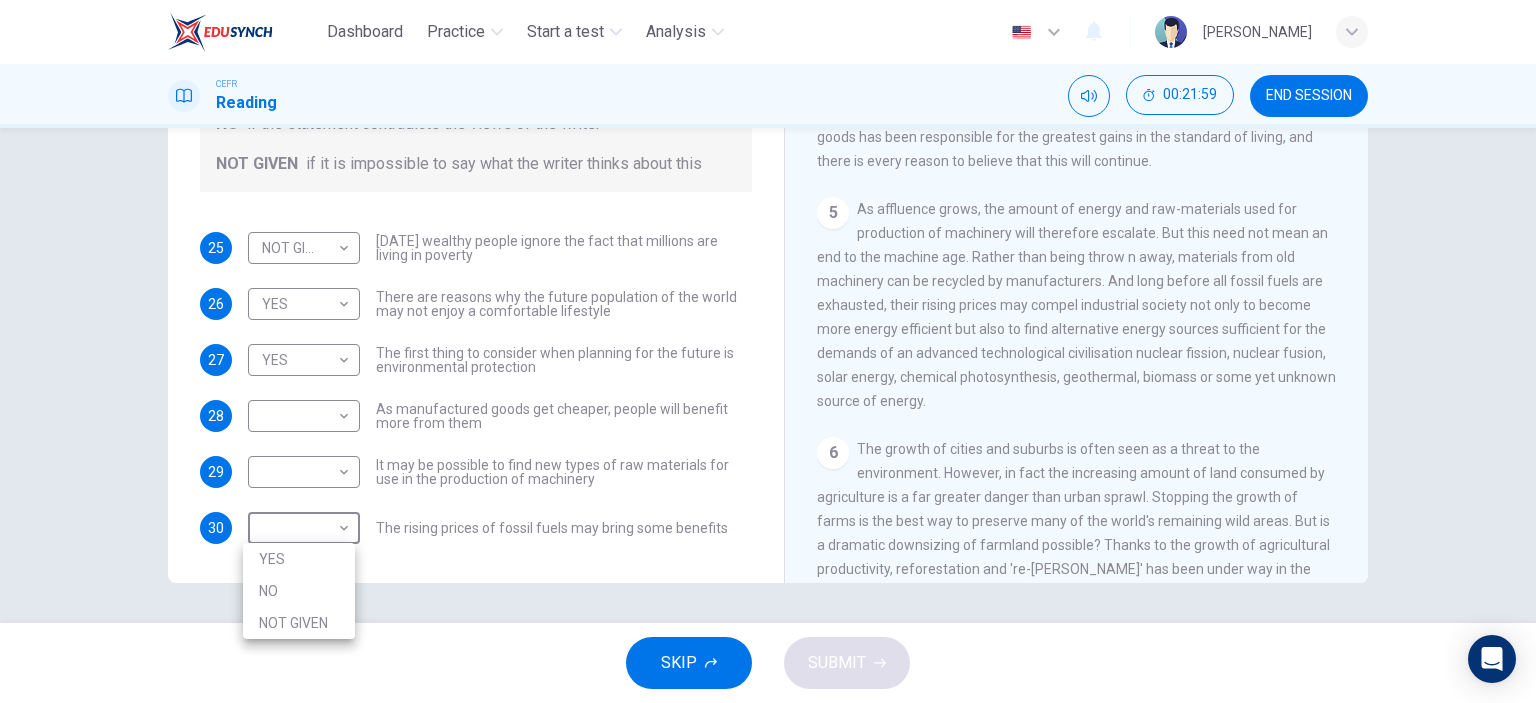 click on "YES" at bounding box center (299, 559) 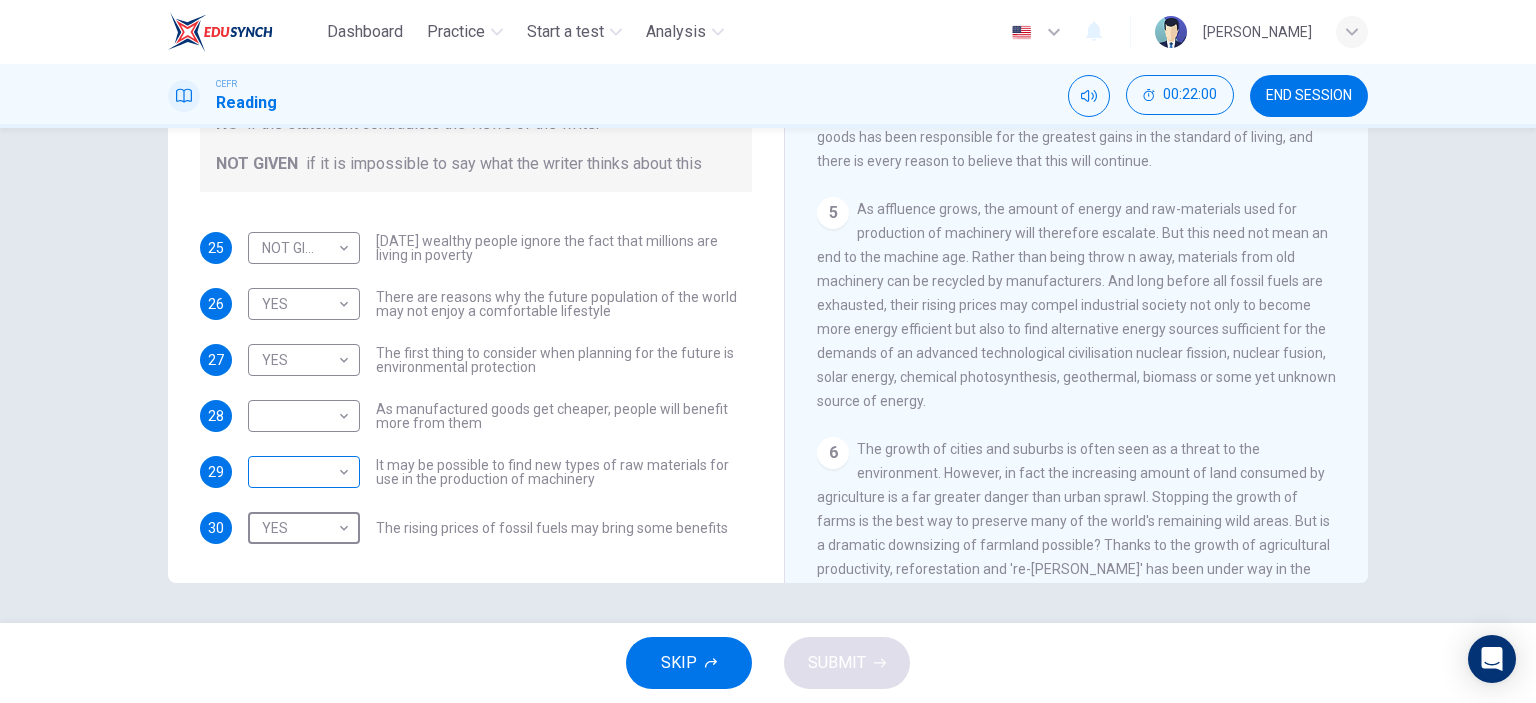 click on "Dashboard Practice Start a test Analysis English en ​ [PERSON_NAME] CEFR Reading 00:22:00 END SESSION Questions 25 - 30 Do the following statements reflect the claims of the writer in the Reading Passage?
In the boxes below, write YES if the statement agrees with the views of the writer NO if the statement contradicts the views of the writer NOT GIVEN if it is impossible to say what the writer thinks about this 25 NOT GIVEN NOT GIVEN ​ [DATE] wealthy people ignore the fact that millions are living in poverty 26 YES YES ​ There are reasons why the future population of the world may not enjoy a comfortable lifestyle 27 YES YES ​ The first thing to consider when planning for the future is environmental protection 28 ​ ​ As manufactured goods get cheaper, people will benefit more from them 29 ​ ​ It may be possible to find new types of raw materials for use in the production of machinery 30 YES YES ​ The rising prices of fossil fuels may bring some benefits Worldly Wealth CLICK TO ZOOM" at bounding box center [768, 351] 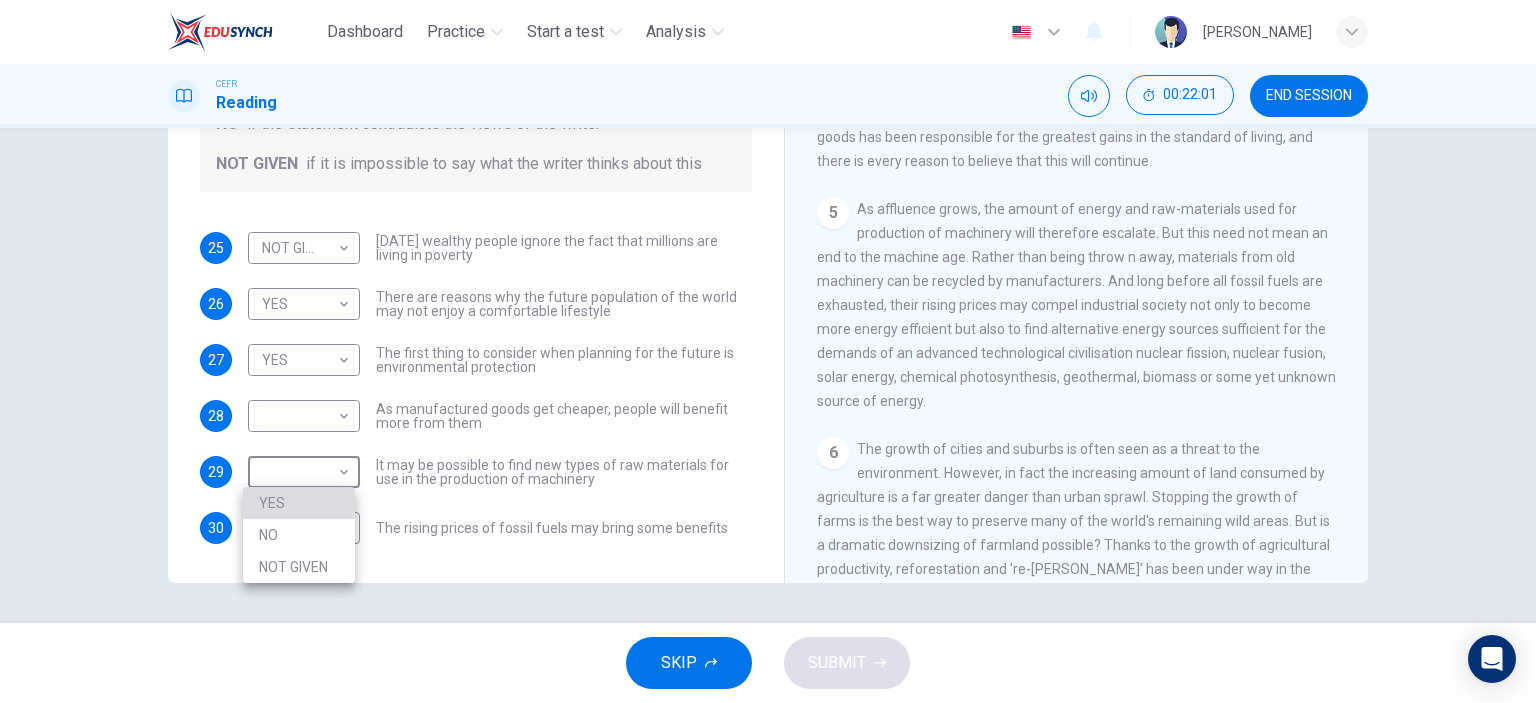 click on "YES" at bounding box center [299, 503] 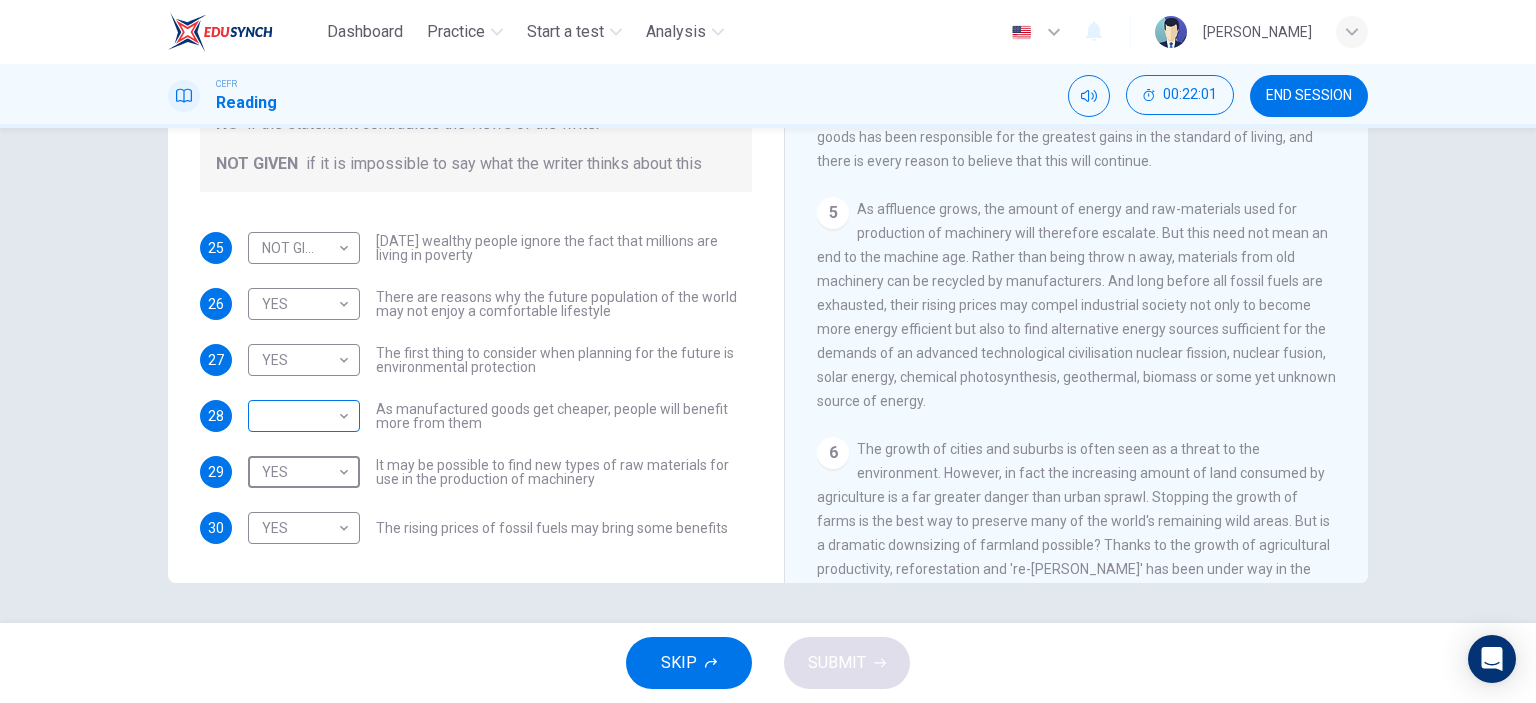 click on "Dashboard Practice Start a test Analysis English en ​ [PERSON_NAME] CEFR Reading 00:22:01 END SESSION Questions 25 - 30 Do the following statements reflect the claims of the writer in the [GEOGRAPHIC_DATA]?
In the boxes below, write YES if the statement agrees with the views of the writer NO if the statement contradicts the views of the writer NOT GIVEN if it is impossible to say what the writer thinks about this 25 NOT GIVEN NOT GIVEN ​ [DATE] wealthy people ignore the fact that millions are living in poverty 26 YES YES ​ There are reasons why the future population of the world may not enjoy a comfortable lifestyle 27 YES YES ​ The first thing to consider when planning for the future is environmental protection 28 ​ ​ As manufactured goods get cheaper, people will benefit more from them 29 YES YES ​ It may be possible to find new types of raw materials for use in the production of machinery 30 YES YES ​ The rising prices of fossil fuels may bring some benefits Worldly Wealth 1 2 3 4 5" at bounding box center (768, 351) 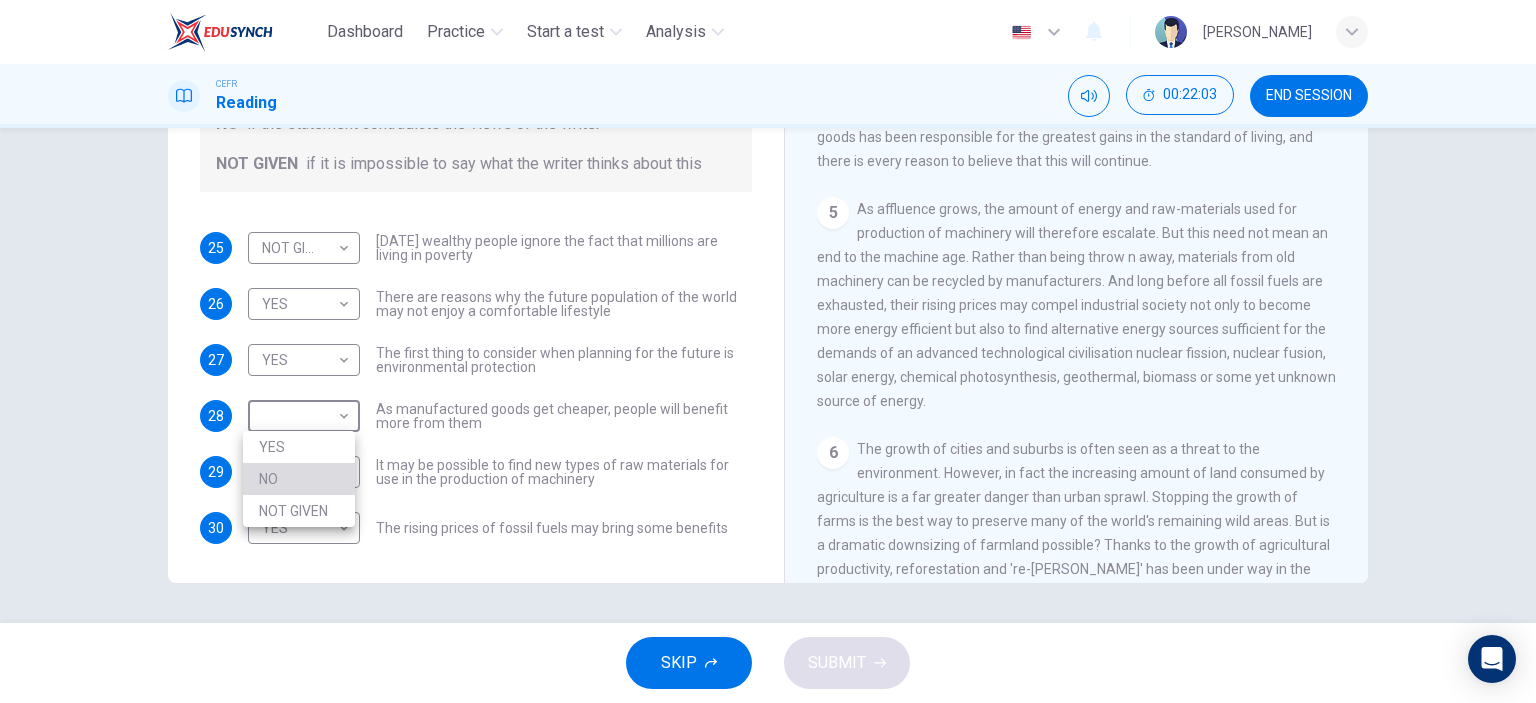 click on "NO" at bounding box center [299, 479] 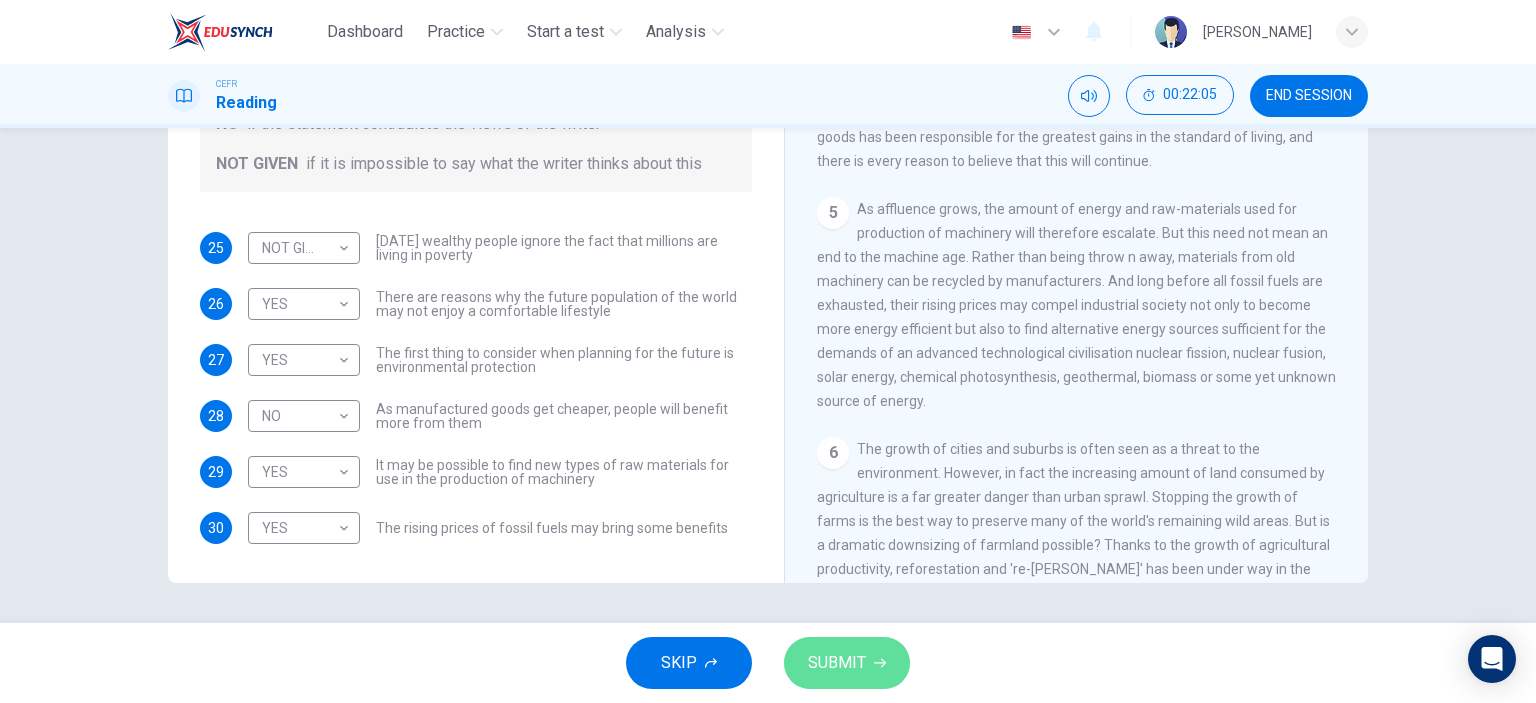 click on "SUBMIT" at bounding box center (837, 663) 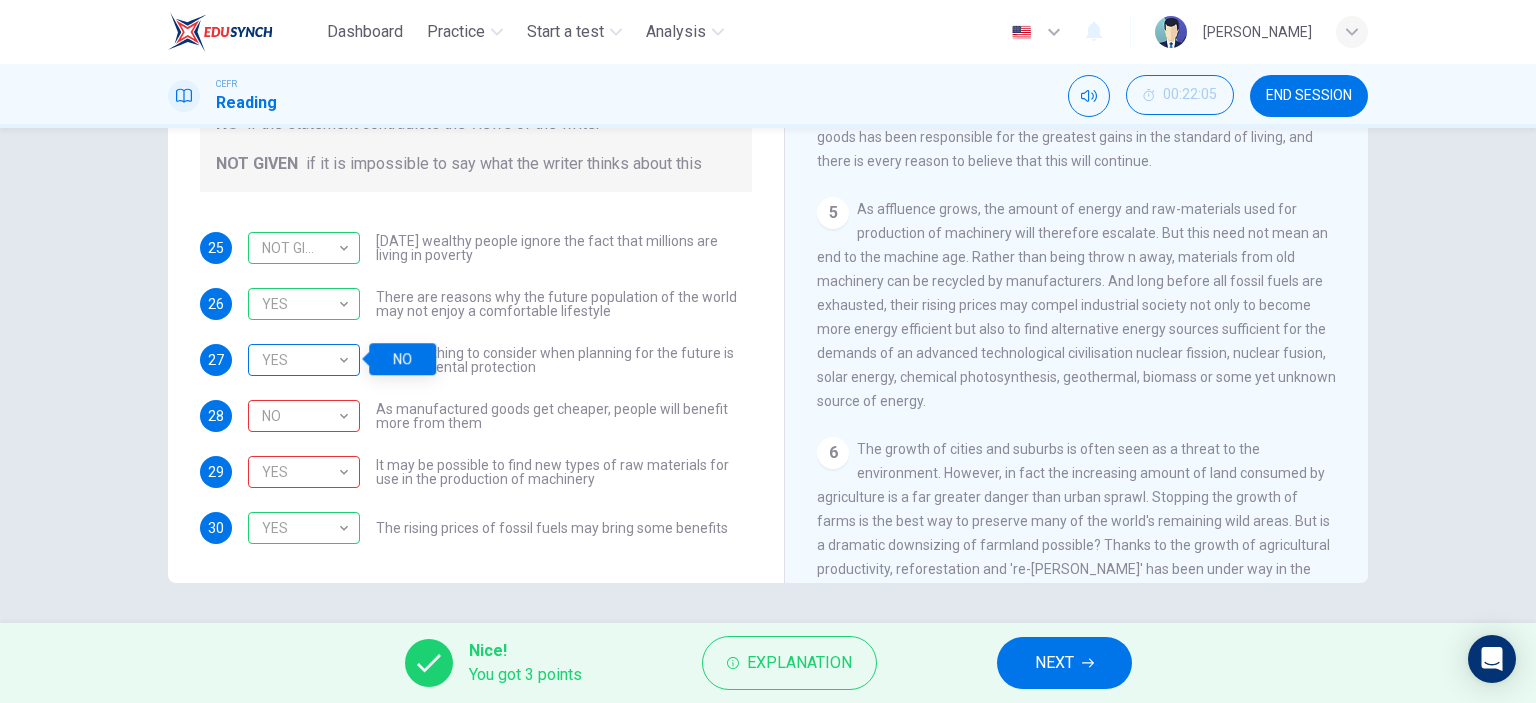 click on "YES" at bounding box center [300, 360] 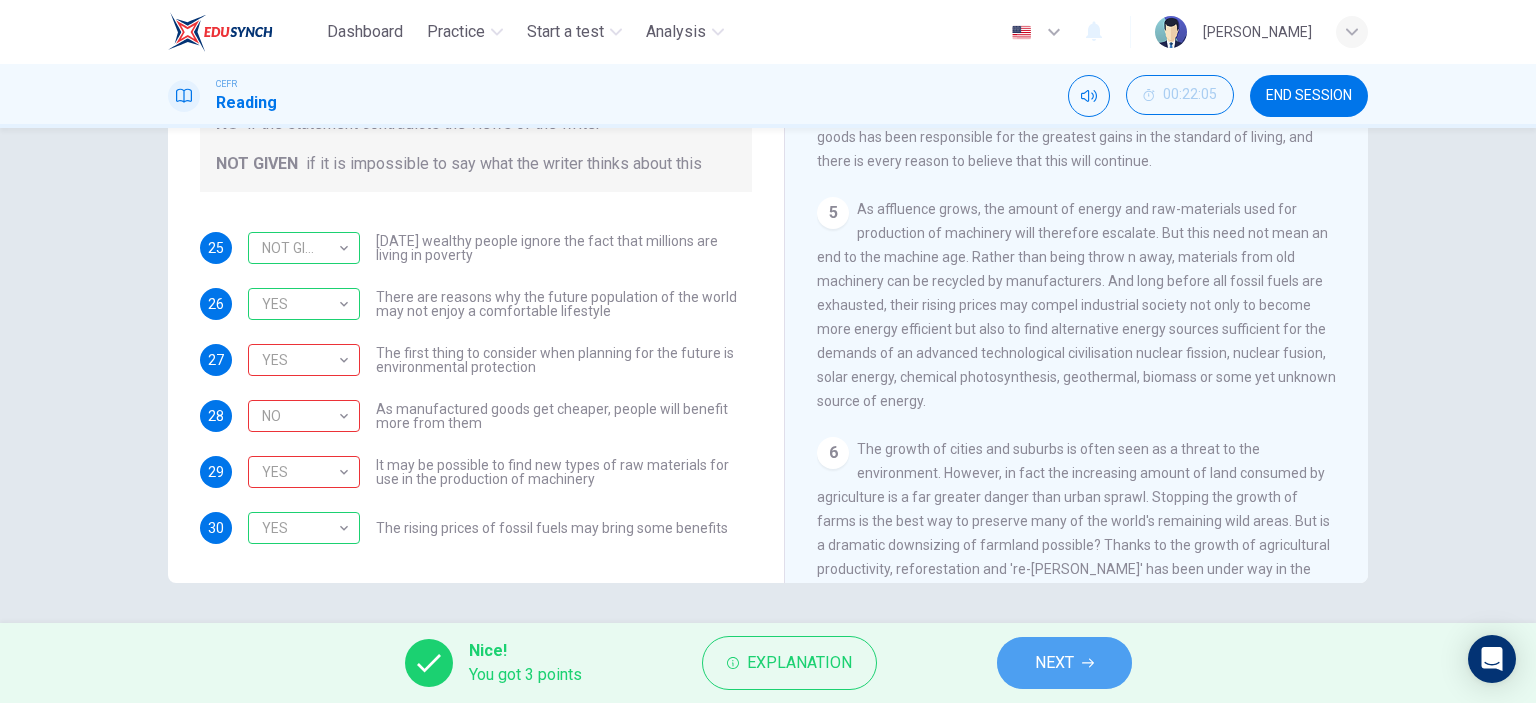 drag, startPoint x: 1052, startPoint y: 670, endPoint x: 1071, endPoint y: 688, distance: 26.172504 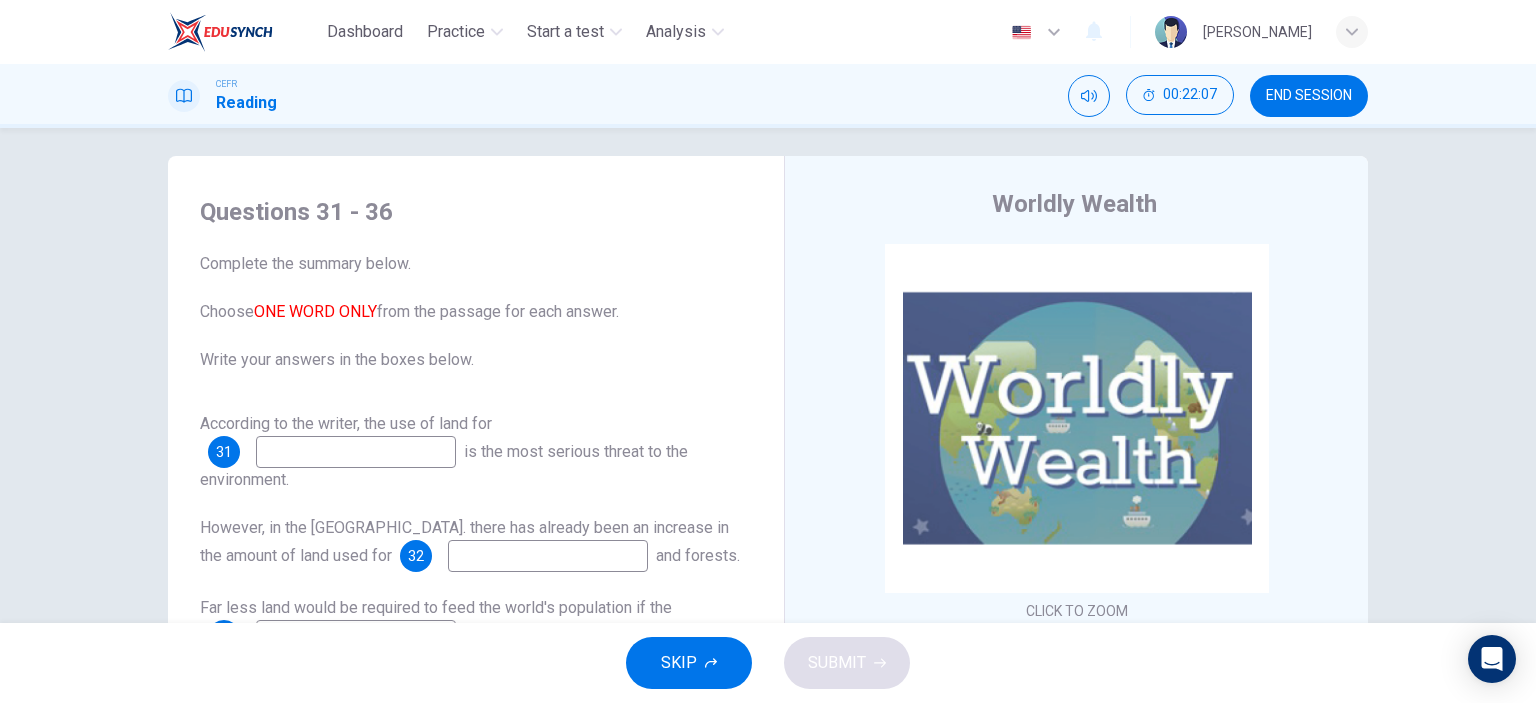 scroll, scrollTop: 0, scrollLeft: 0, axis: both 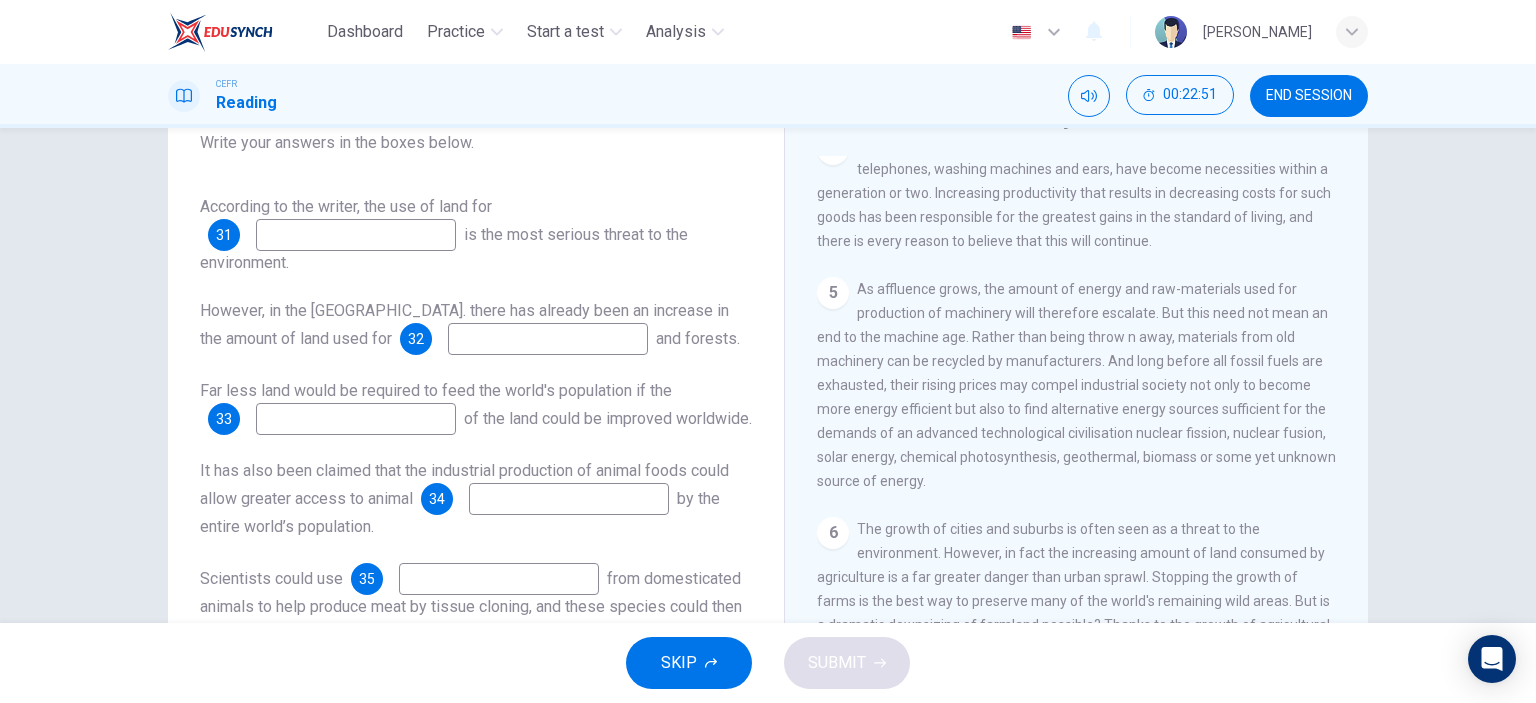 click at bounding box center (356, 235) 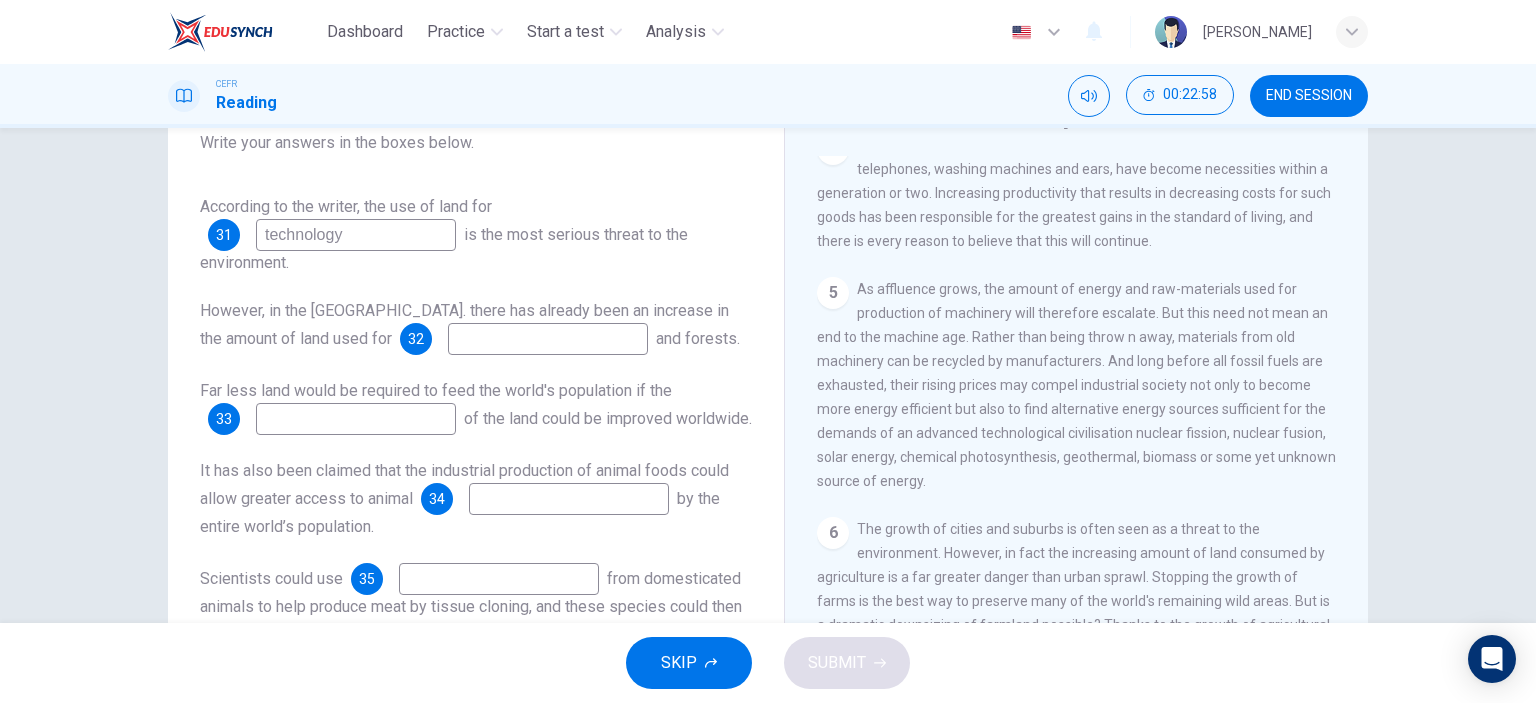 type on "technology" 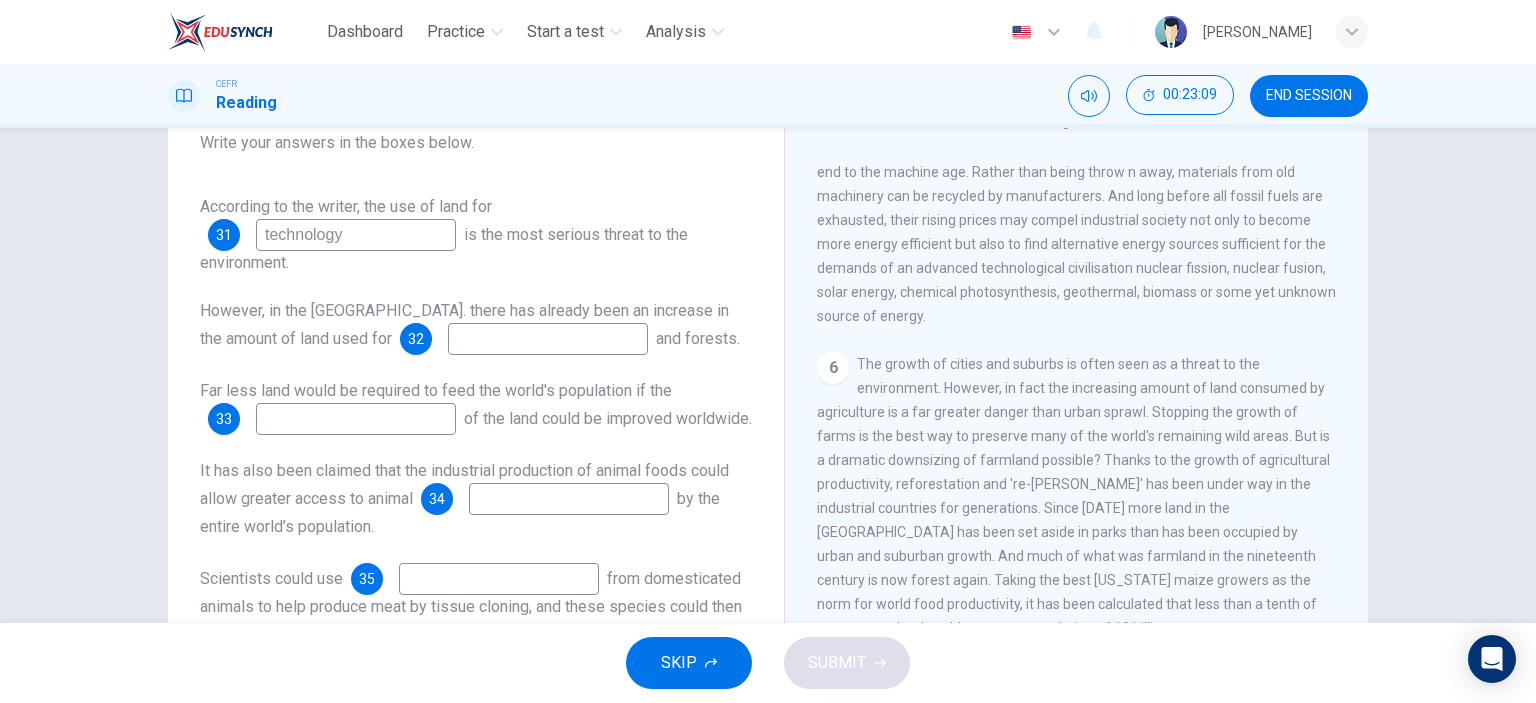 scroll, scrollTop: 1100, scrollLeft: 0, axis: vertical 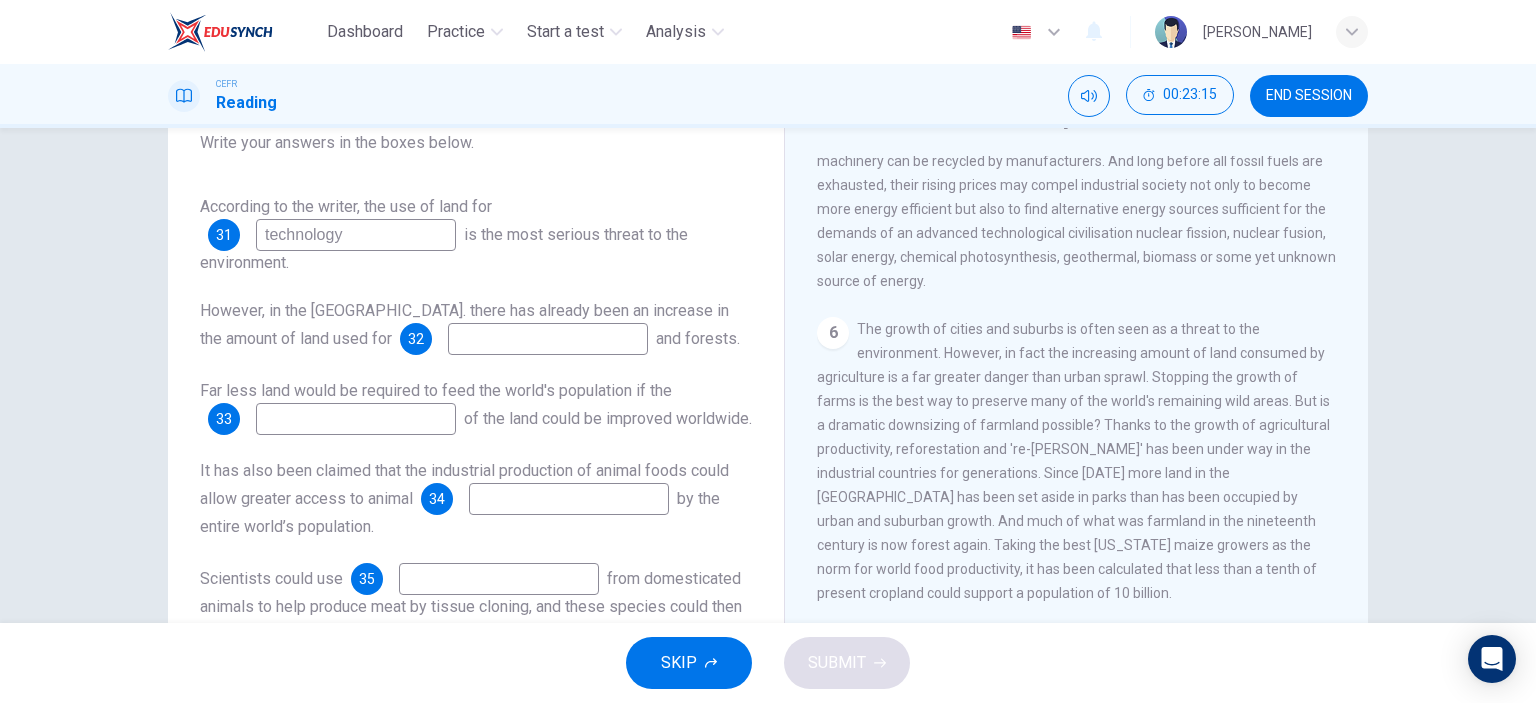 click at bounding box center [548, 339] 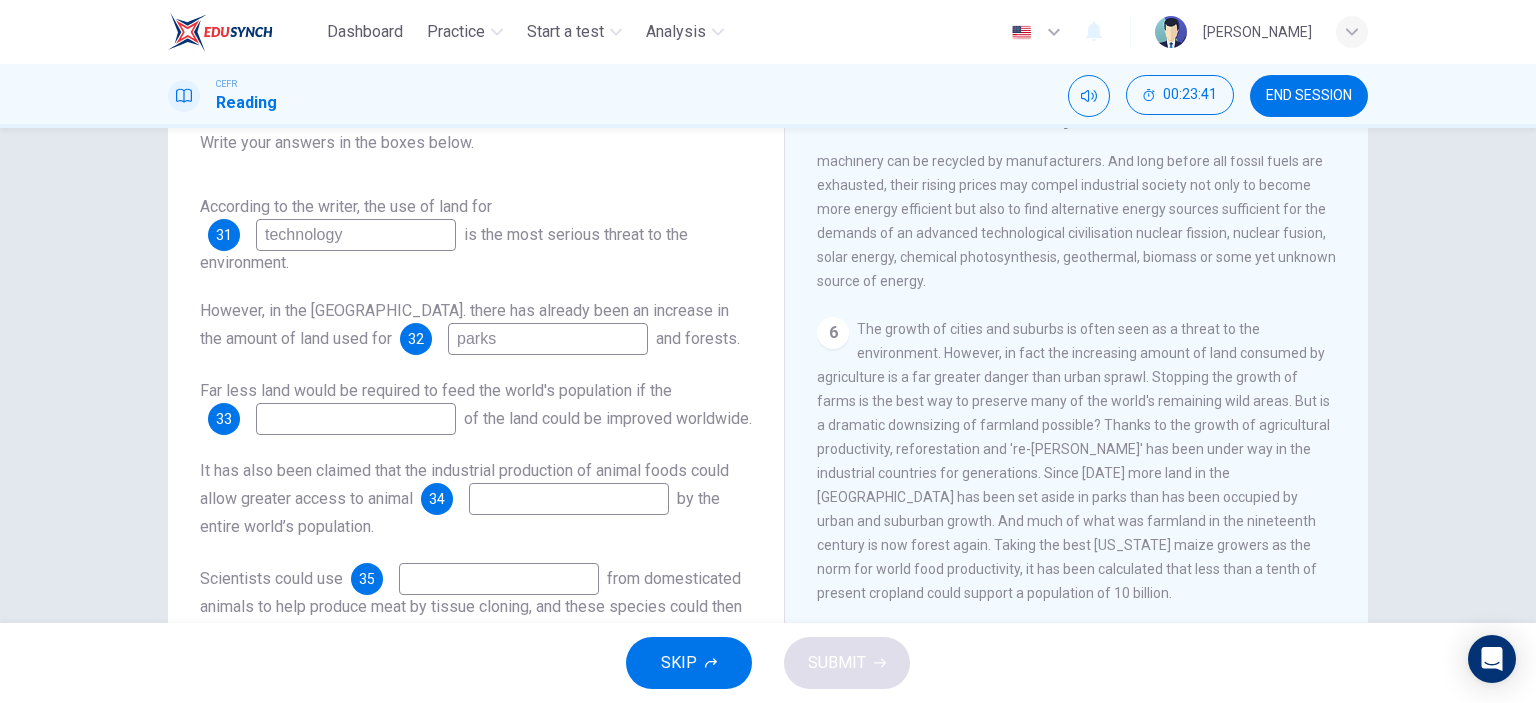 type on "parks" 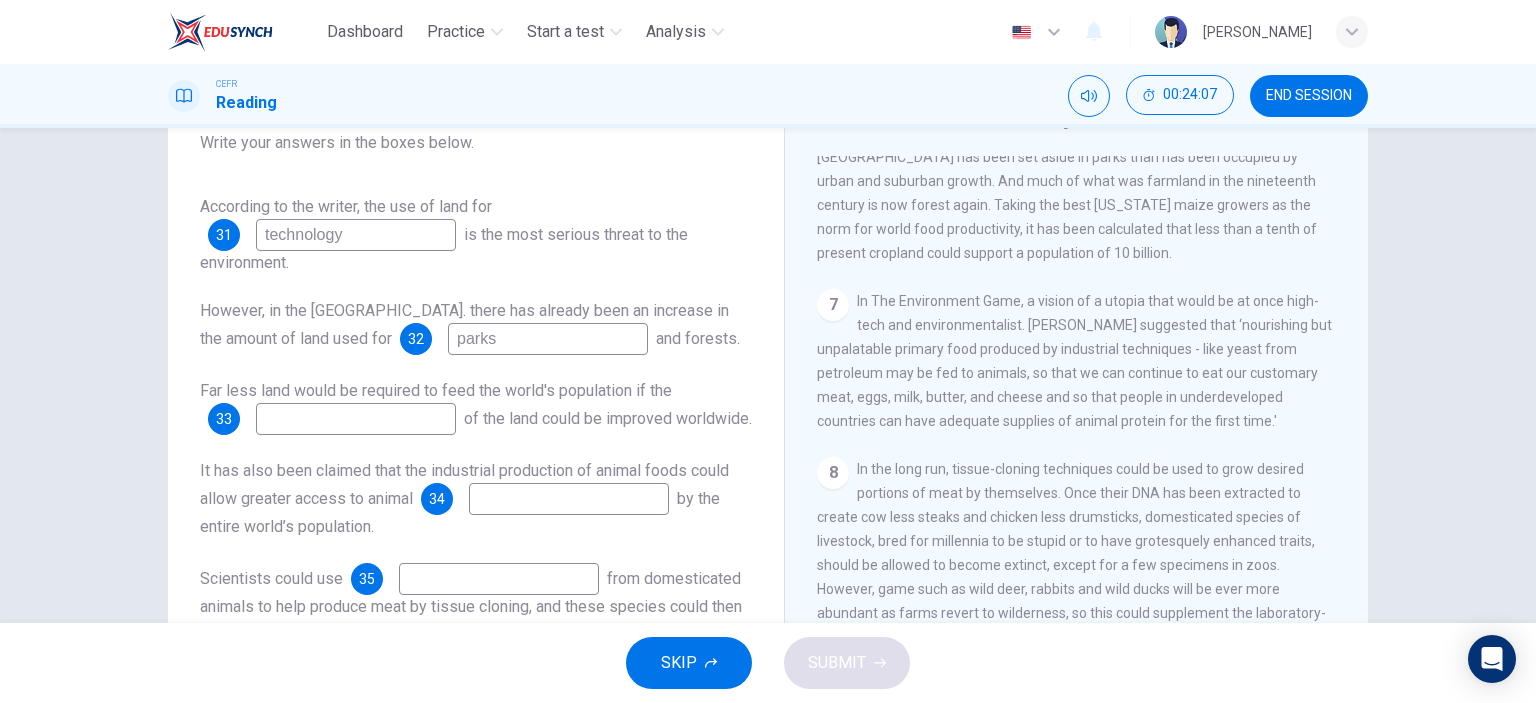 scroll, scrollTop: 1463, scrollLeft: 0, axis: vertical 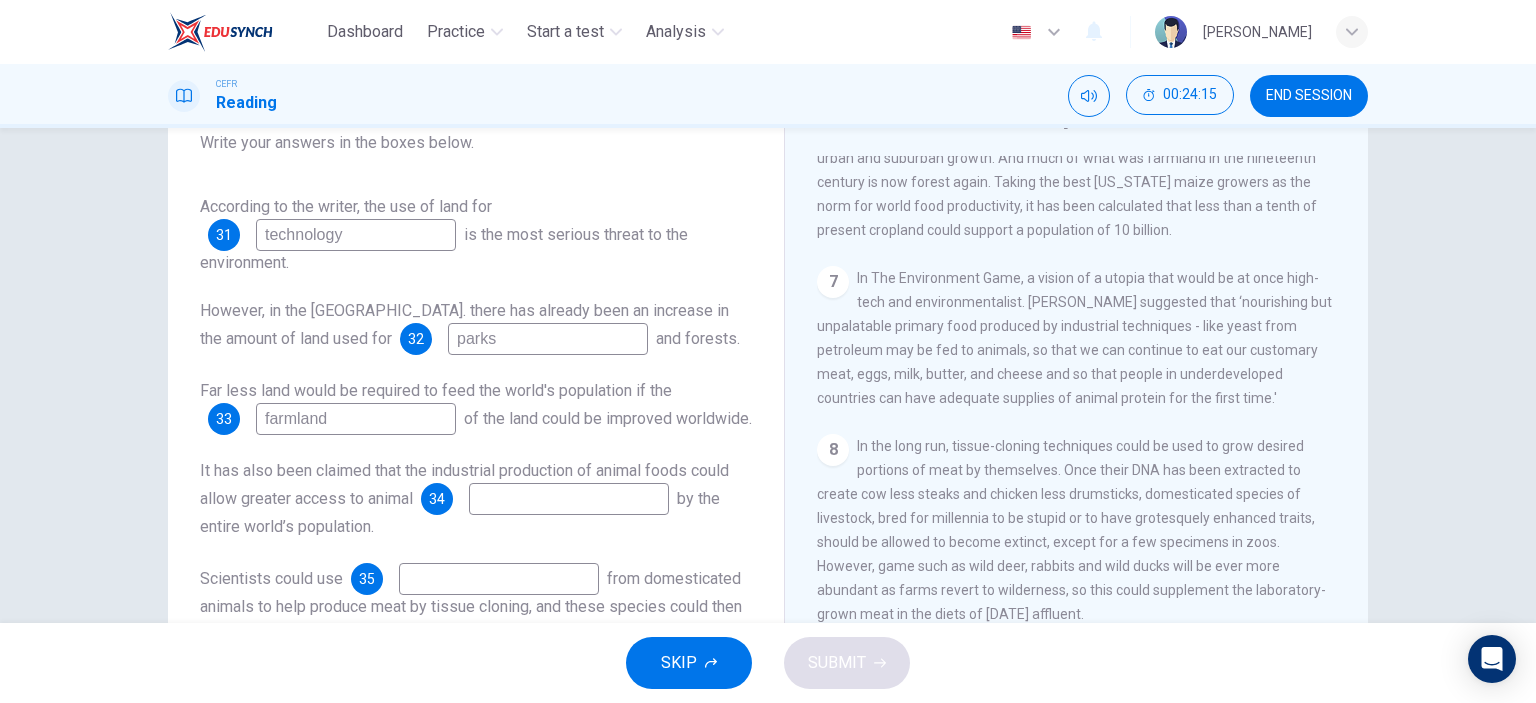 type on "farmland" 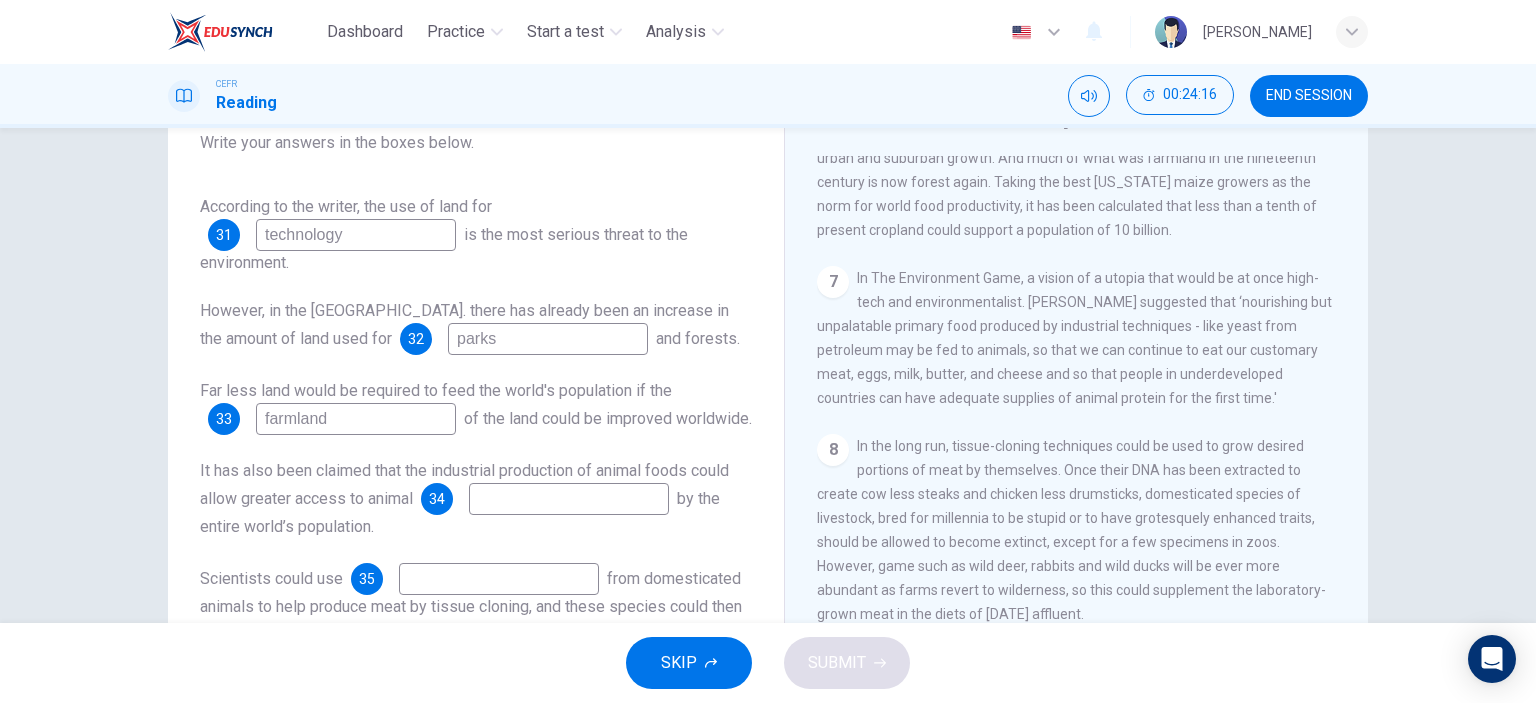 click at bounding box center (569, 499) 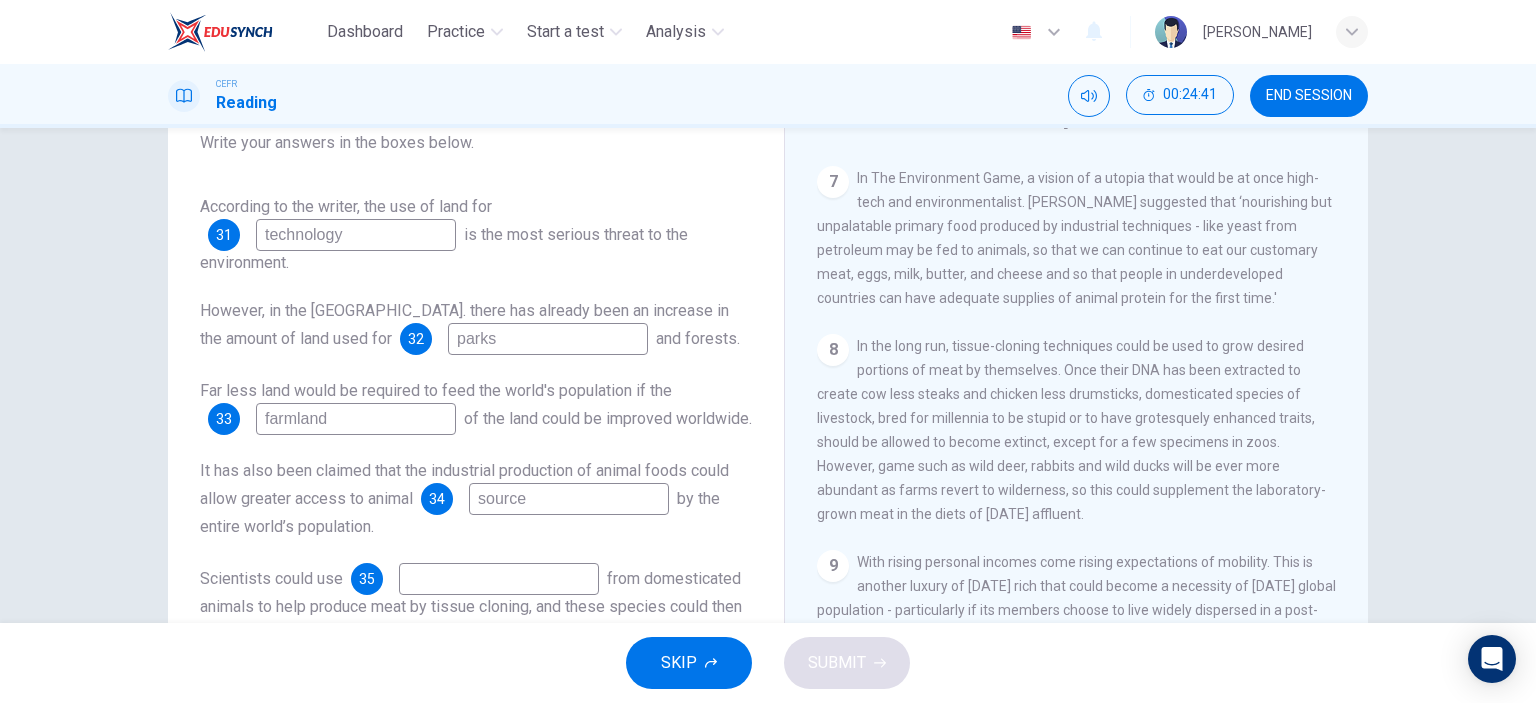 scroll, scrollTop: 1663, scrollLeft: 0, axis: vertical 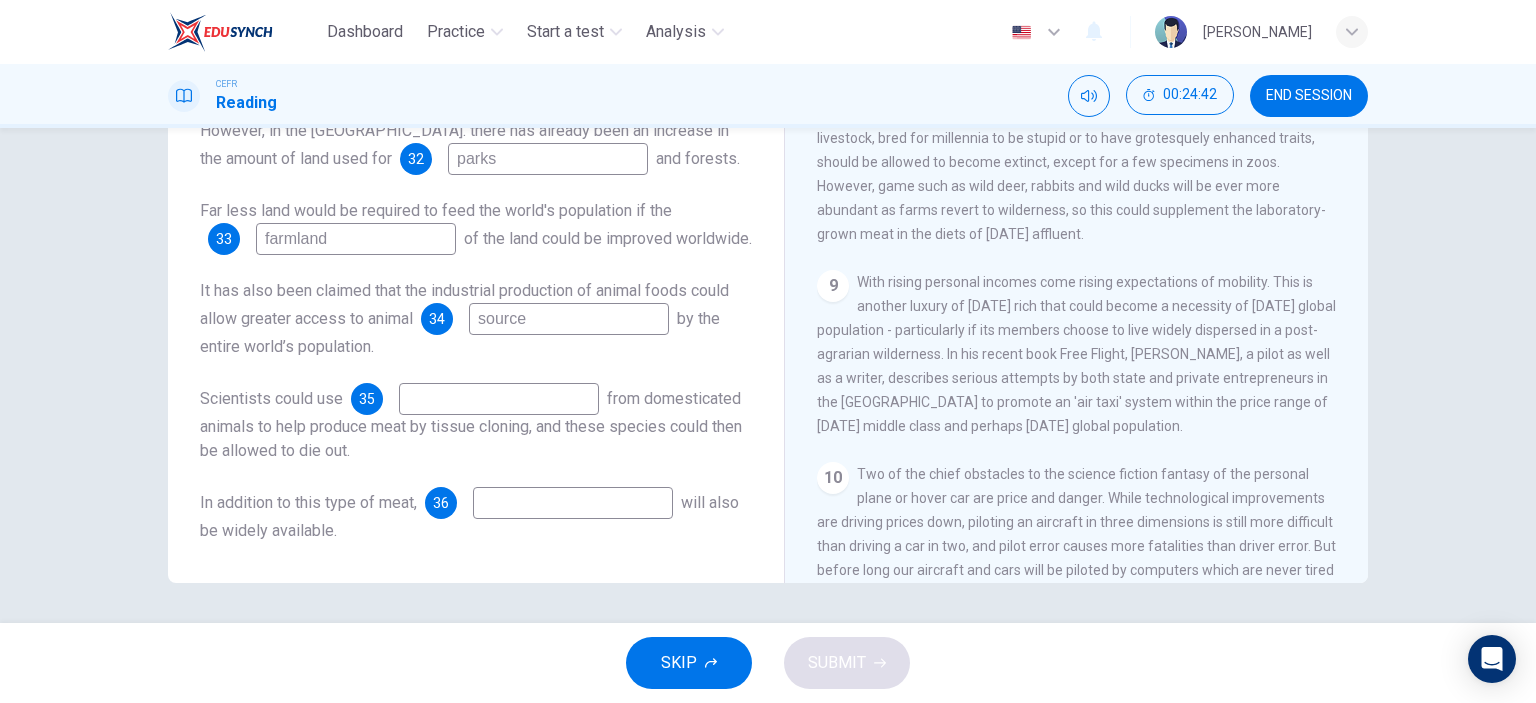 type on "source" 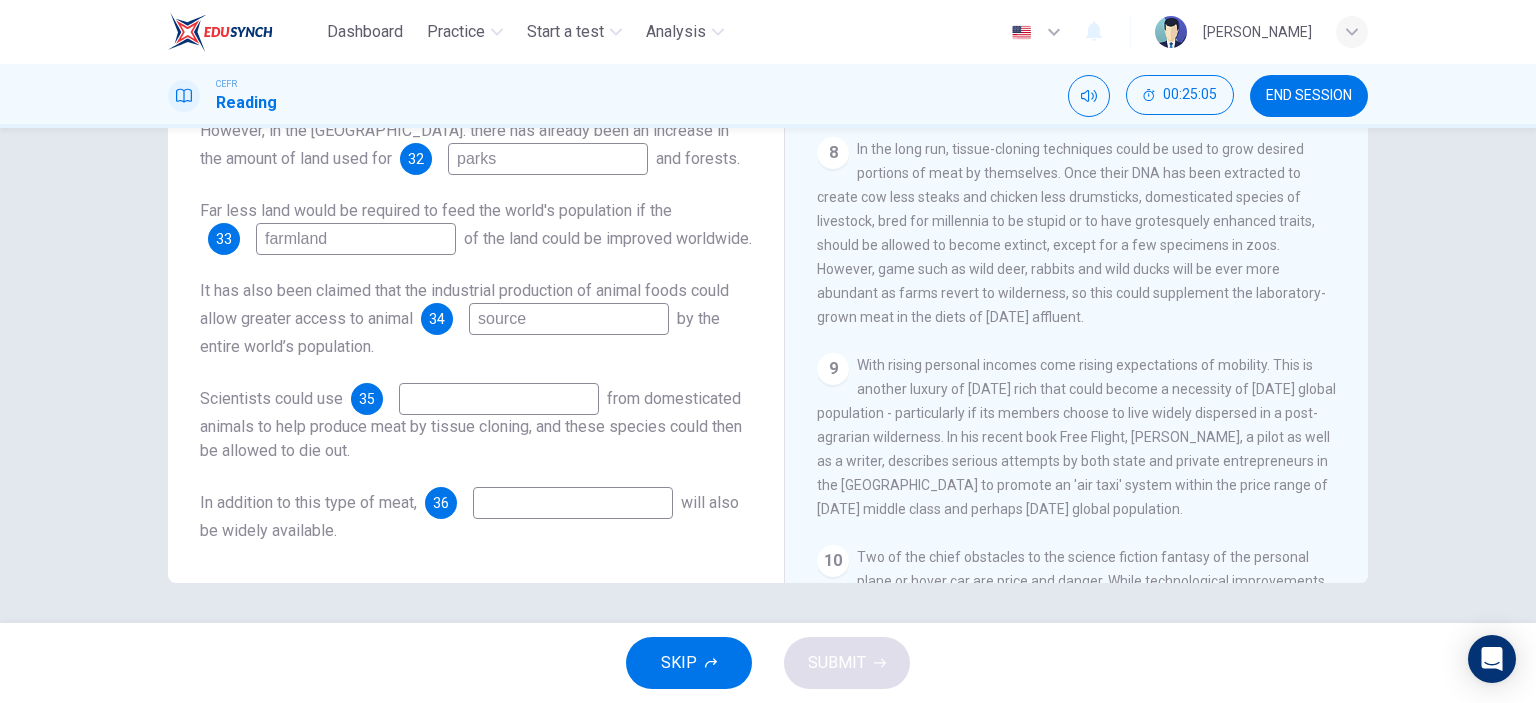 scroll, scrollTop: 1563, scrollLeft: 0, axis: vertical 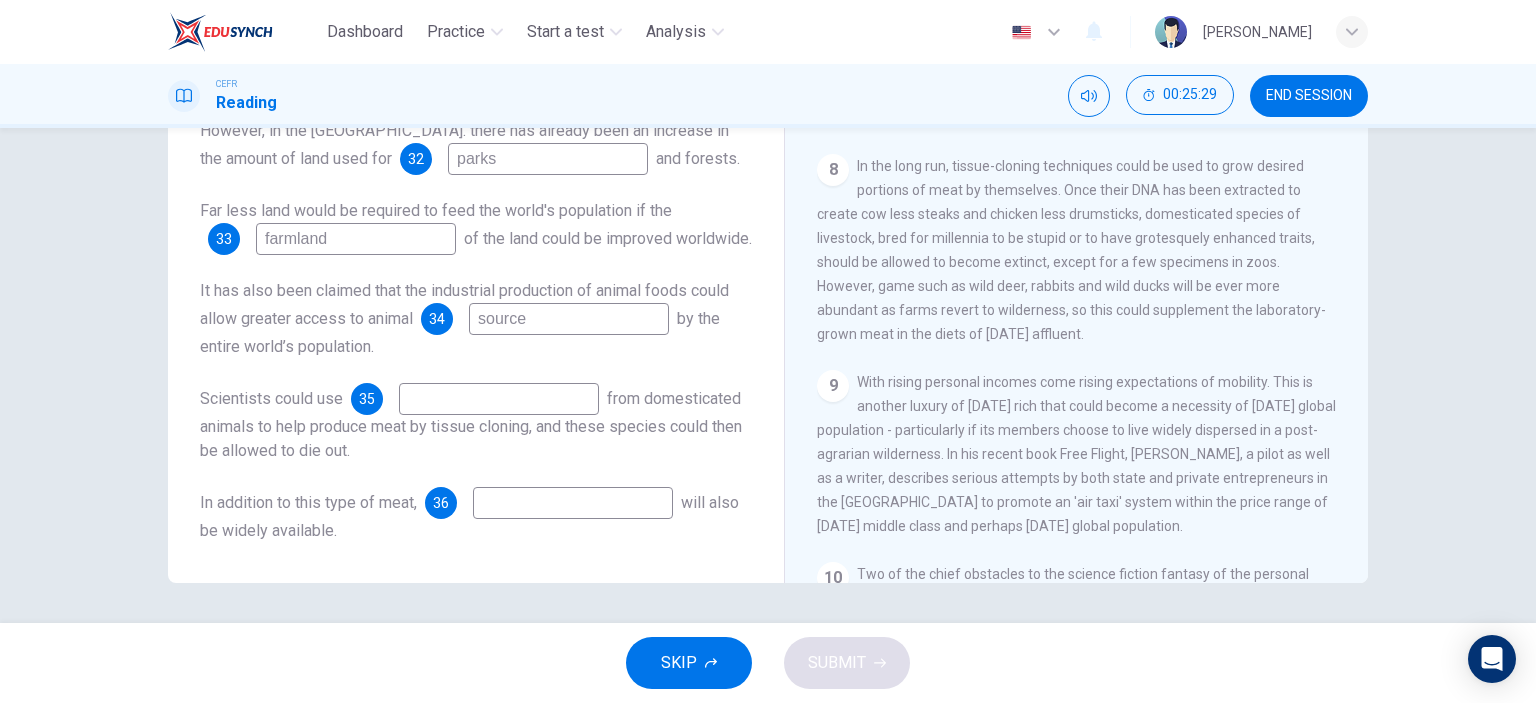 click on "In the long run, tissue-cloning techniques could be used to grow desired portions of meat by themselves. Once their DNA has been extracted to create cow less steaks and chicken less drumsticks, domesticated species of livestock, bred for millennia to be stupid or to have grotesquely enhanced traits, should be allowed to become extinct, except for a few specimens in zoos. However,
game such as wild deer, rabbits and wild ducks will be ever more abundant as farms revert to wilderness, so this could supplement the laboratory-grown meat in the diets of [DATE] affluent." at bounding box center (1071, 250) 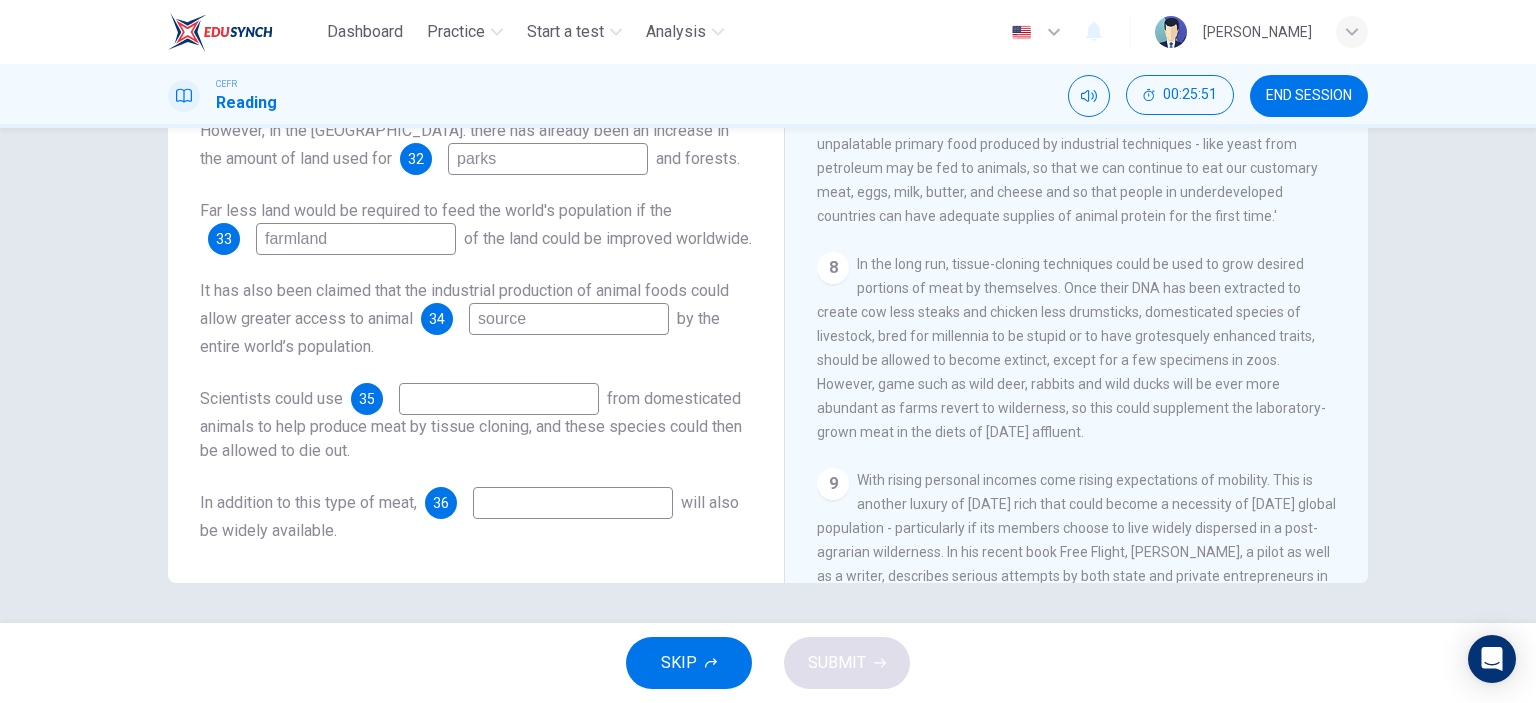 scroll, scrollTop: 1463, scrollLeft: 0, axis: vertical 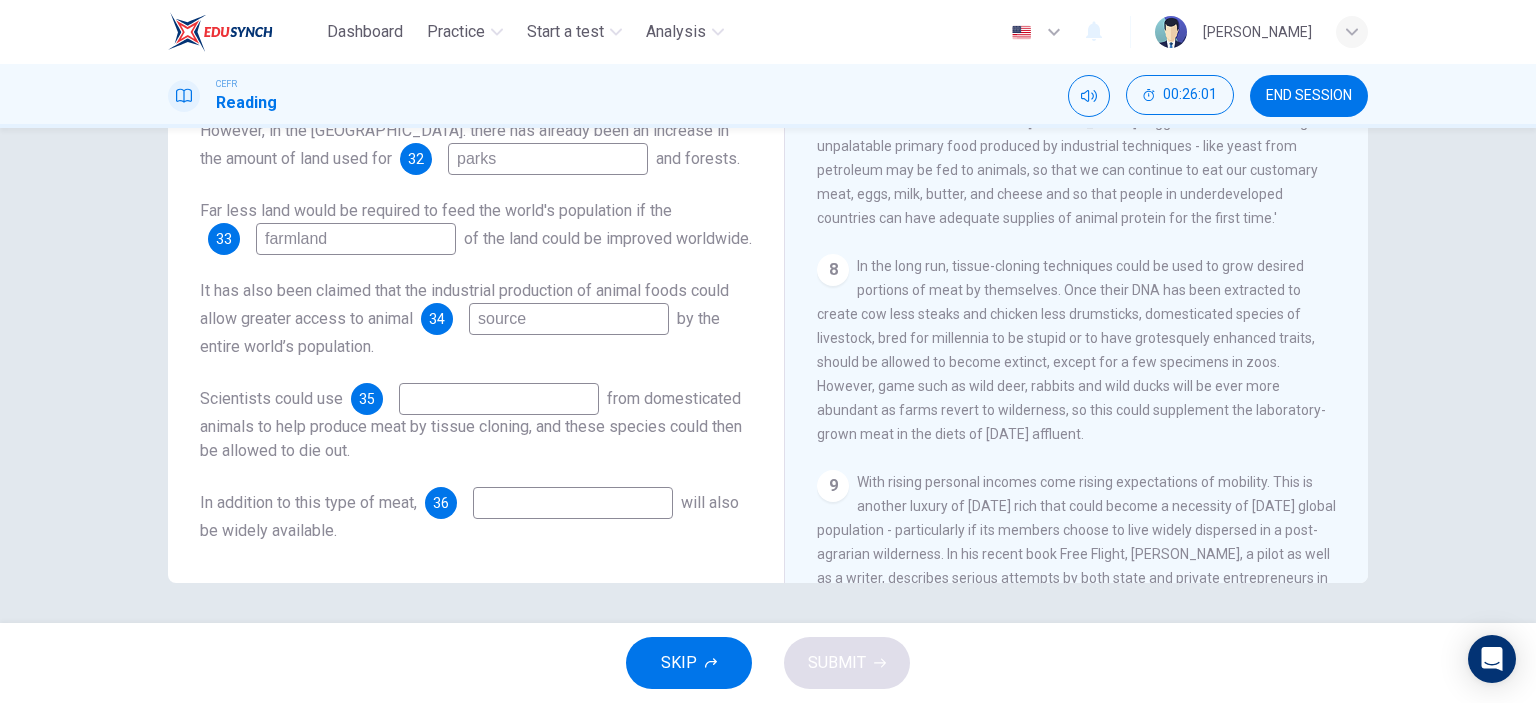 click at bounding box center [499, 399] 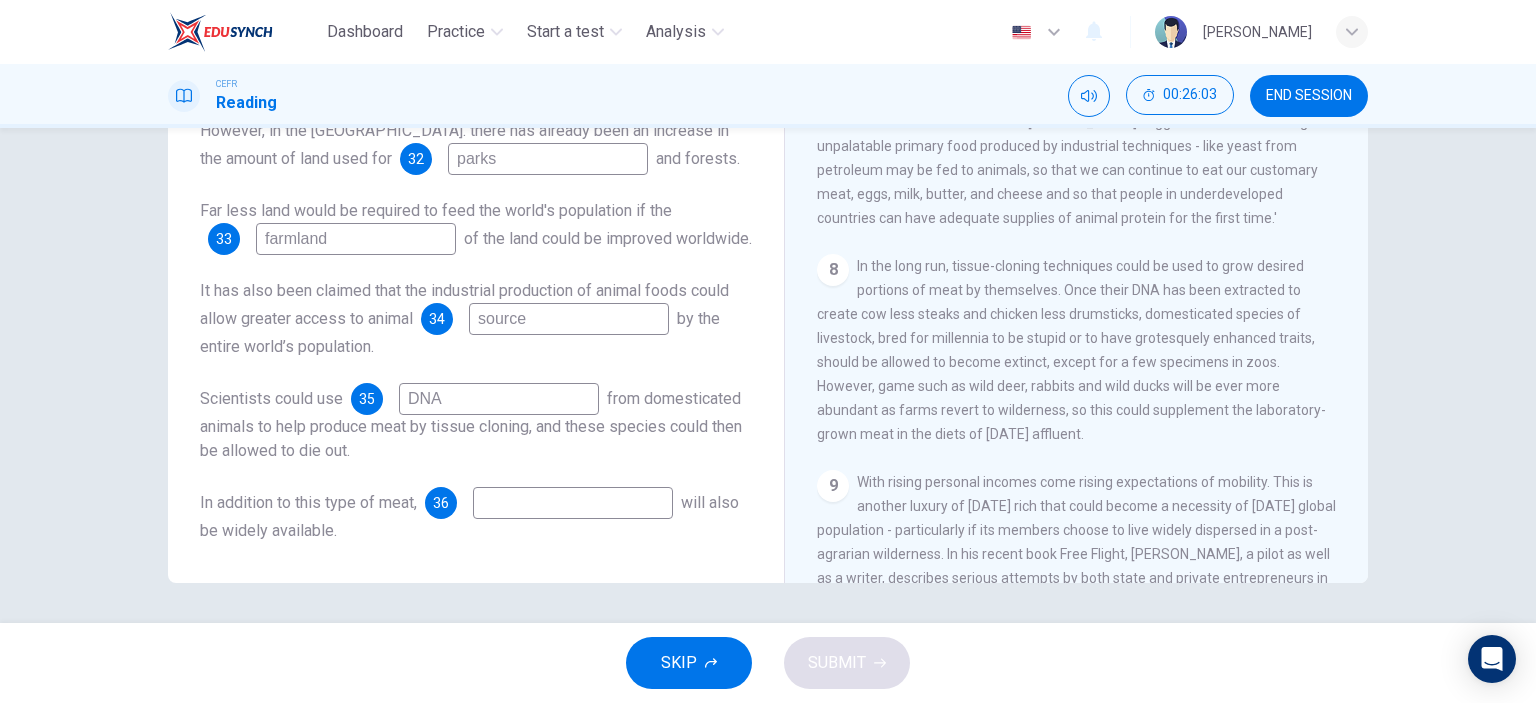 type on "DNA" 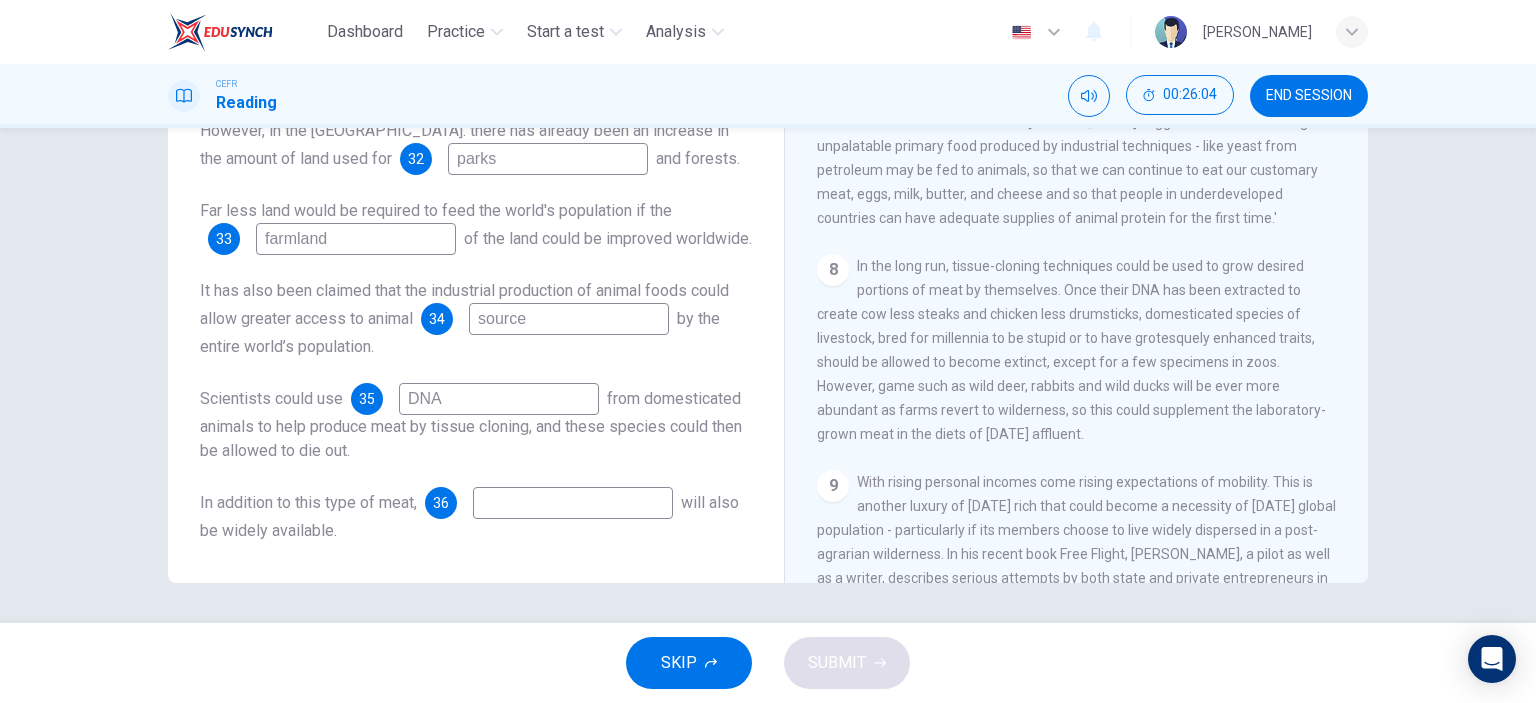 click at bounding box center (573, 503) 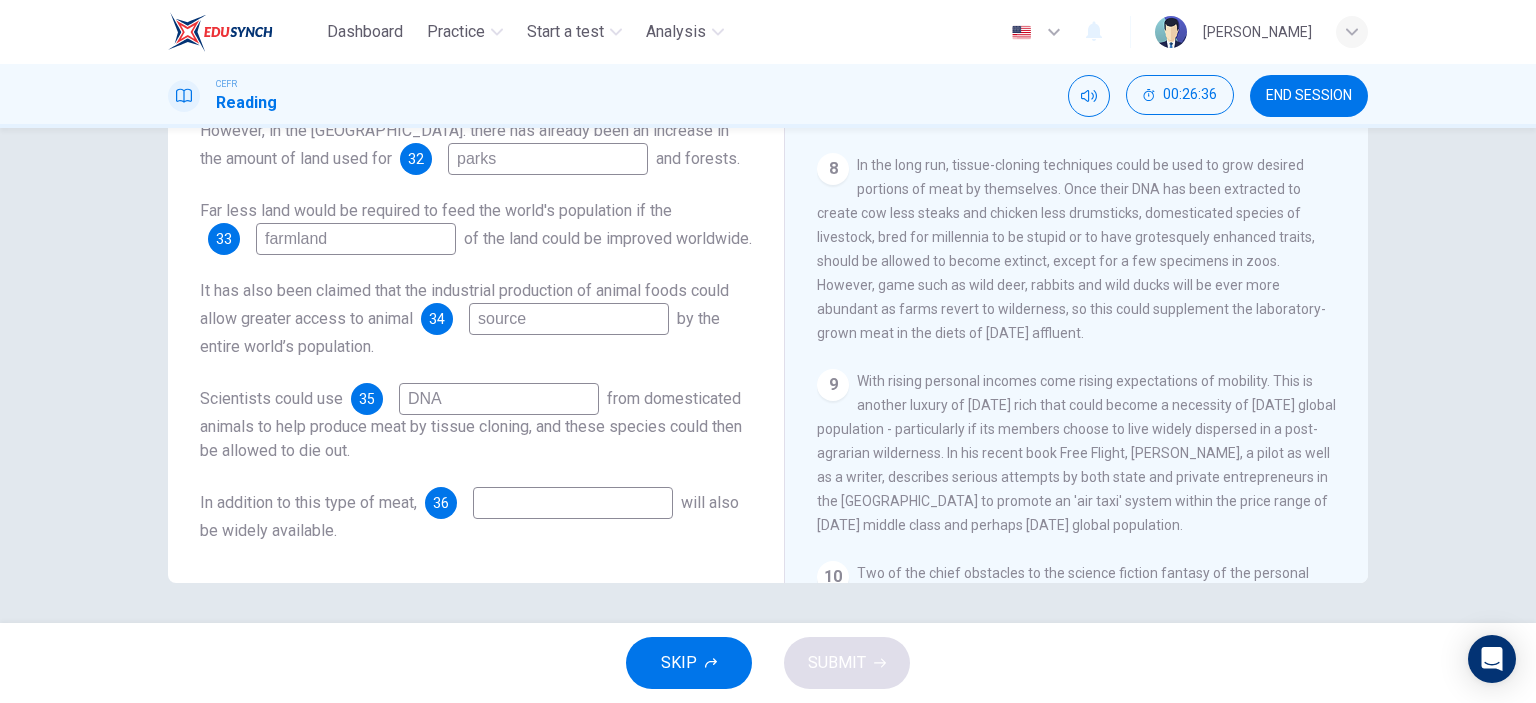 scroll, scrollTop: 1563, scrollLeft: 0, axis: vertical 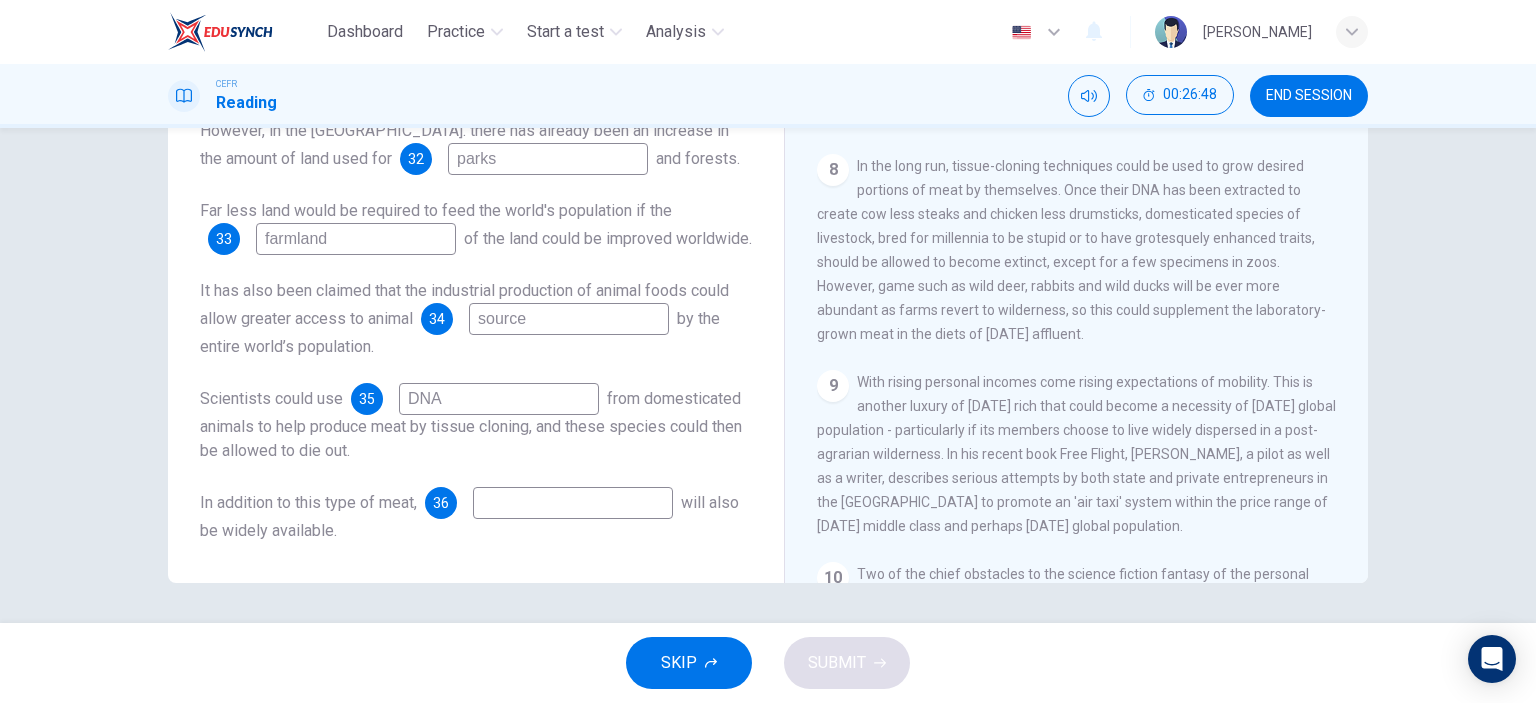 click at bounding box center [573, 503] 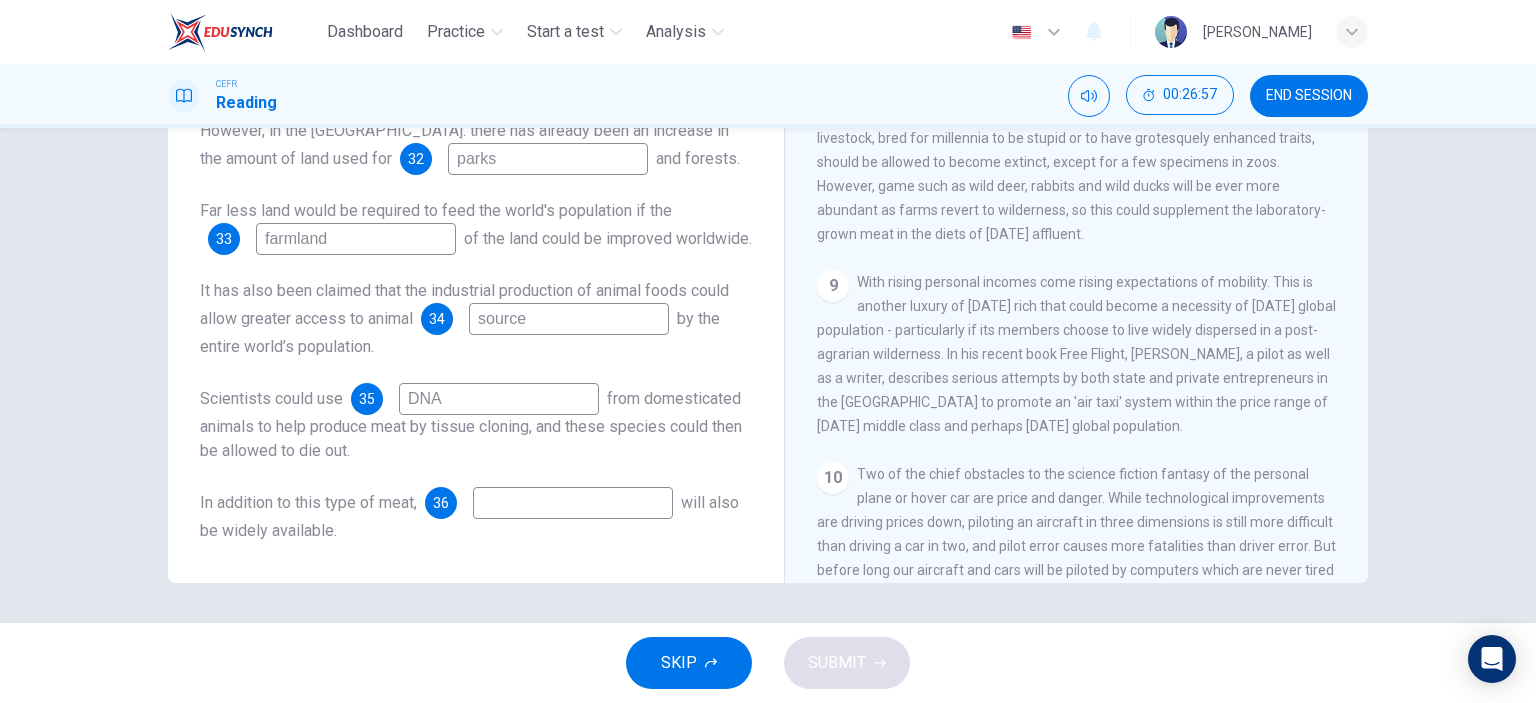 scroll, scrollTop: 1763, scrollLeft: 0, axis: vertical 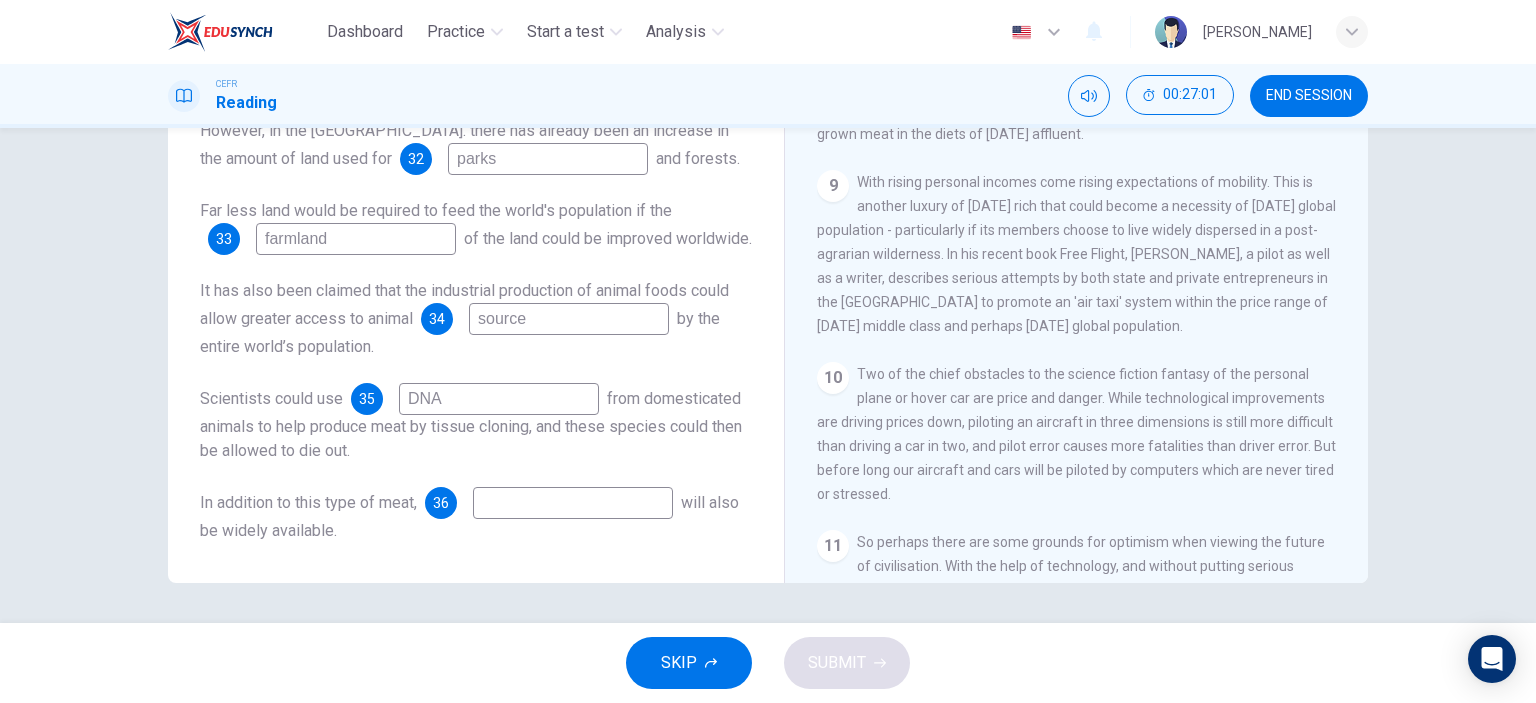 click at bounding box center [573, 503] 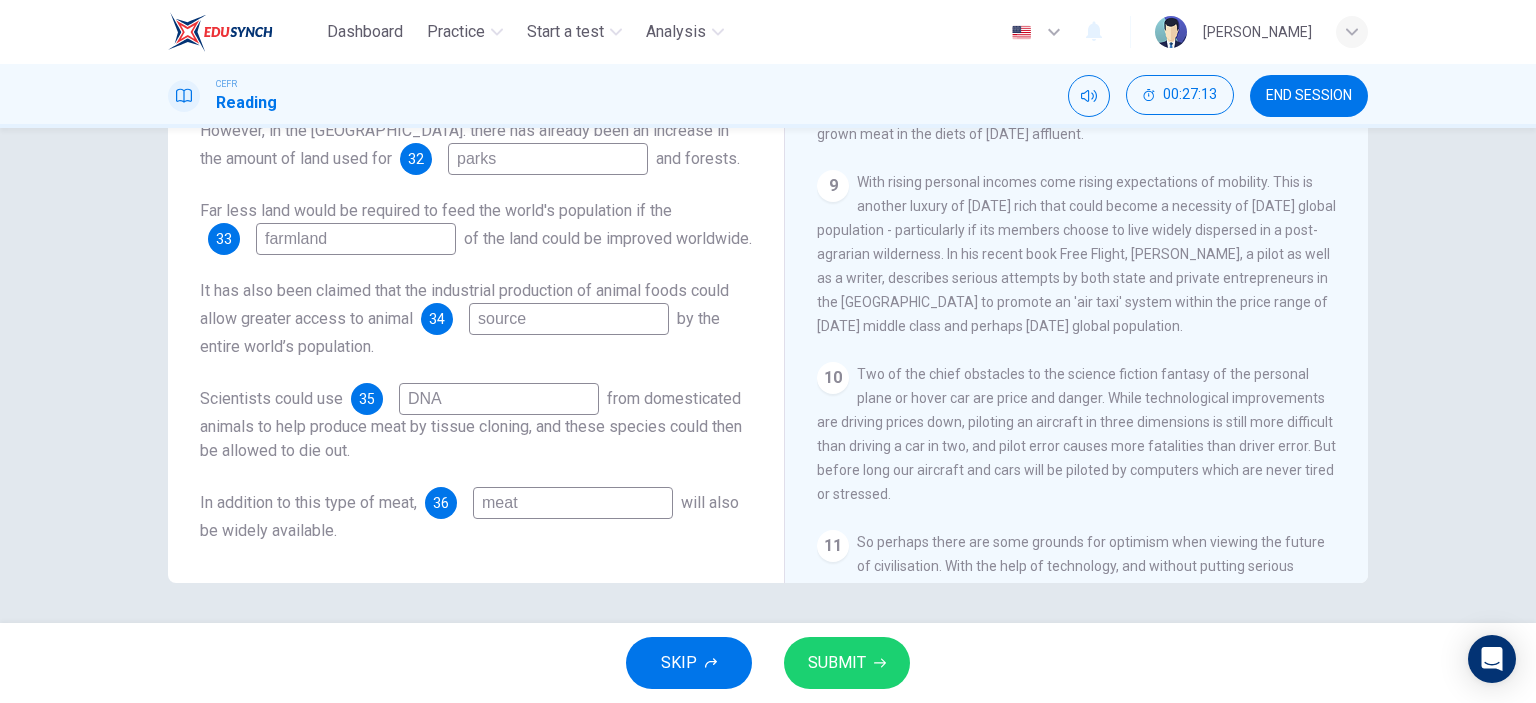 type on "meat" 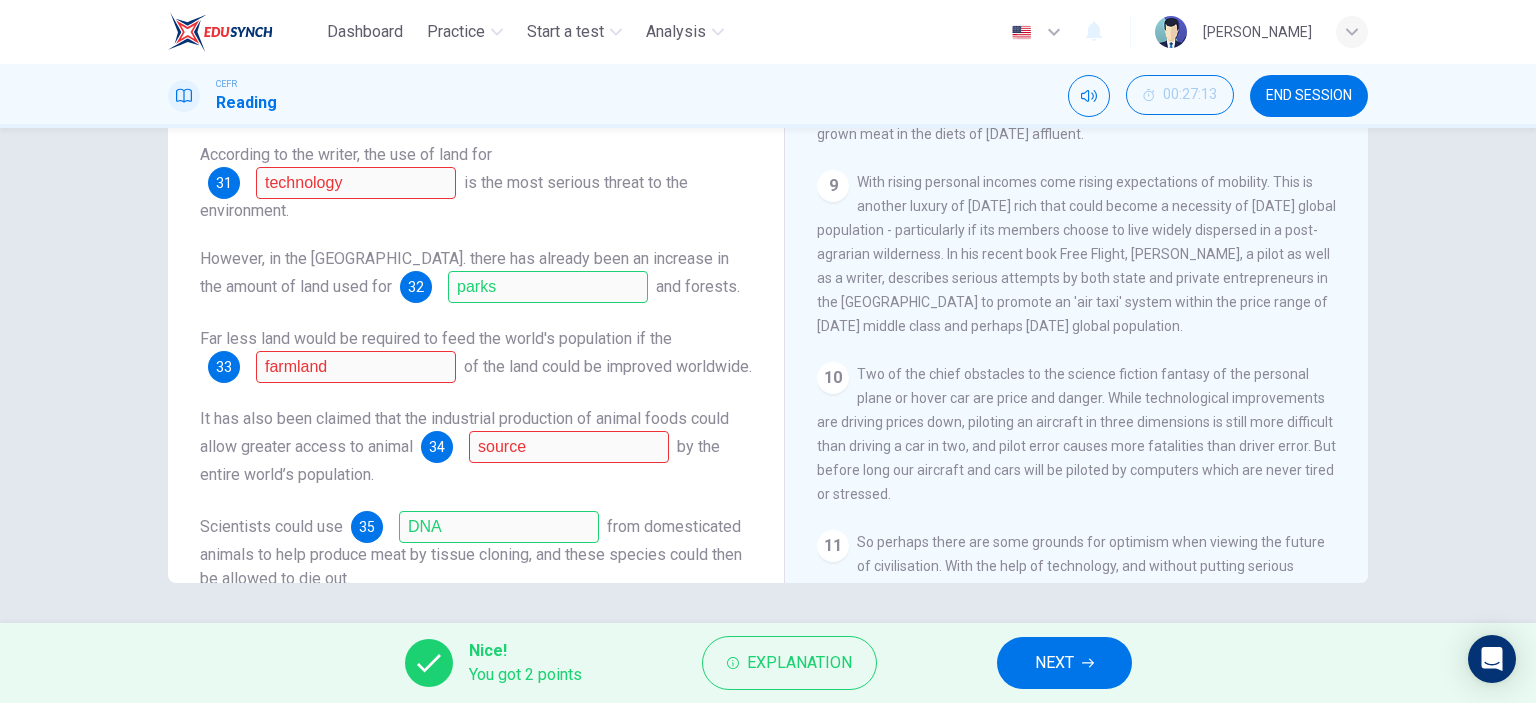 scroll, scrollTop: 0, scrollLeft: 0, axis: both 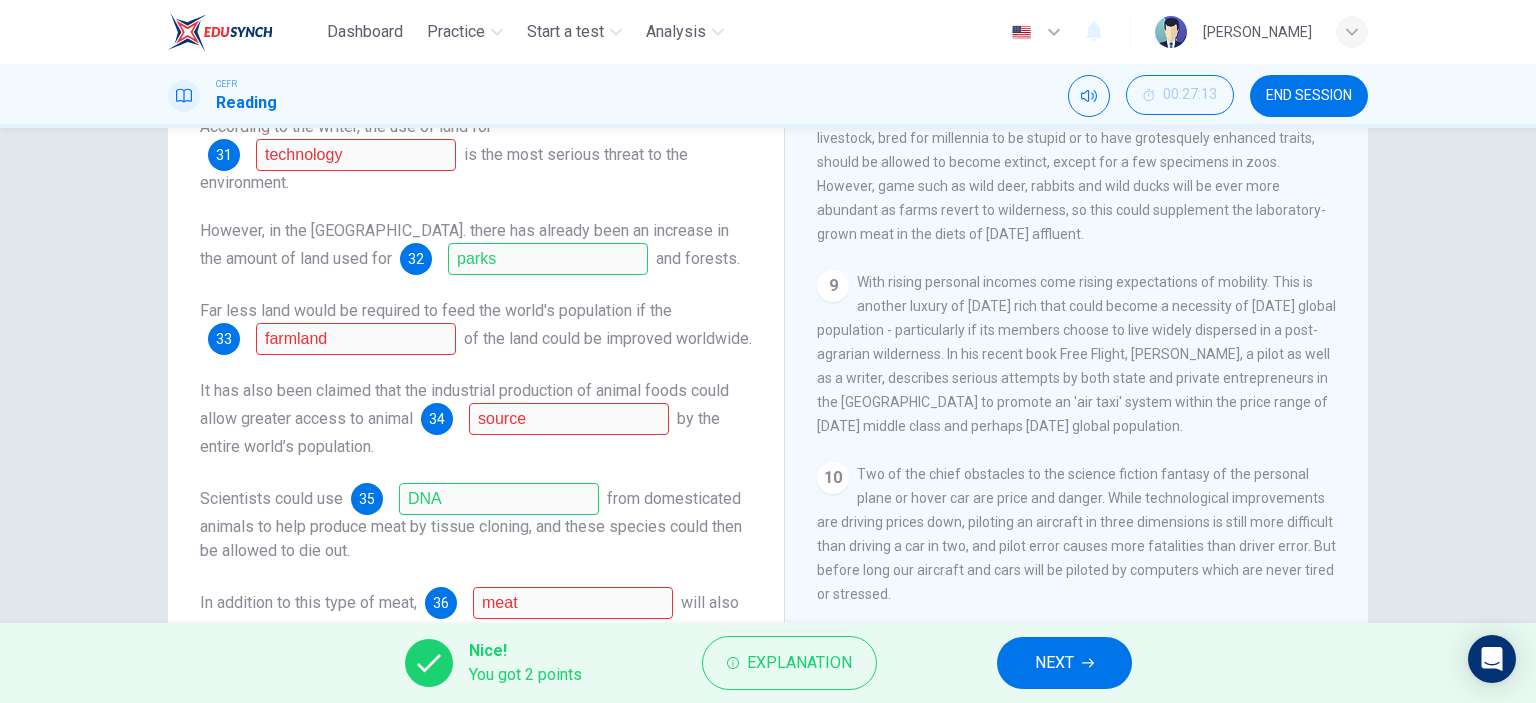 click on "It has also been claimed that the industrial production of animal foods could allow greater access to animal  34 source  by the entire world’s population." at bounding box center (476, 419) 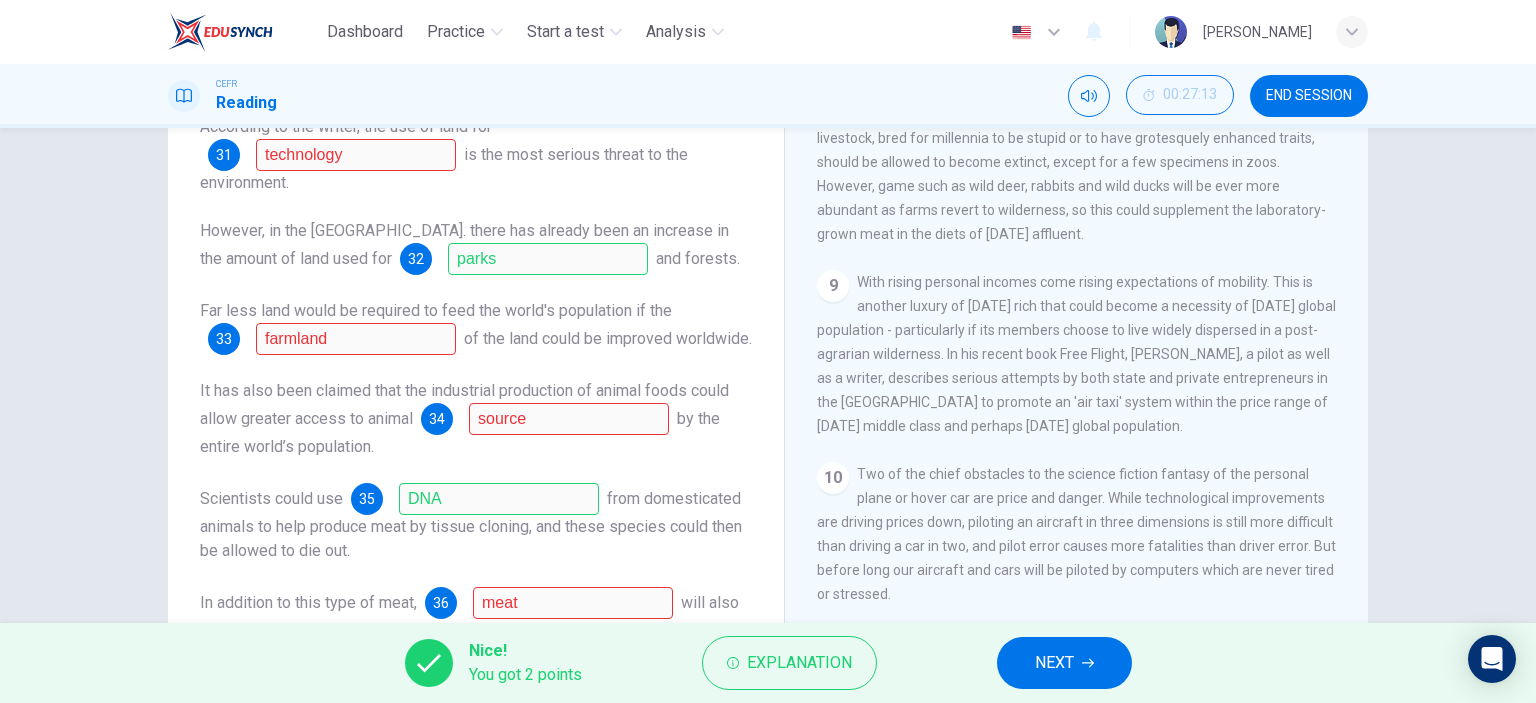 scroll, scrollTop: 280, scrollLeft: 0, axis: vertical 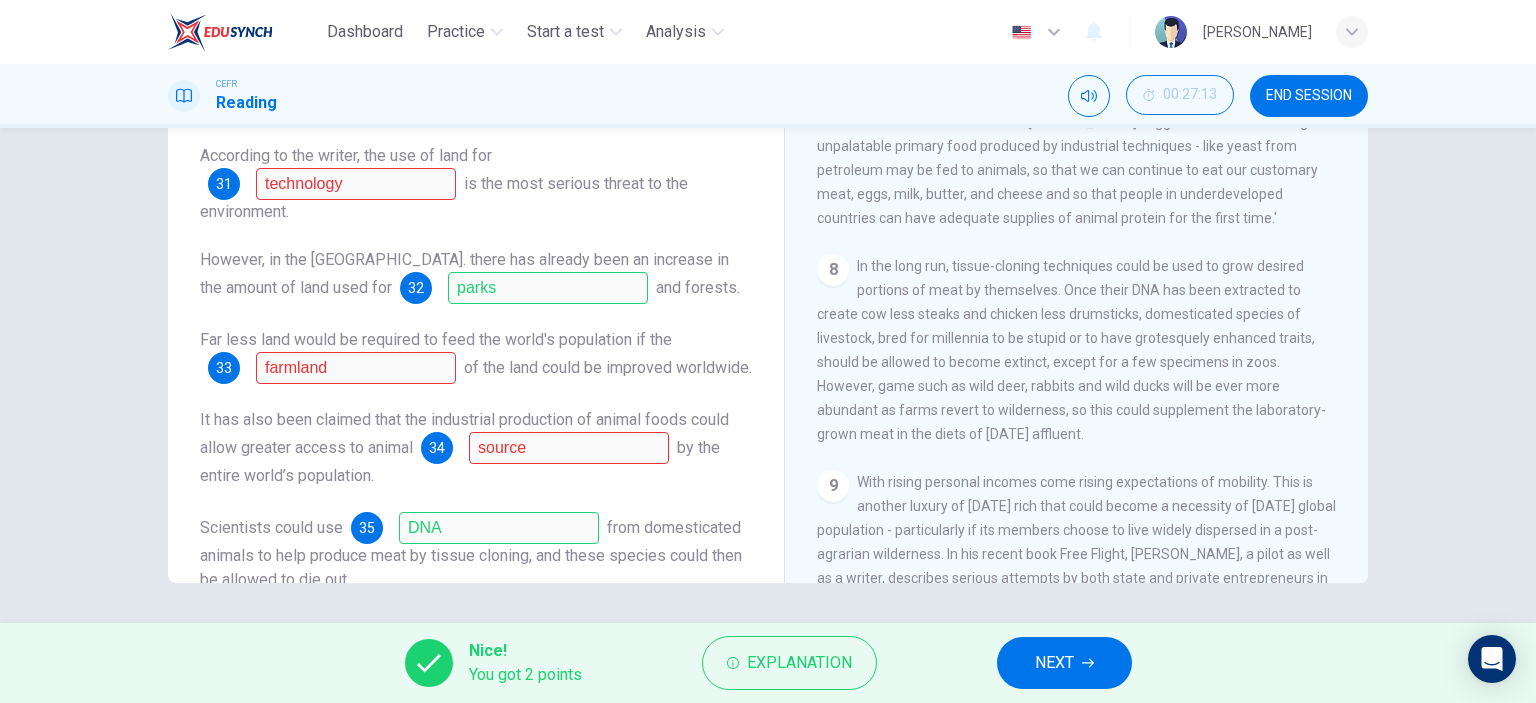 click on "NEXT" at bounding box center (1054, 663) 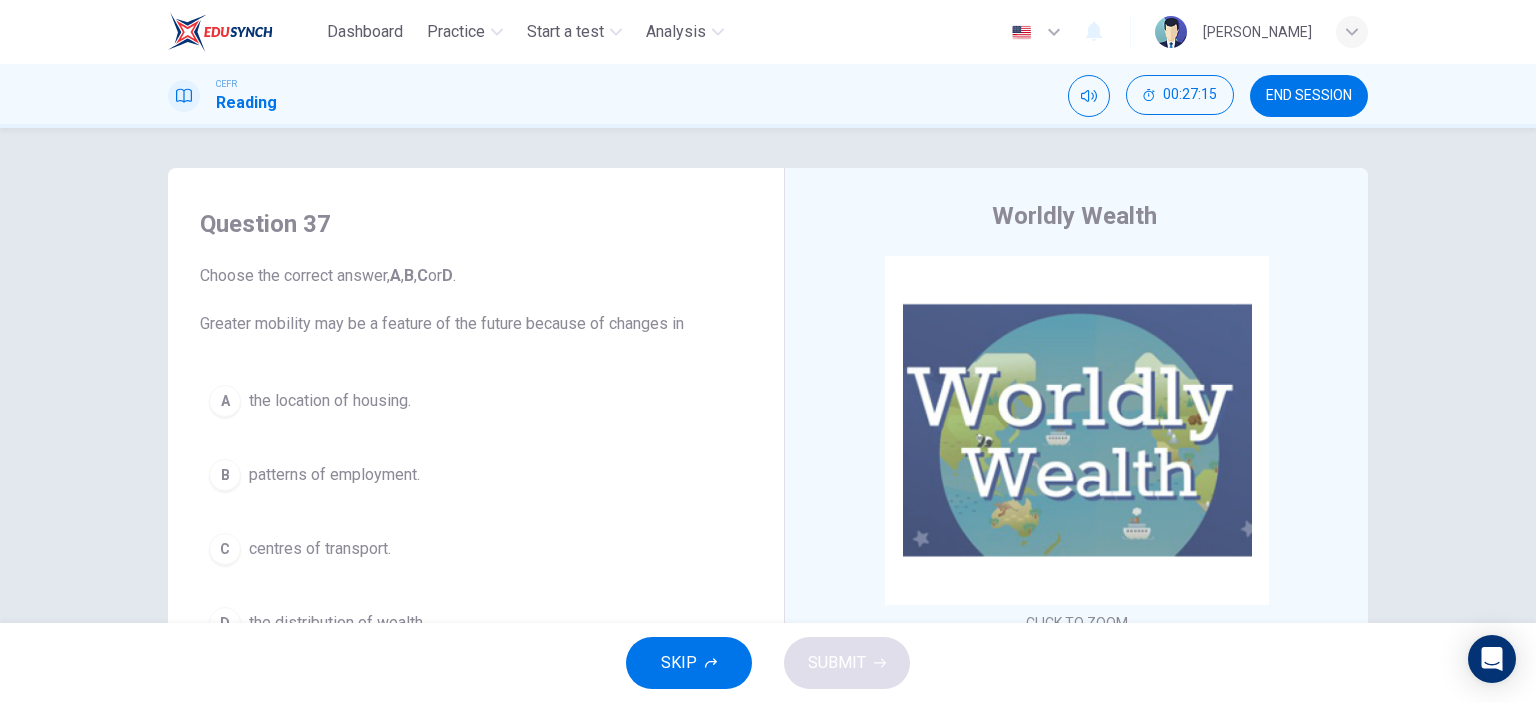 scroll, scrollTop: 100, scrollLeft: 0, axis: vertical 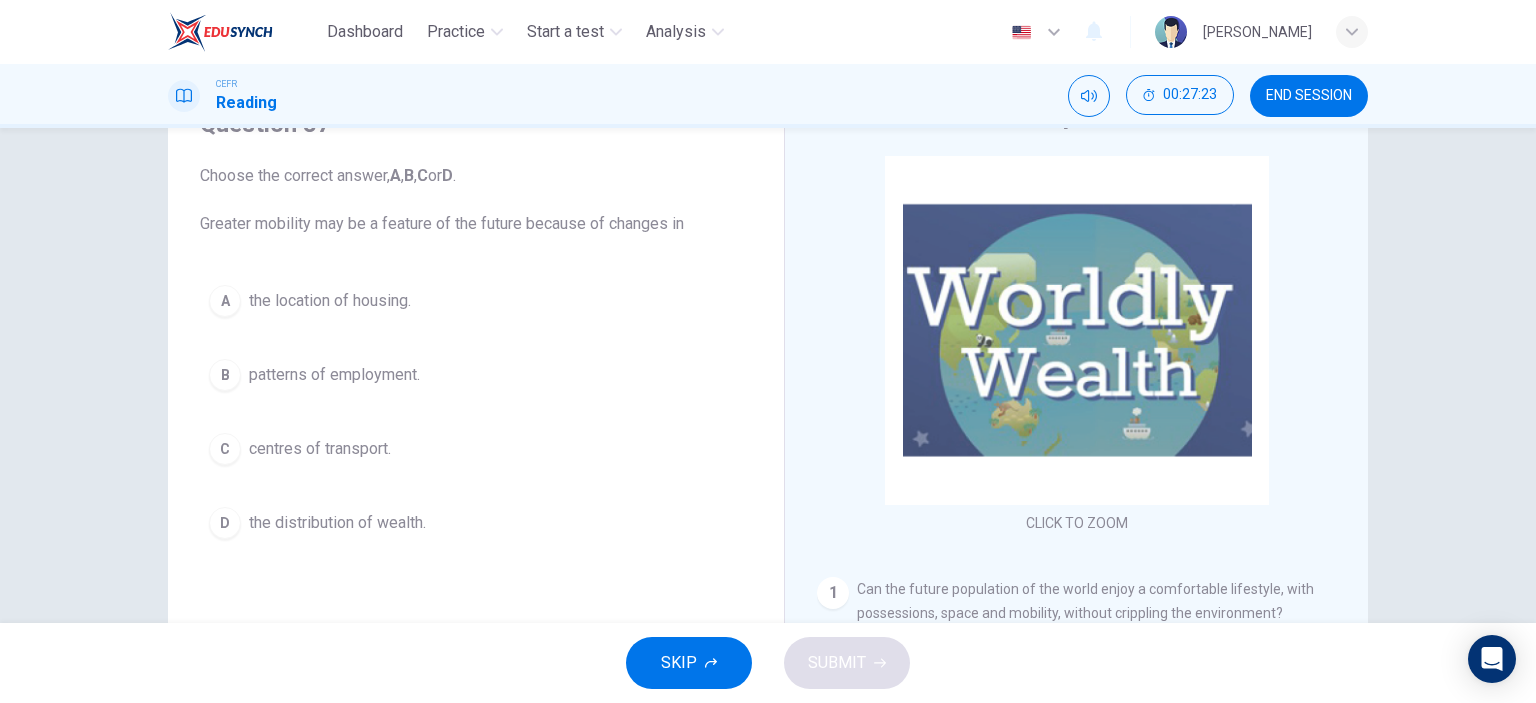 click on "the location of housing." at bounding box center (330, 301) 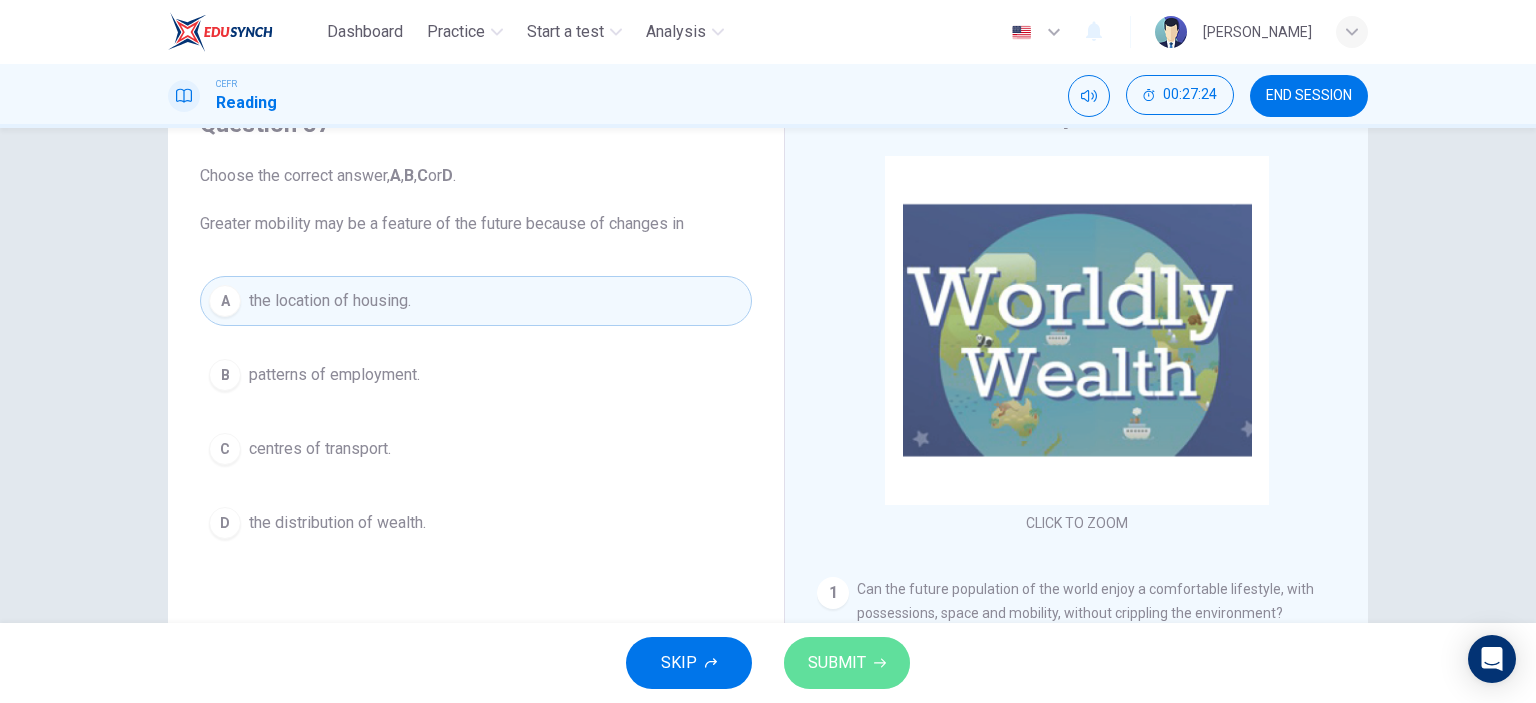 click on "SUBMIT" at bounding box center (847, 663) 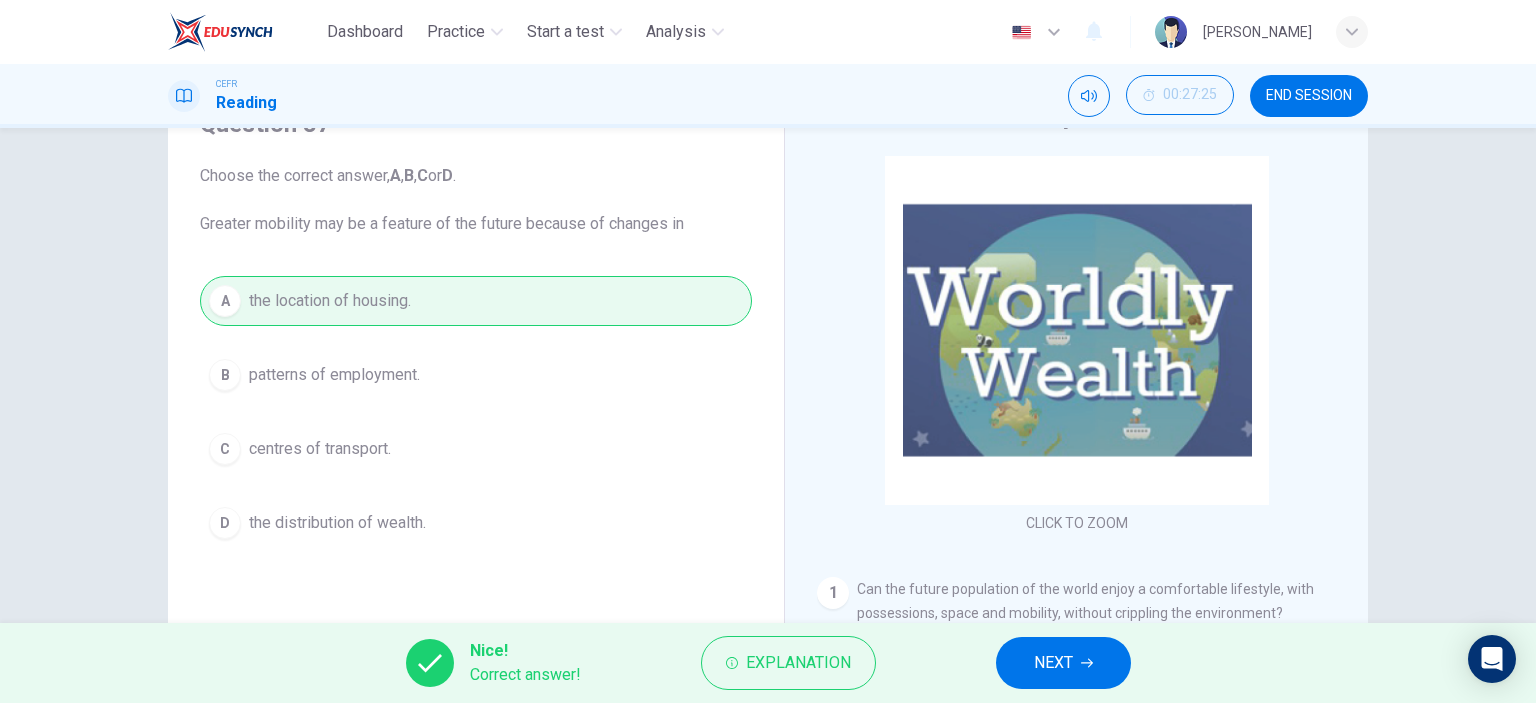click on "NEXT" at bounding box center (1063, 663) 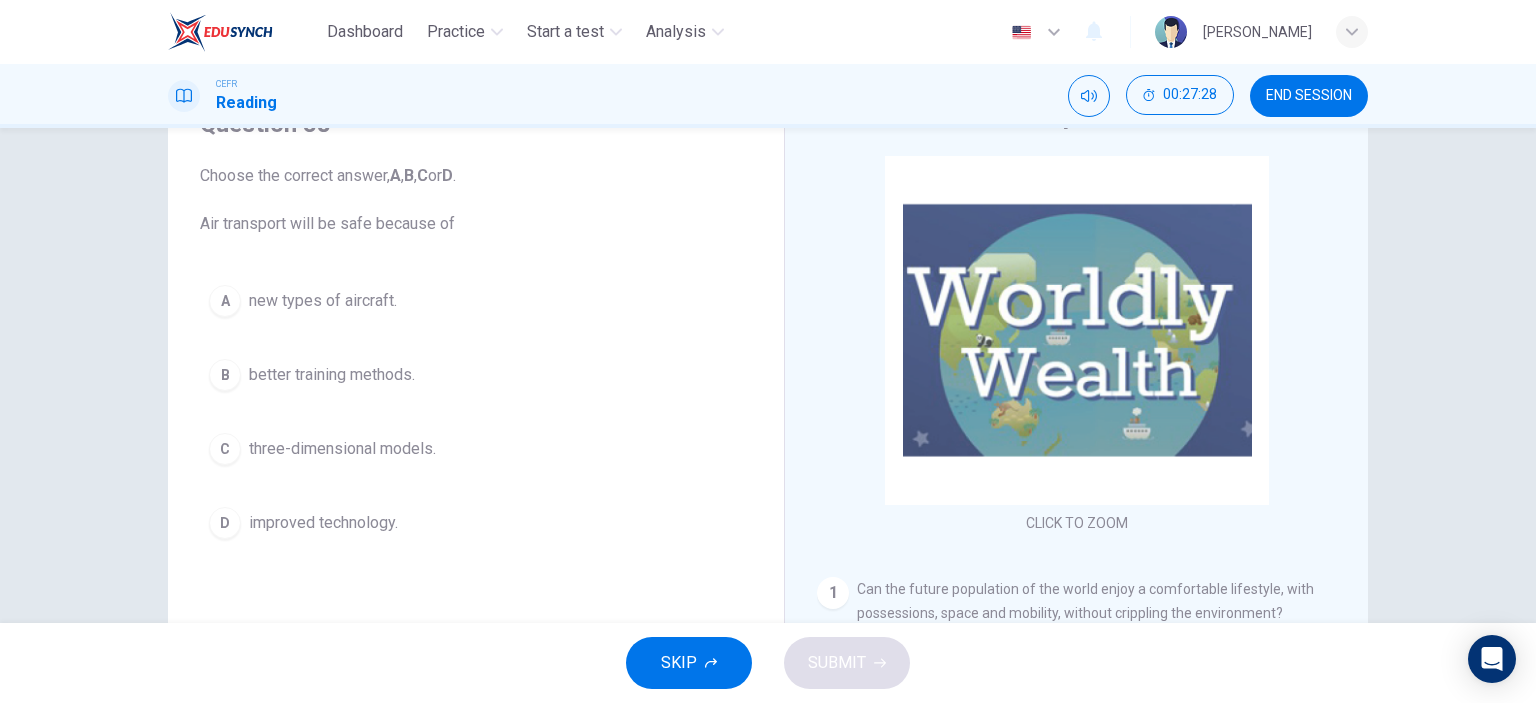click on "A new types of aircraft." at bounding box center (476, 301) 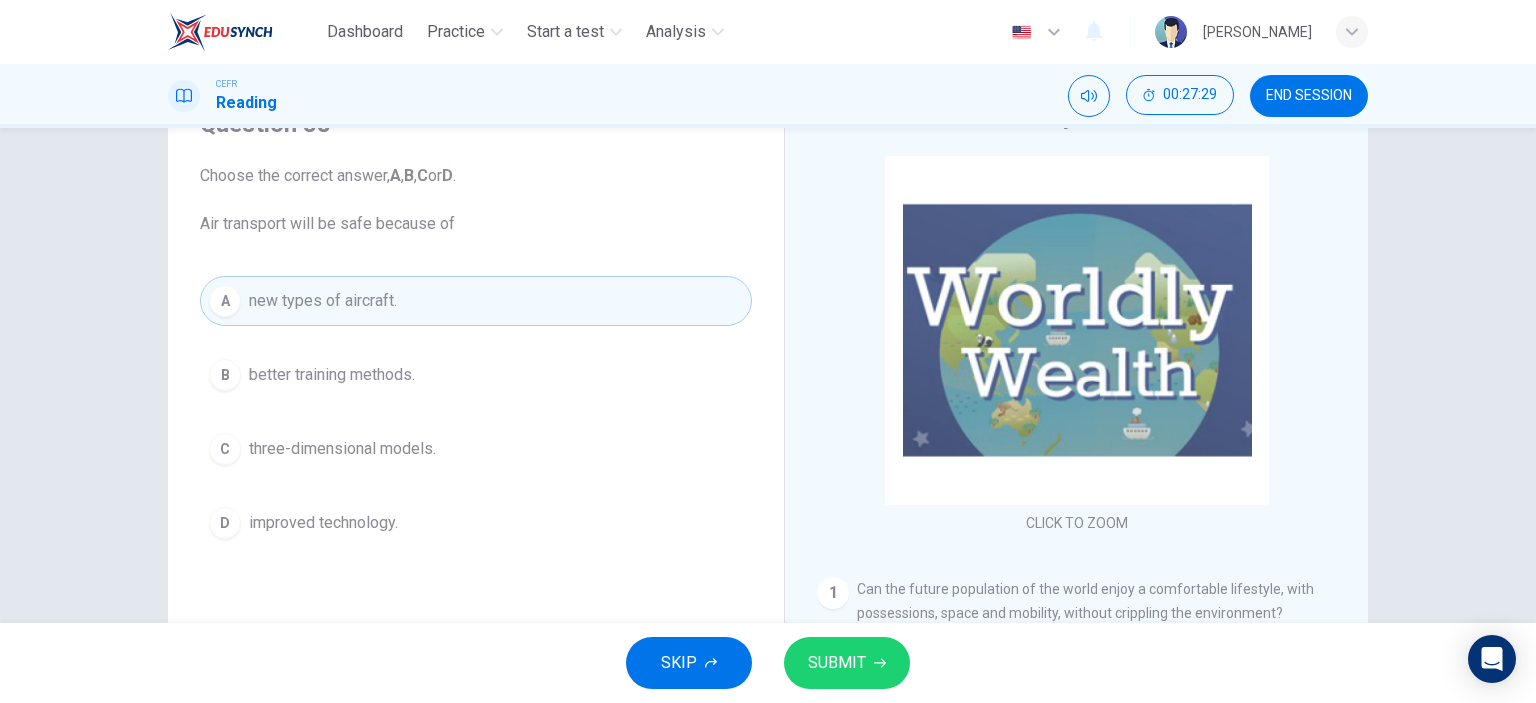 click on "SUBMIT" at bounding box center (837, 663) 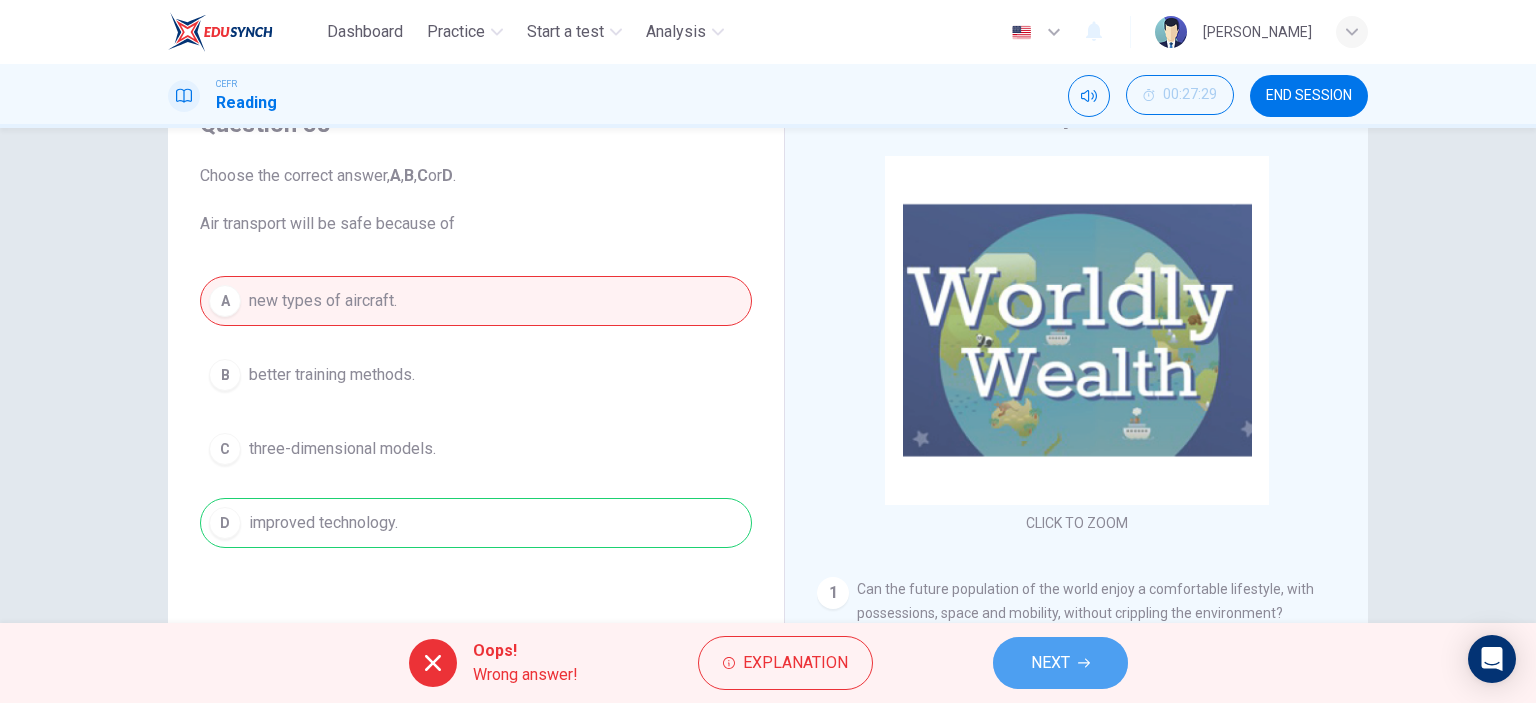 click on "NEXT" at bounding box center [1050, 663] 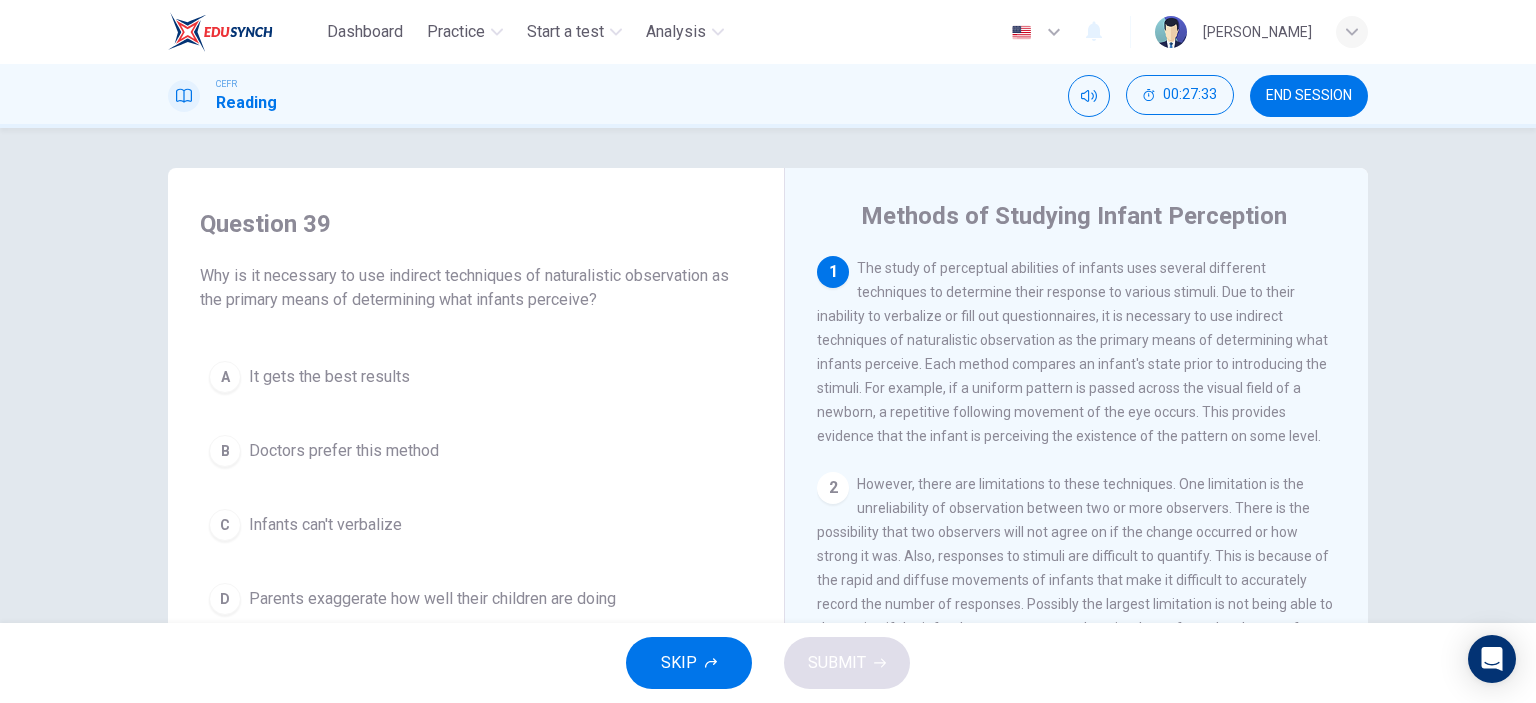 click on "It gets the best results" at bounding box center [329, 377] 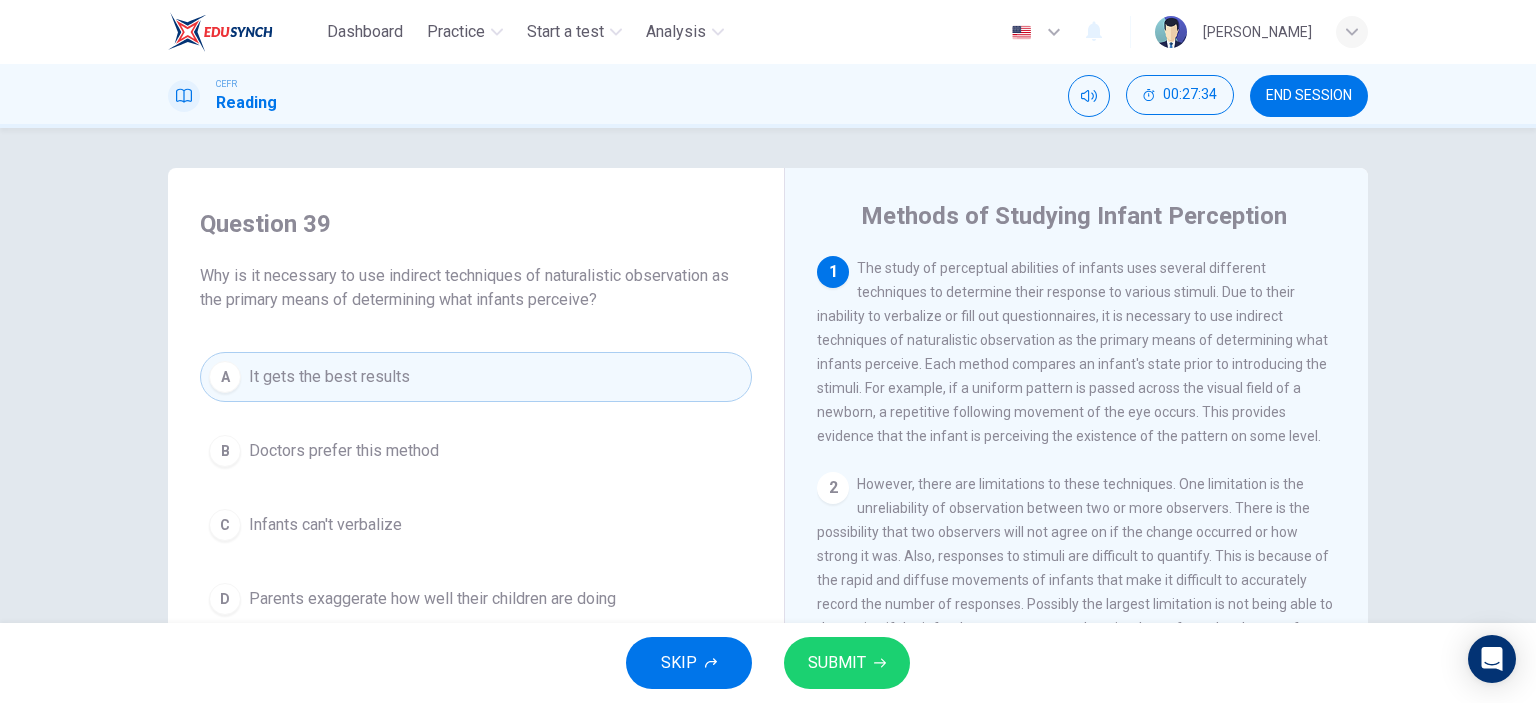 click on "SUBMIT" at bounding box center (837, 663) 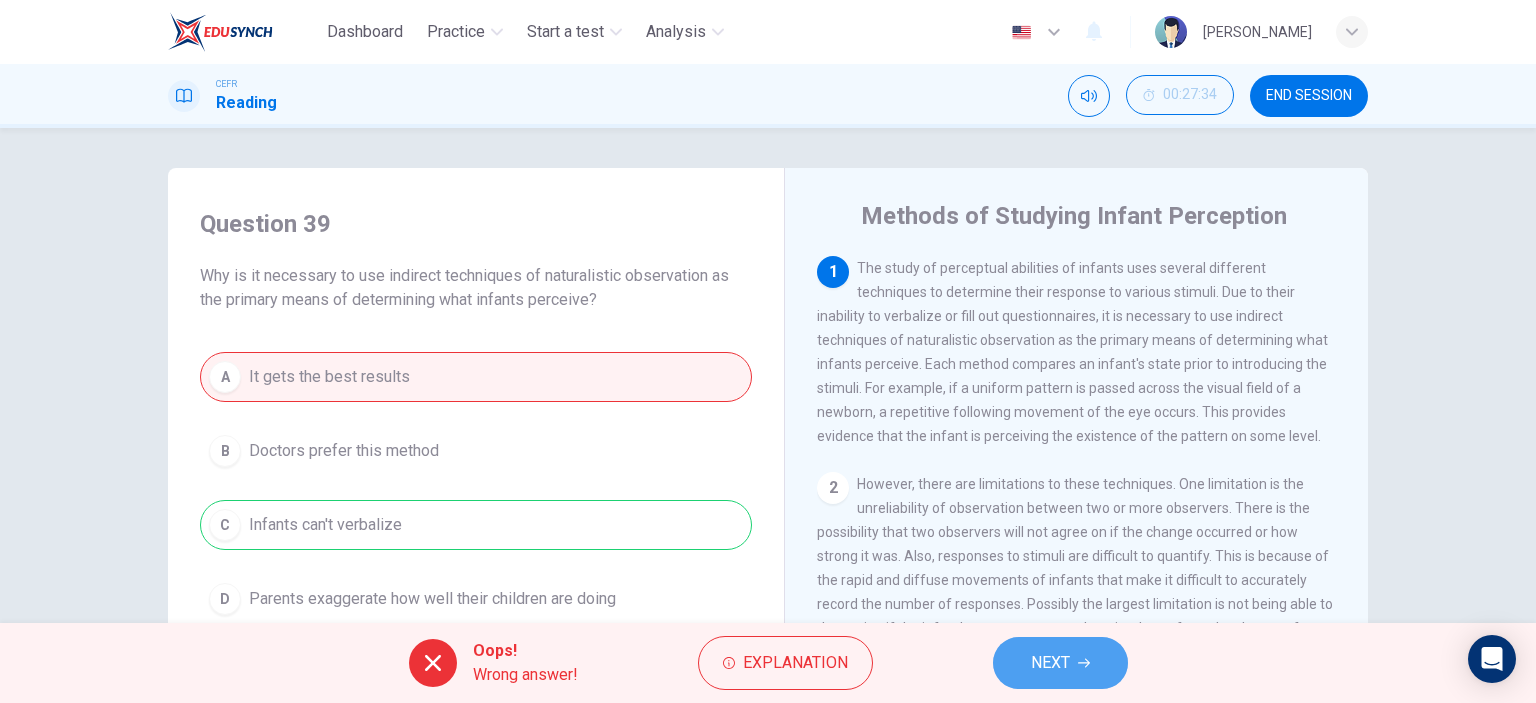 click on "NEXT" at bounding box center [1050, 663] 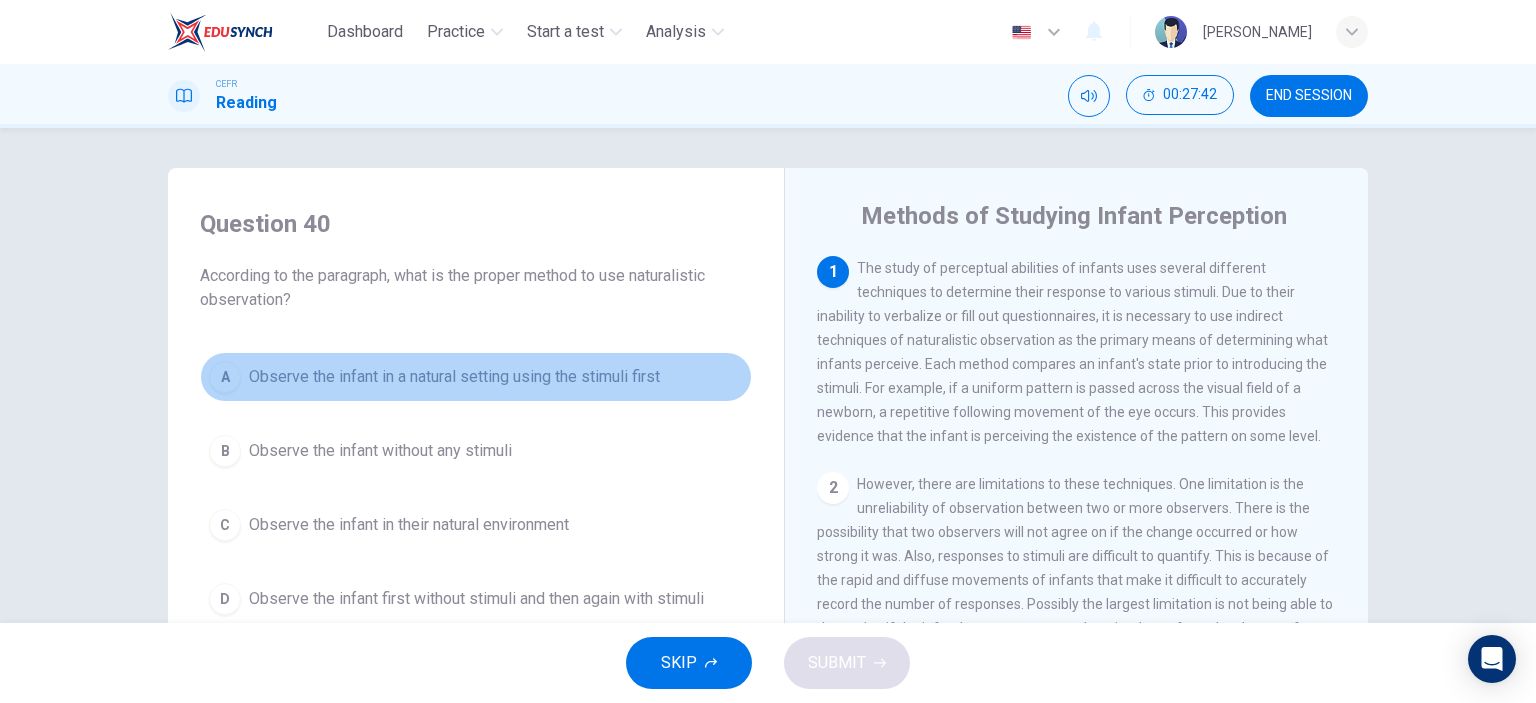 click on "A Observe the infant in a natural setting using the stimuli first" at bounding box center [476, 377] 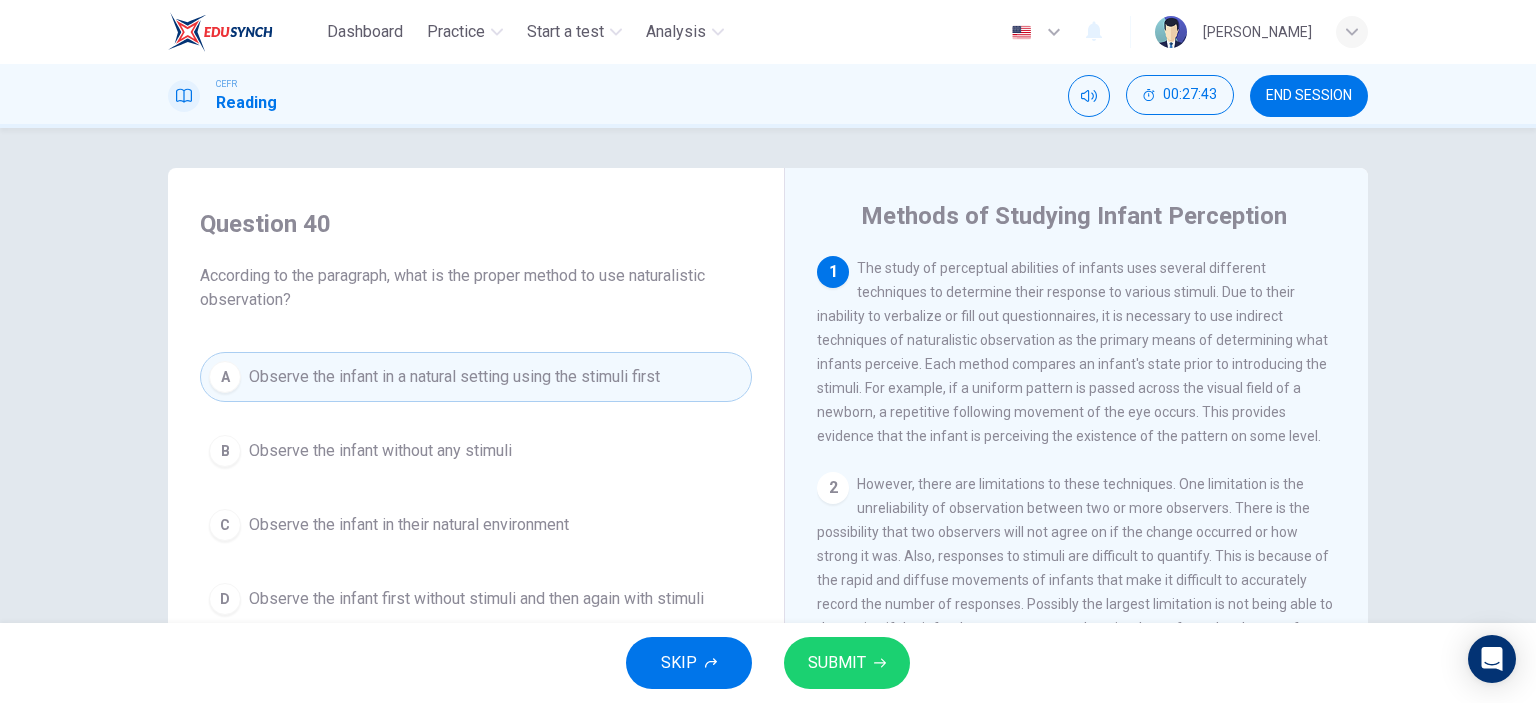 click on "SUBMIT" at bounding box center (837, 663) 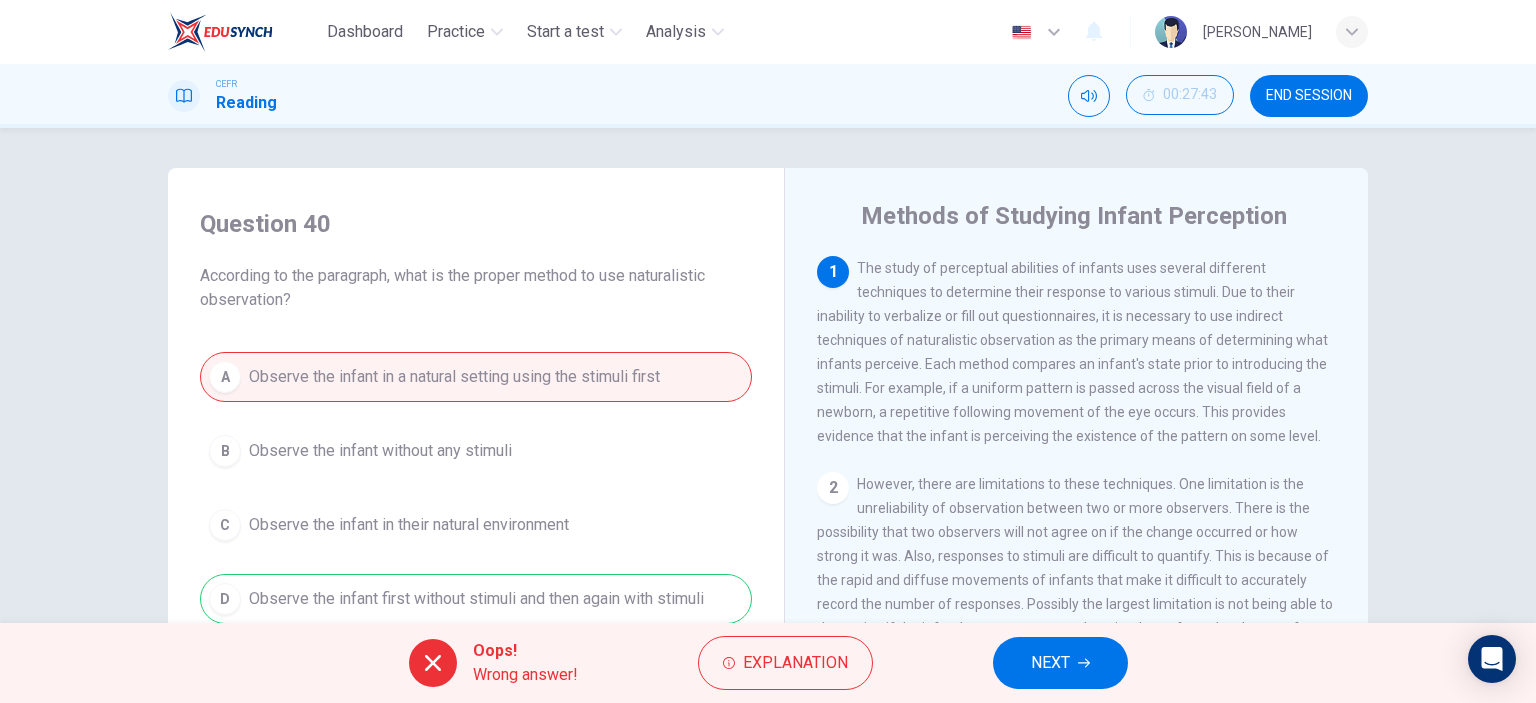 click on "NEXT" at bounding box center (1060, 663) 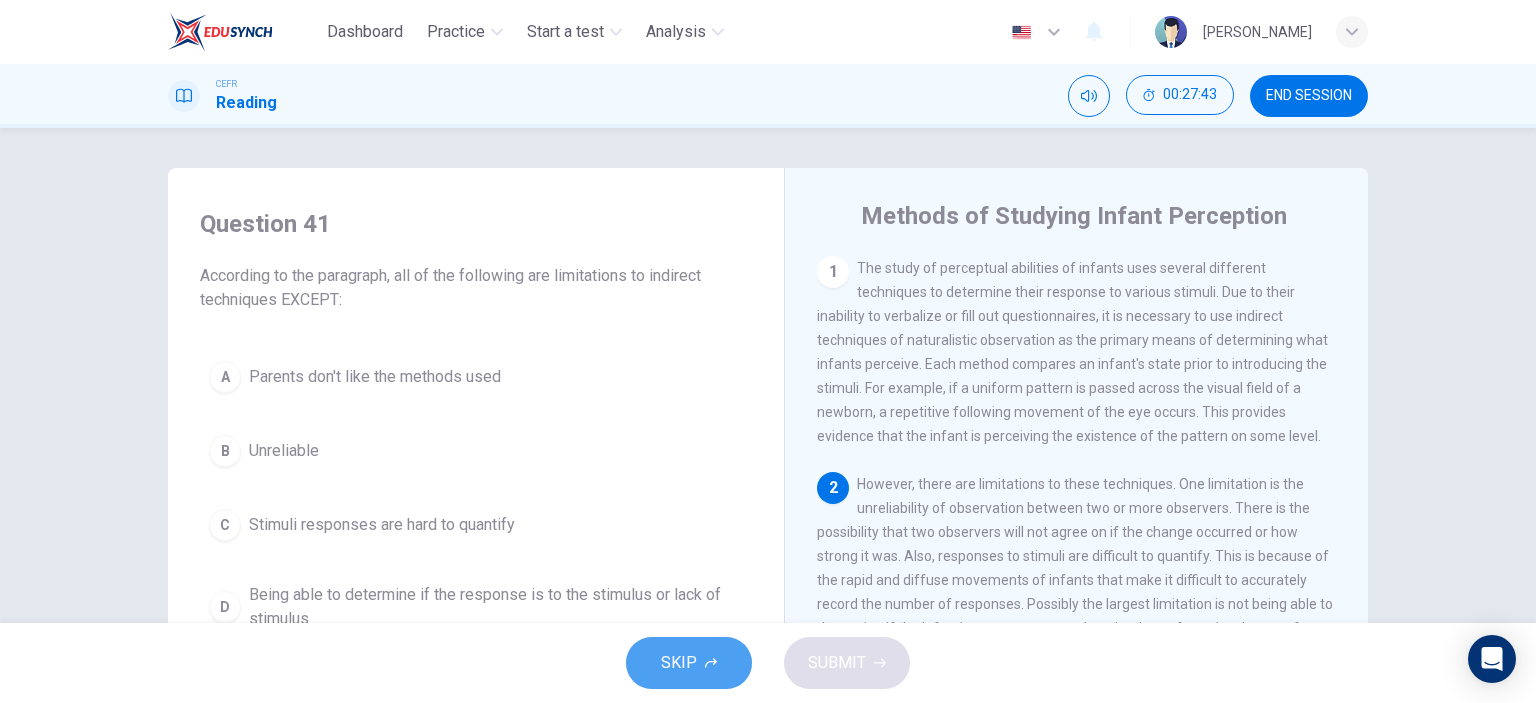 click on "SKIP" at bounding box center (679, 663) 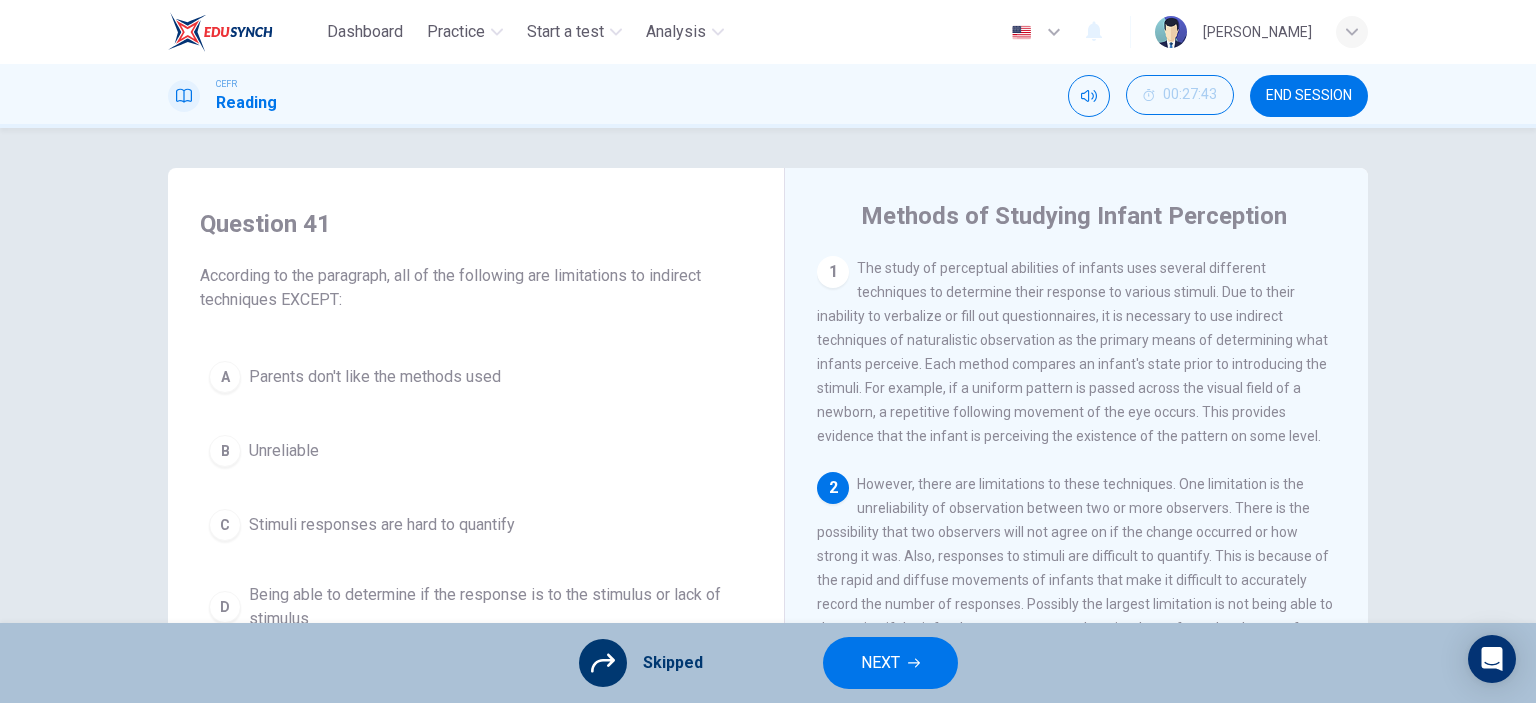 click on "Skipped" at bounding box center [673, 663] 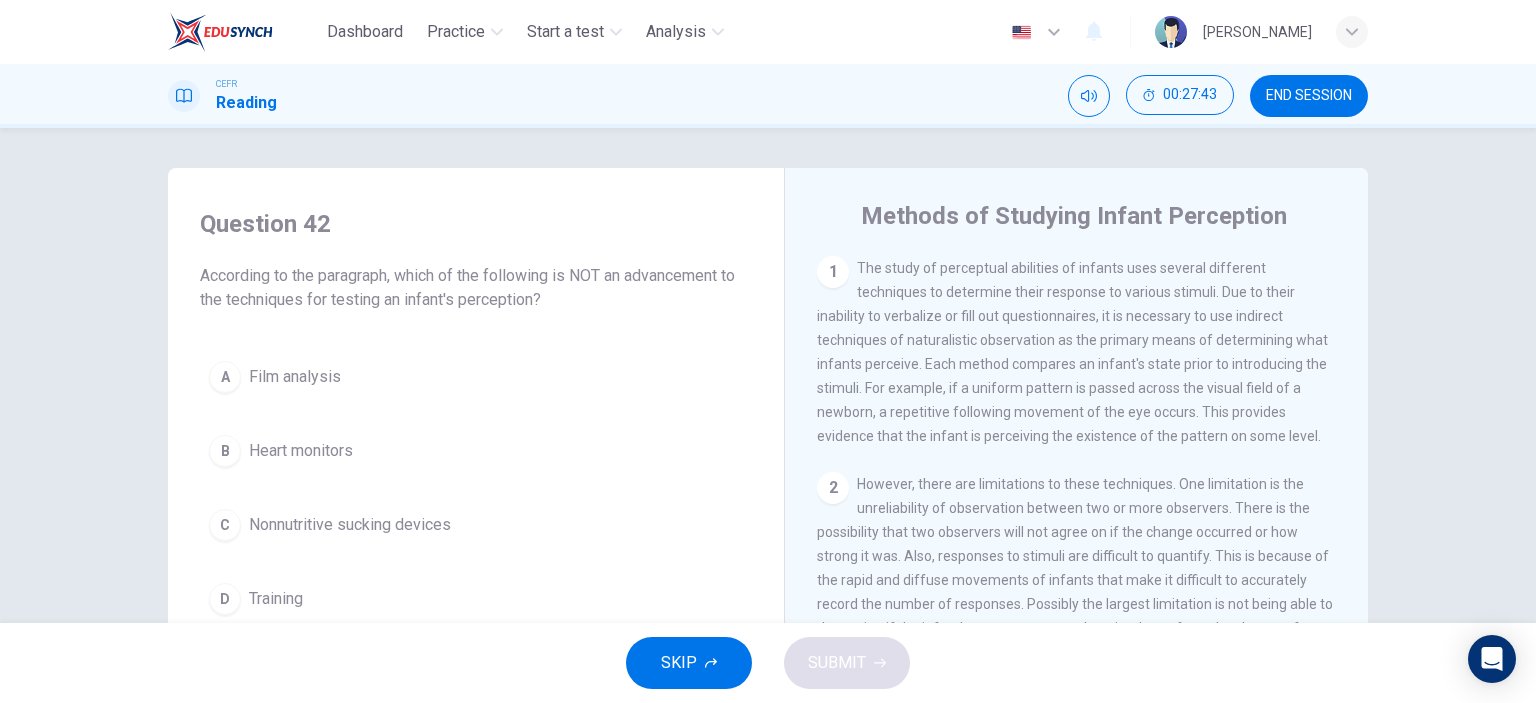 click on "SKIP" at bounding box center (679, 663) 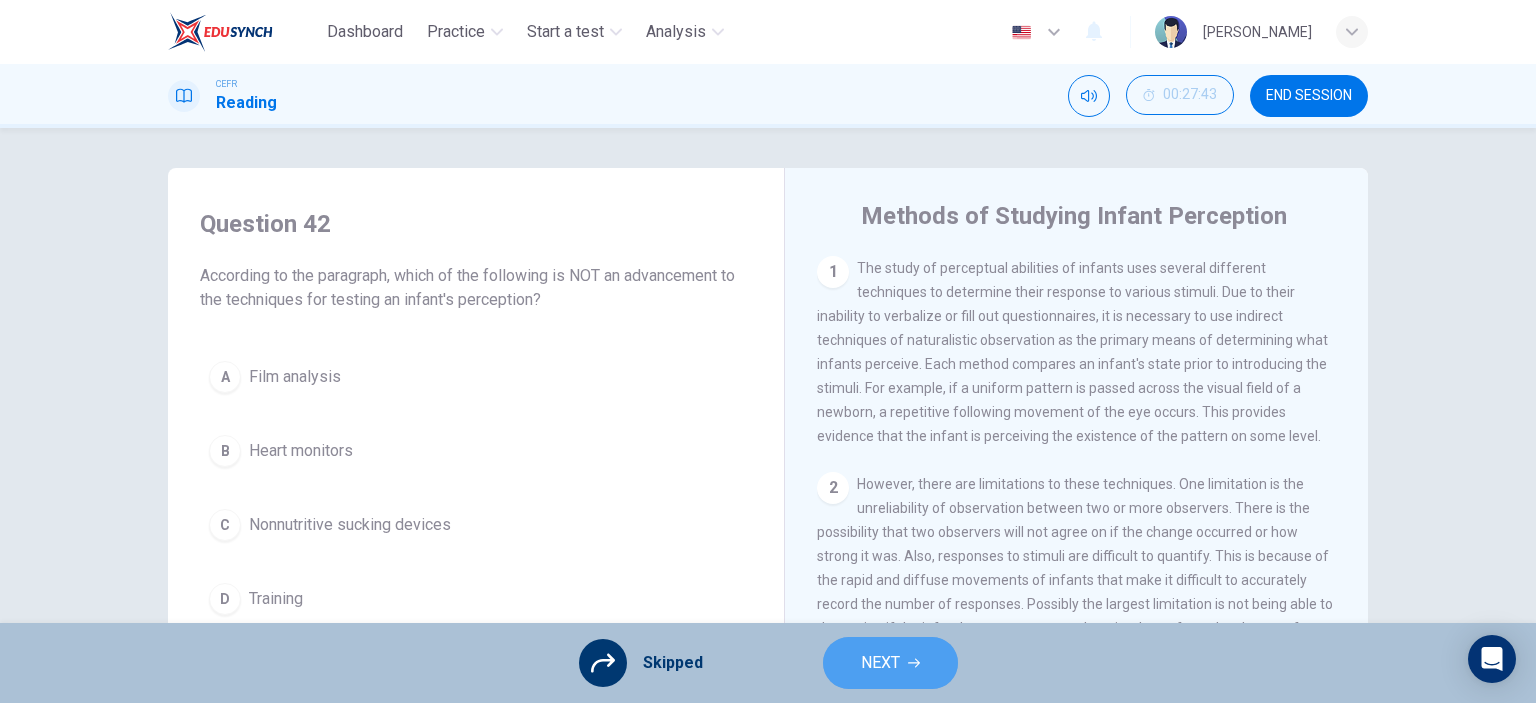 click on "NEXT" at bounding box center [890, 663] 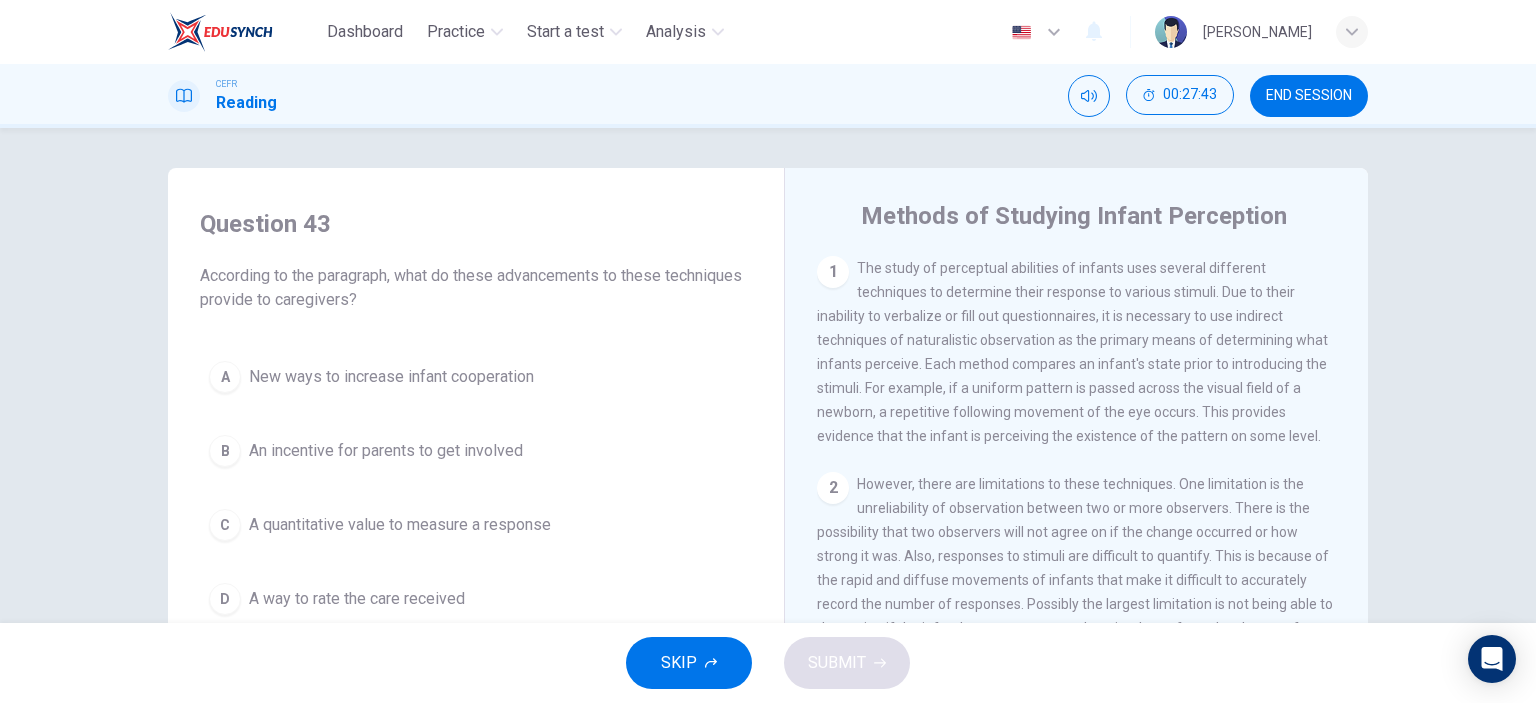 click on "SKIP" at bounding box center (679, 663) 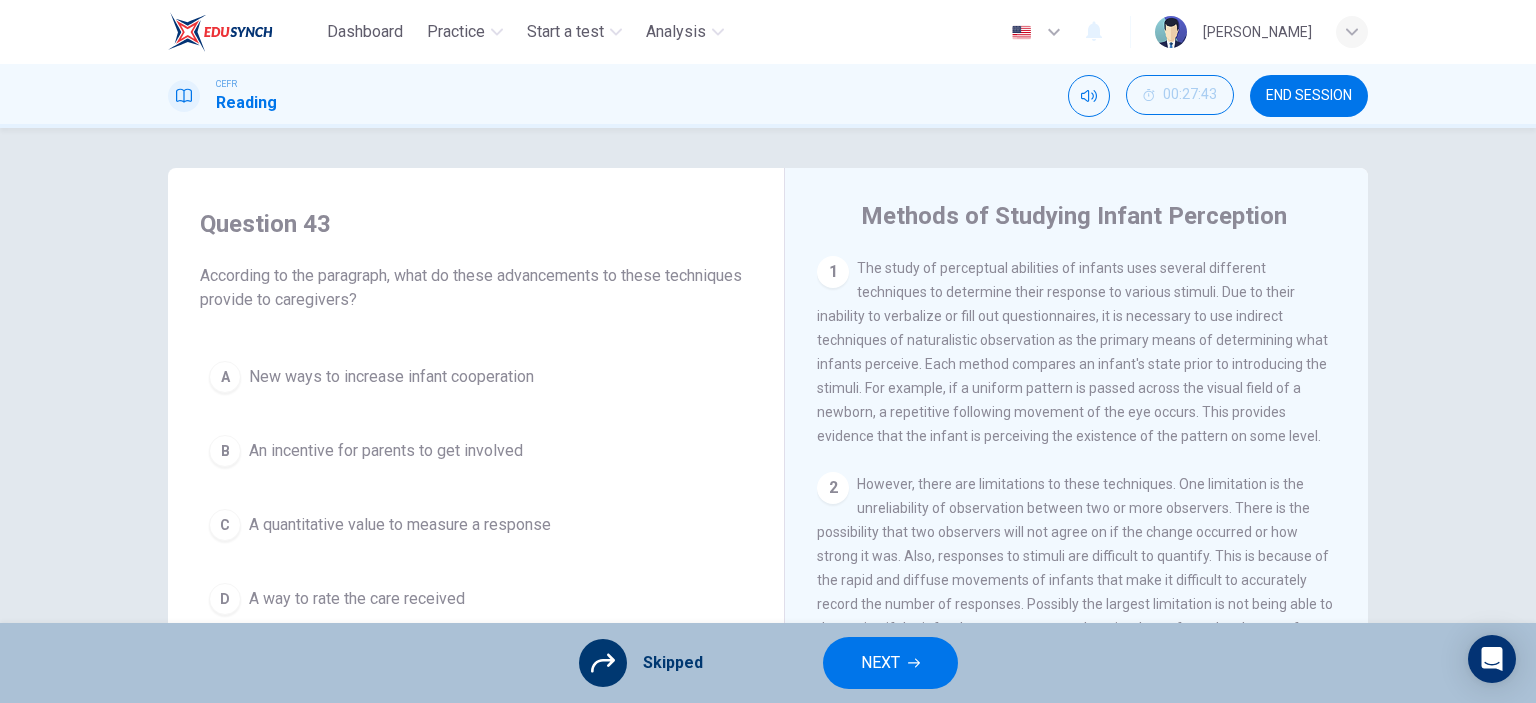 click on "NEXT" at bounding box center (880, 663) 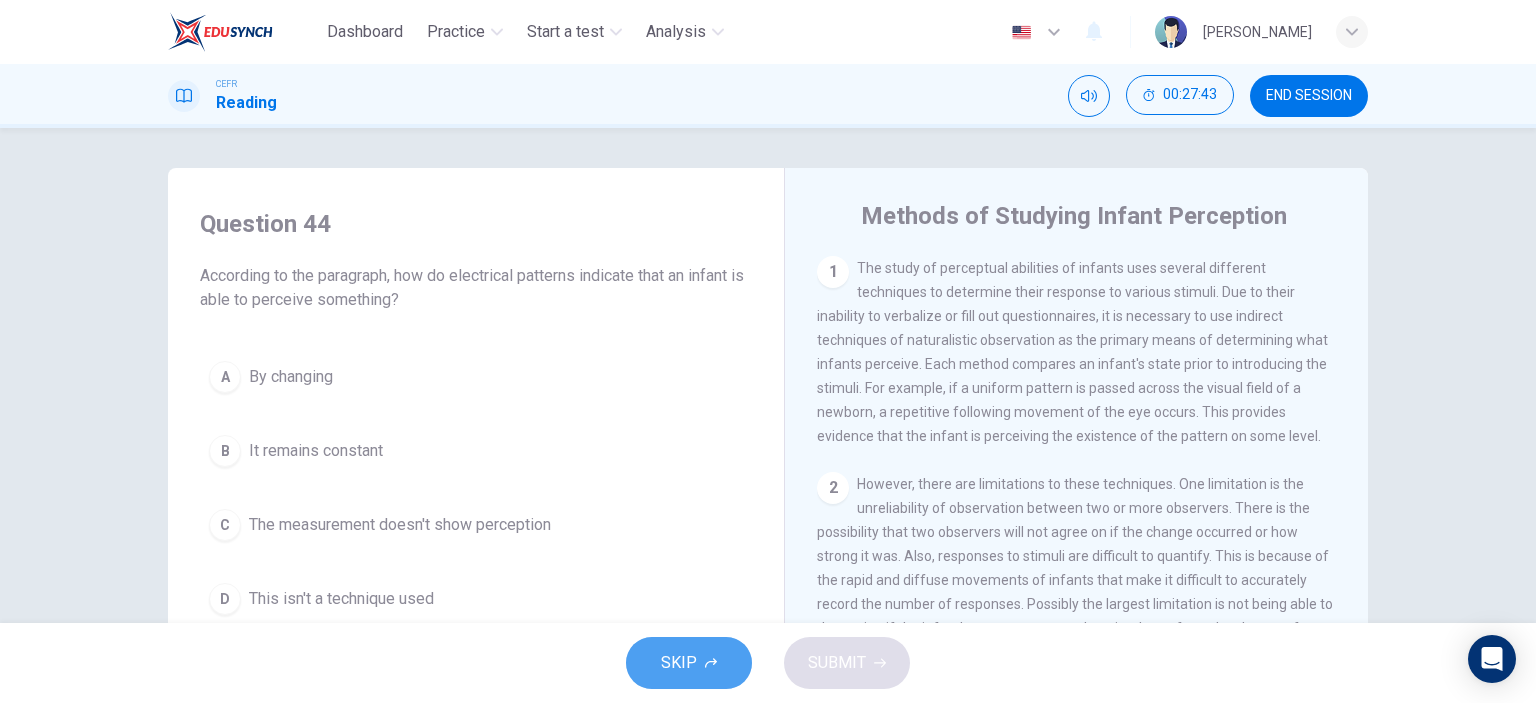 click on "SKIP" at bounding box center (689, 663) 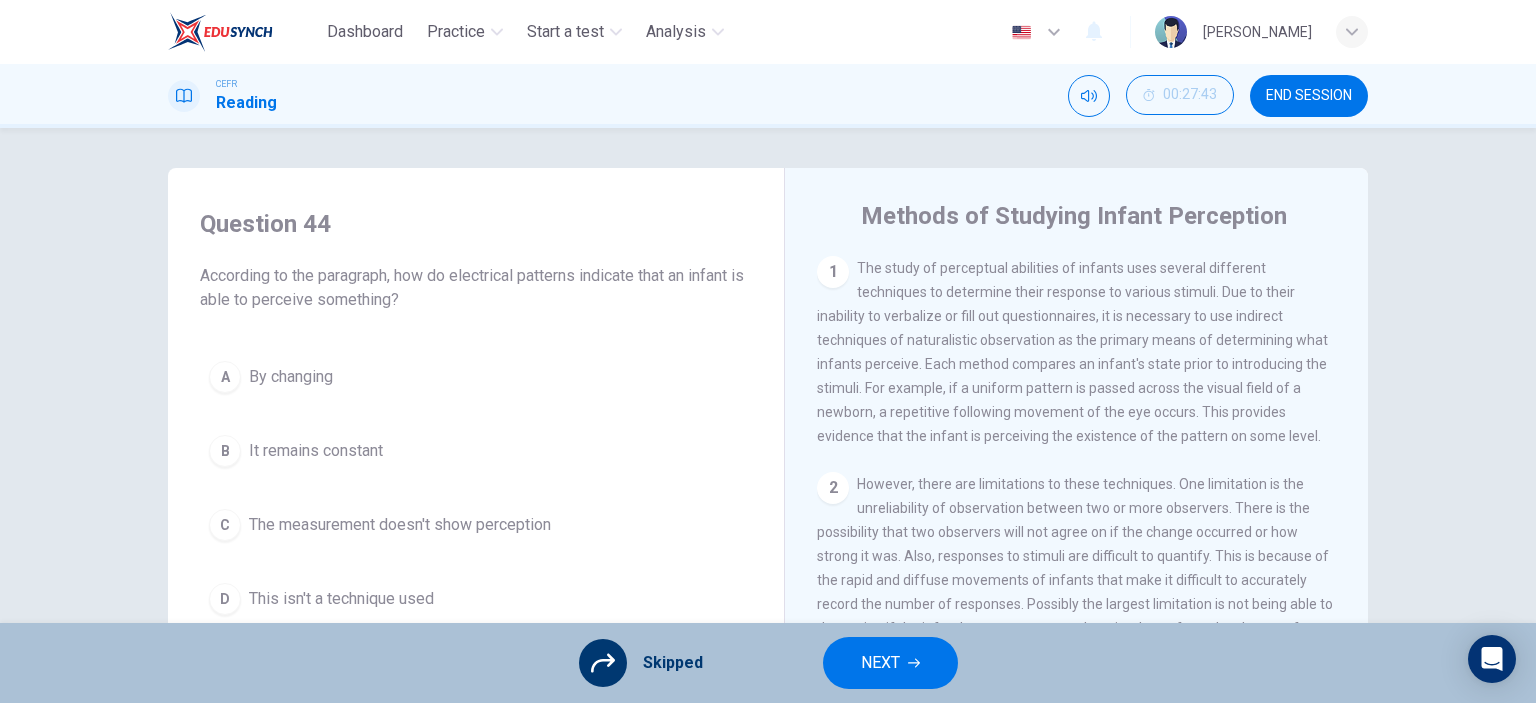 click on "NEXT" at bounding box center [880, 663] 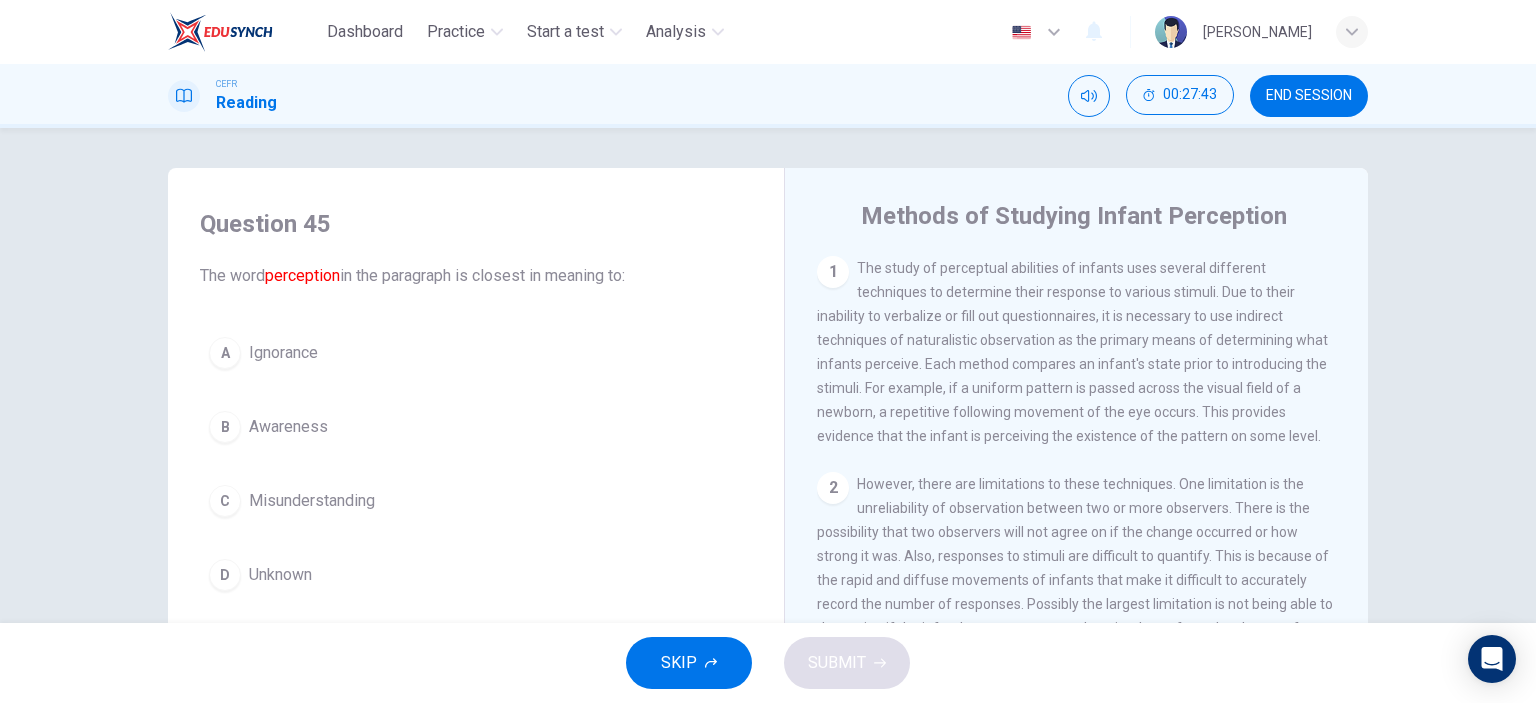 click on "SKIP" at bounding box center [689, 663] 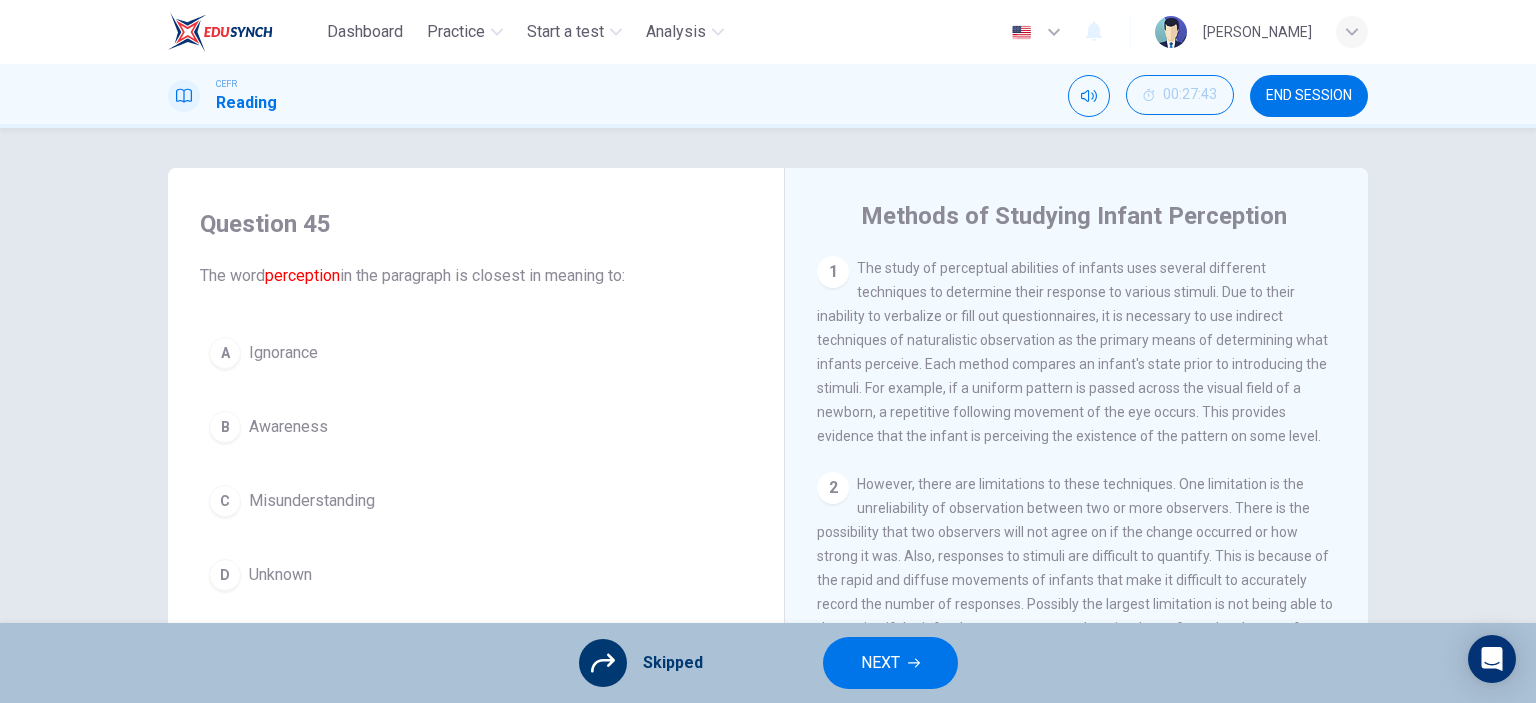 click on "END SESSION" at bounding box center [1309, 96] 